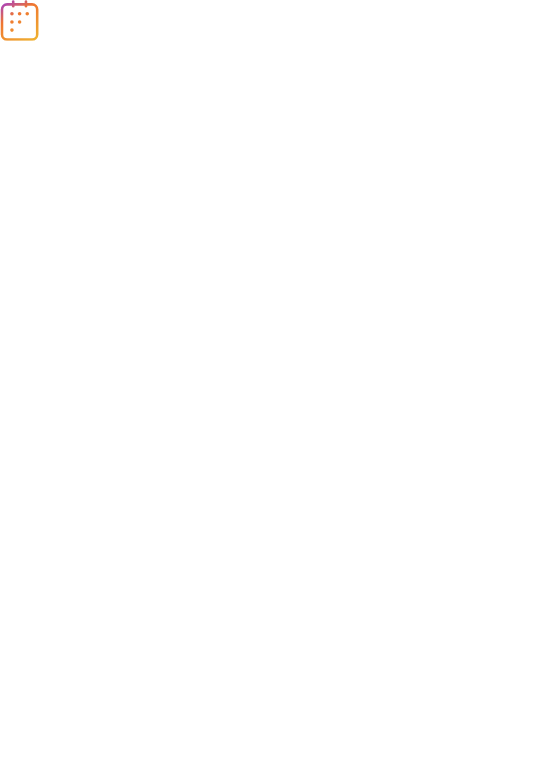 scroll, scrollTop: 0, scrollLeft: 0, axis: both 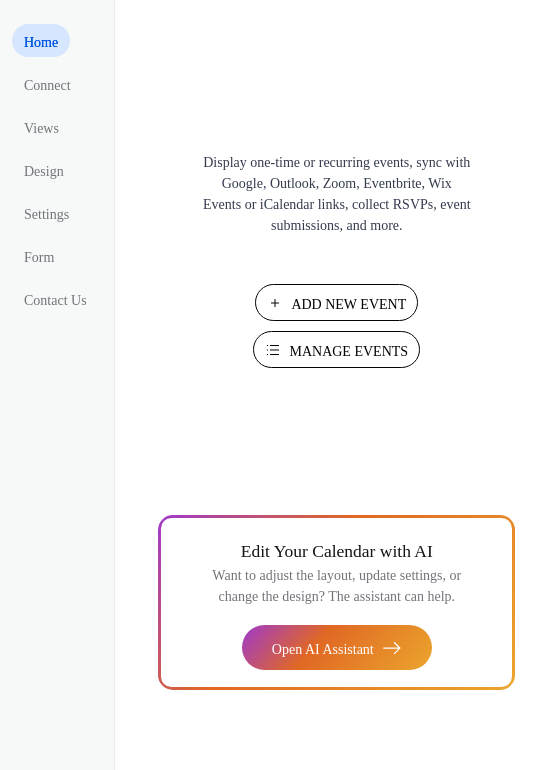 click on "Add New Event" at bounding box center [348, 304] 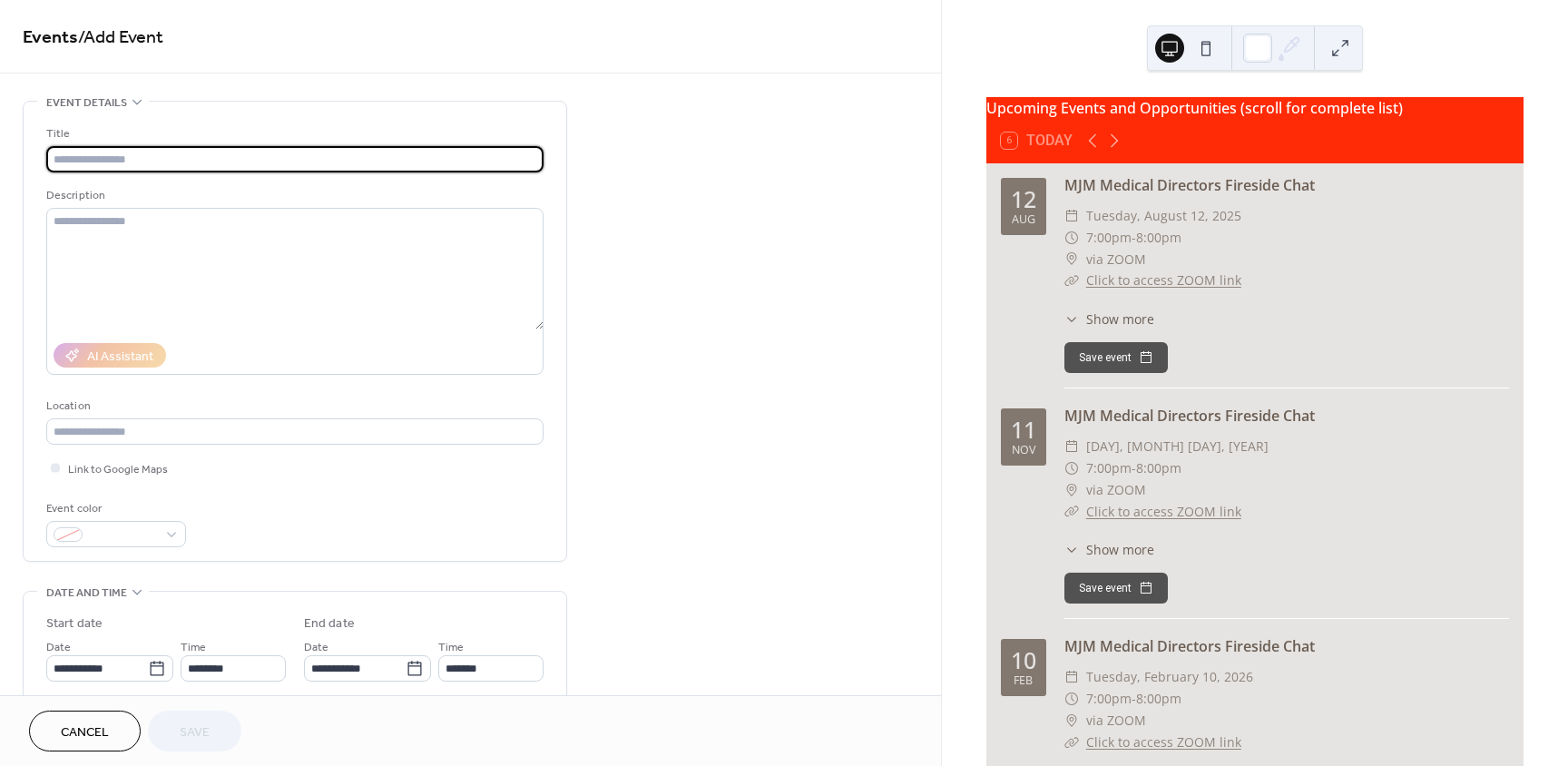 scroll, scrollTop: 0, scrollLeft: 0, axis: both 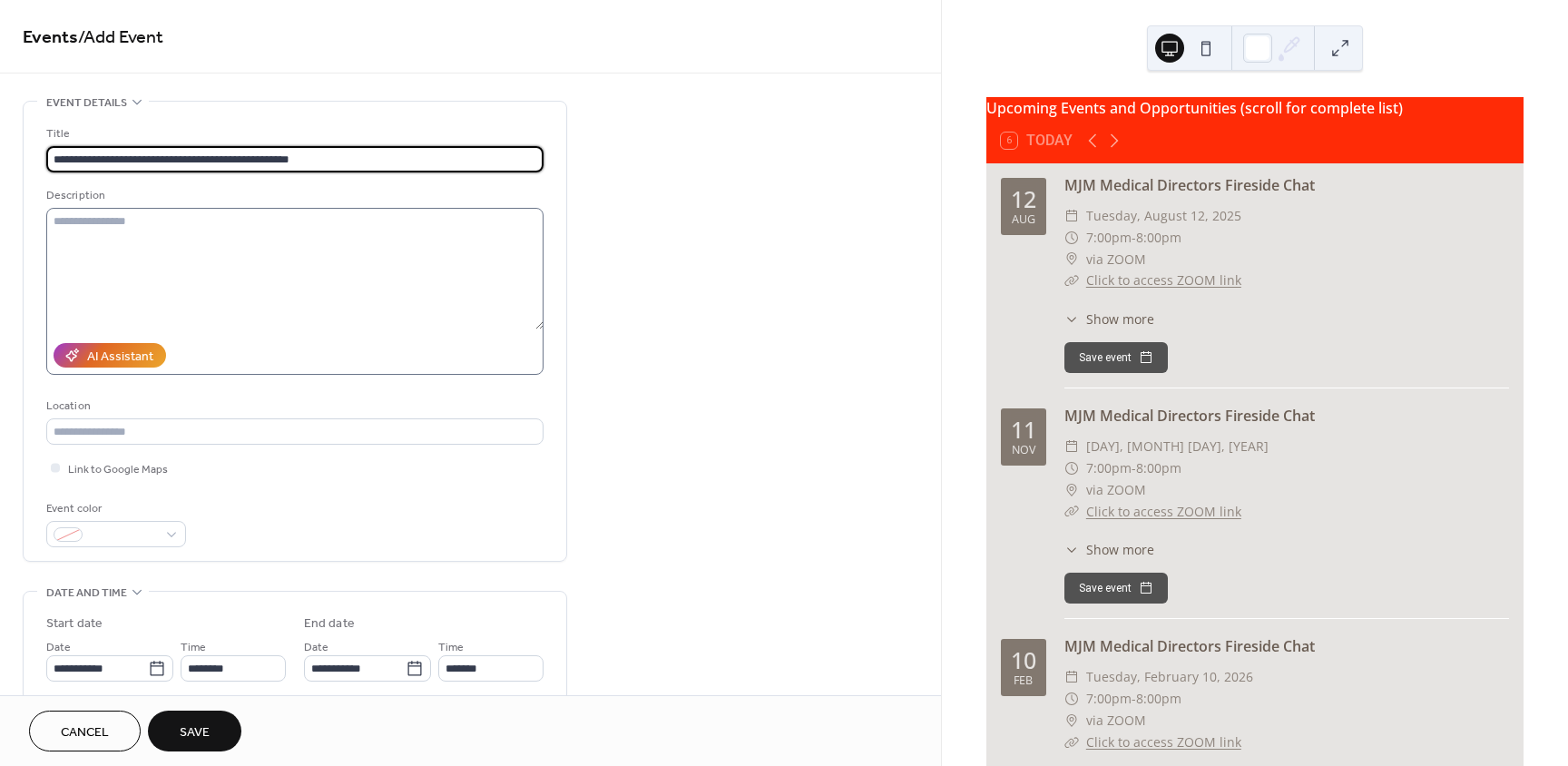 type on "**********" 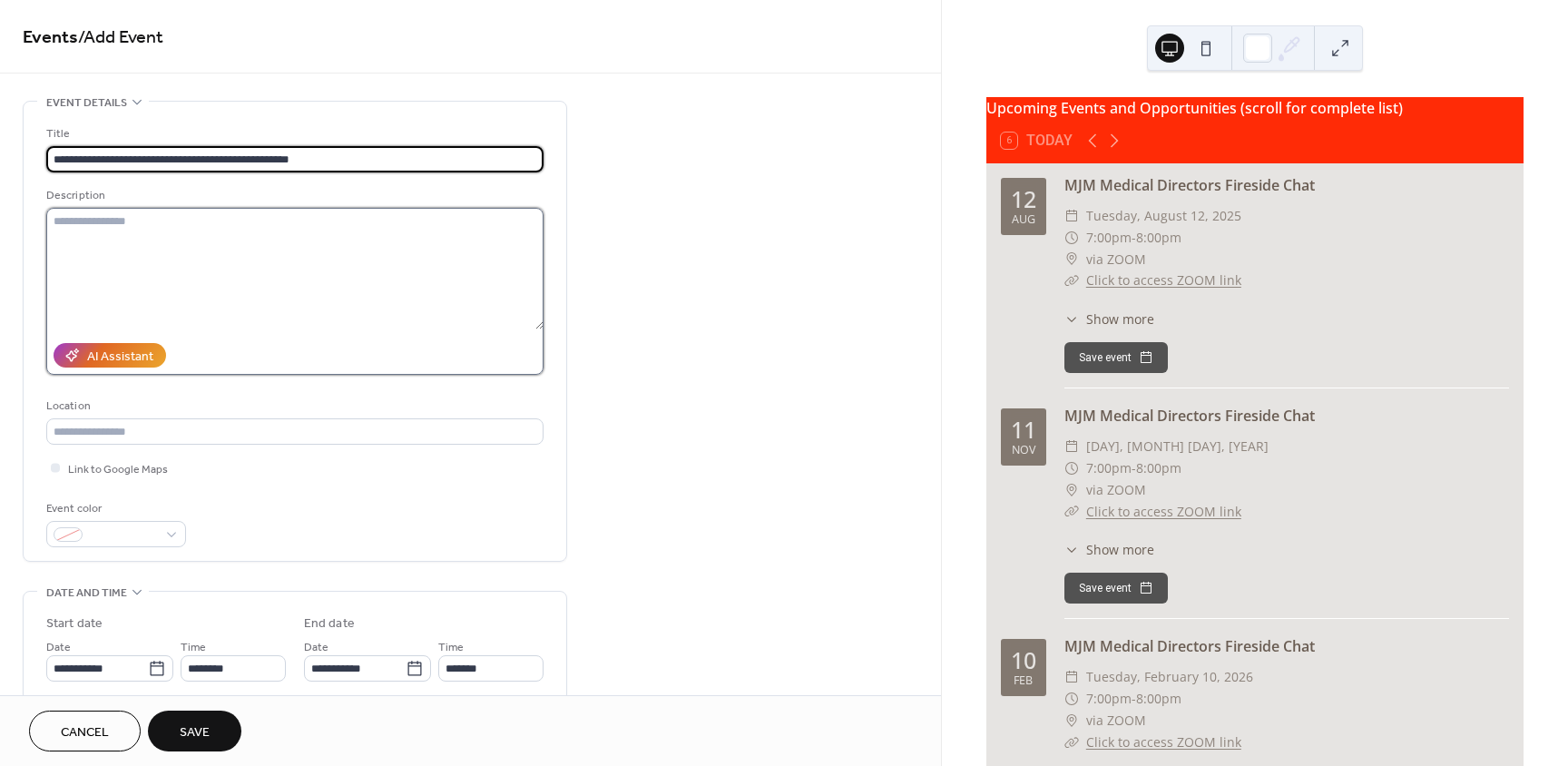 click at bounding box center [295, 269] 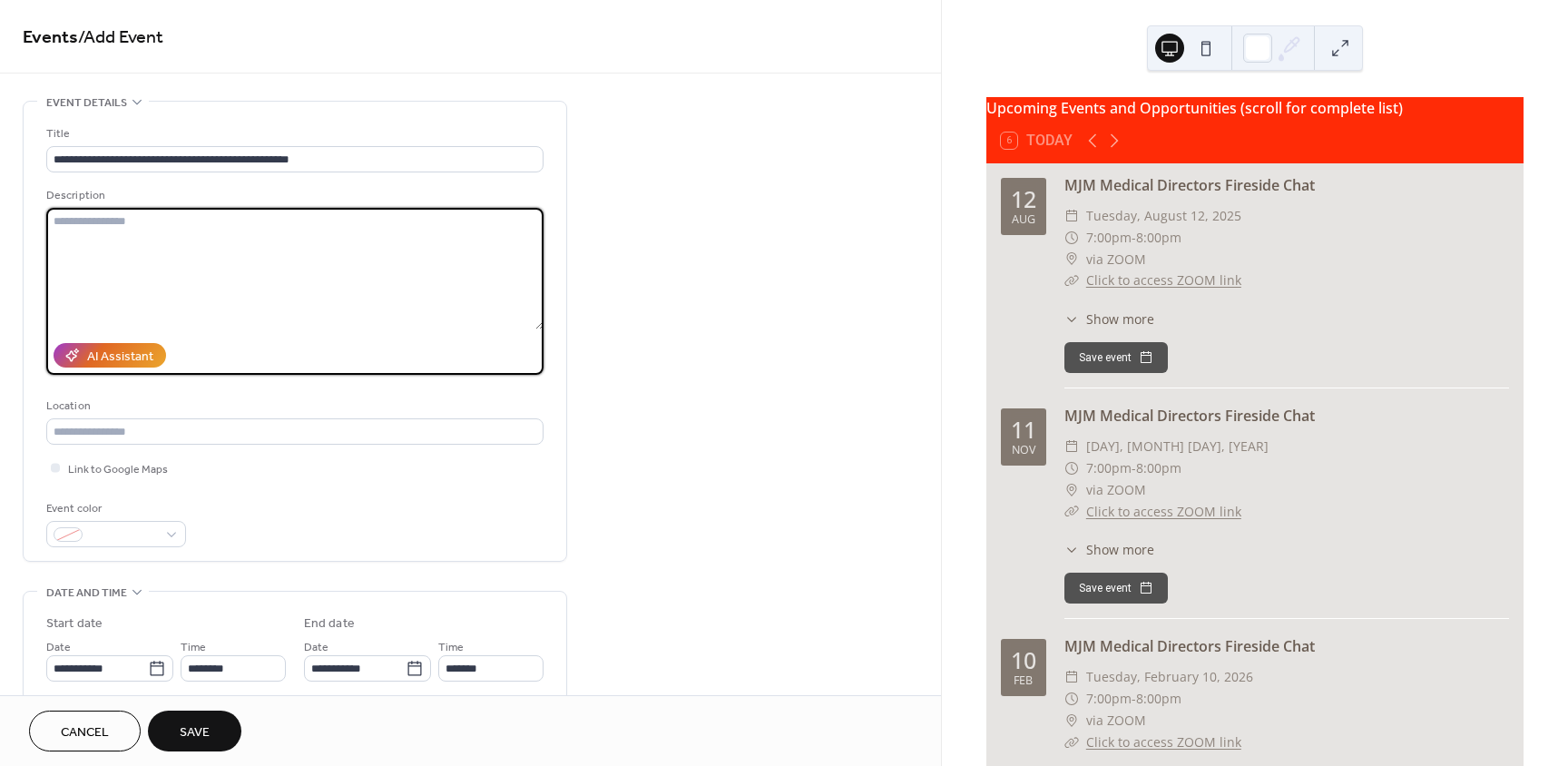 click at bounding box center (295, 269) 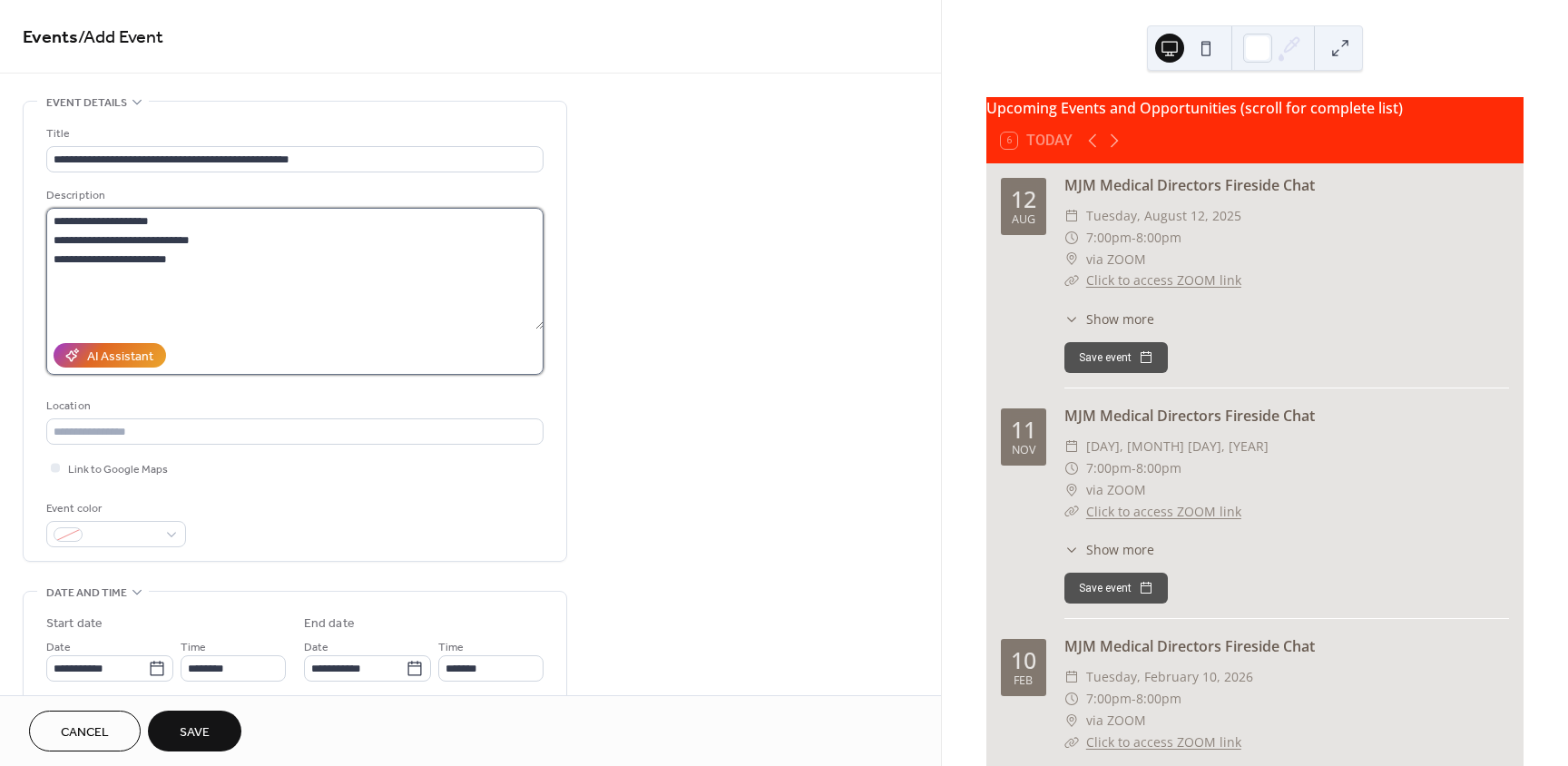 click on "**********" at bounding box center [295, 269] 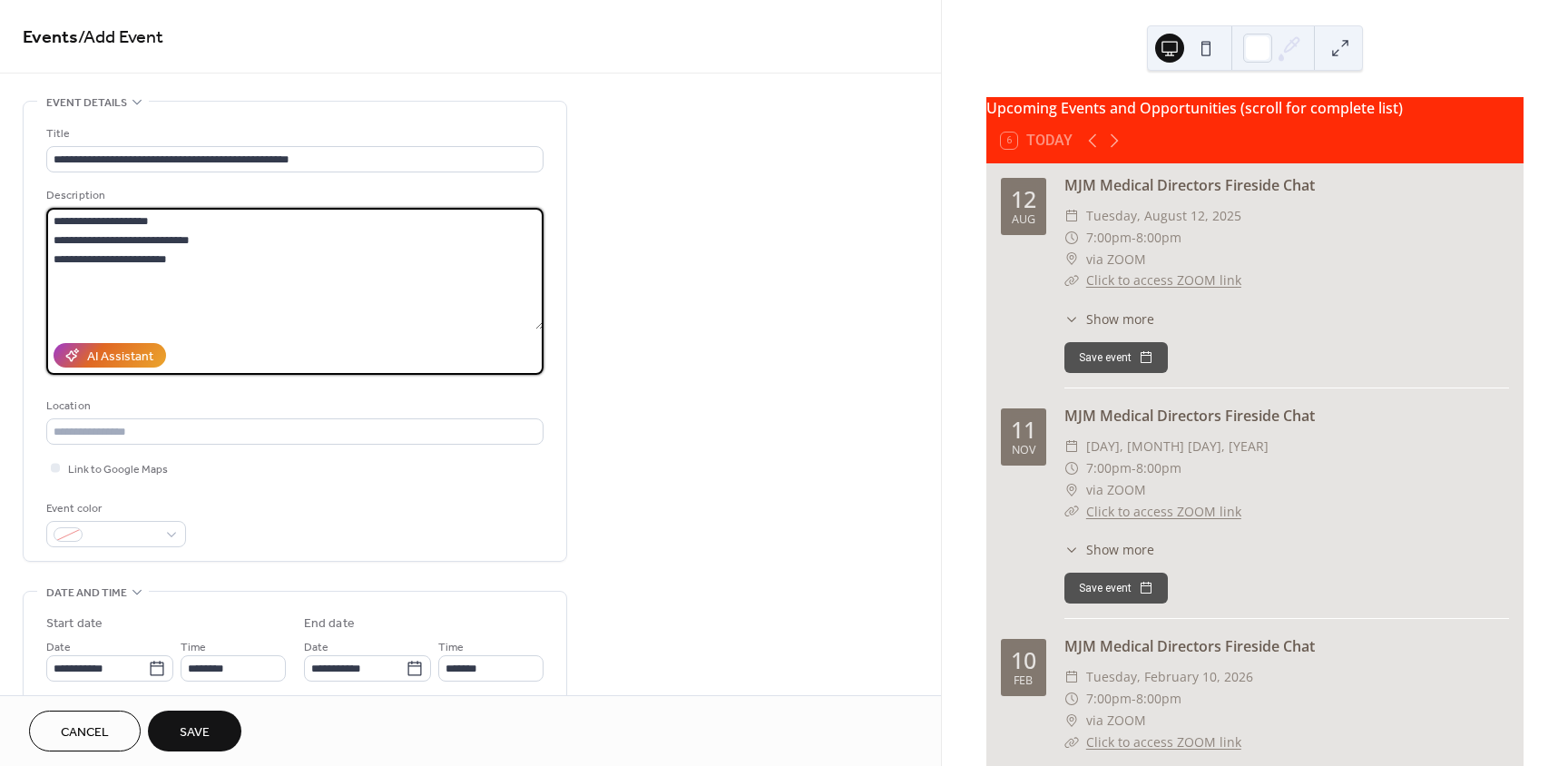 click on "**********" at bounding box center [295, 269] 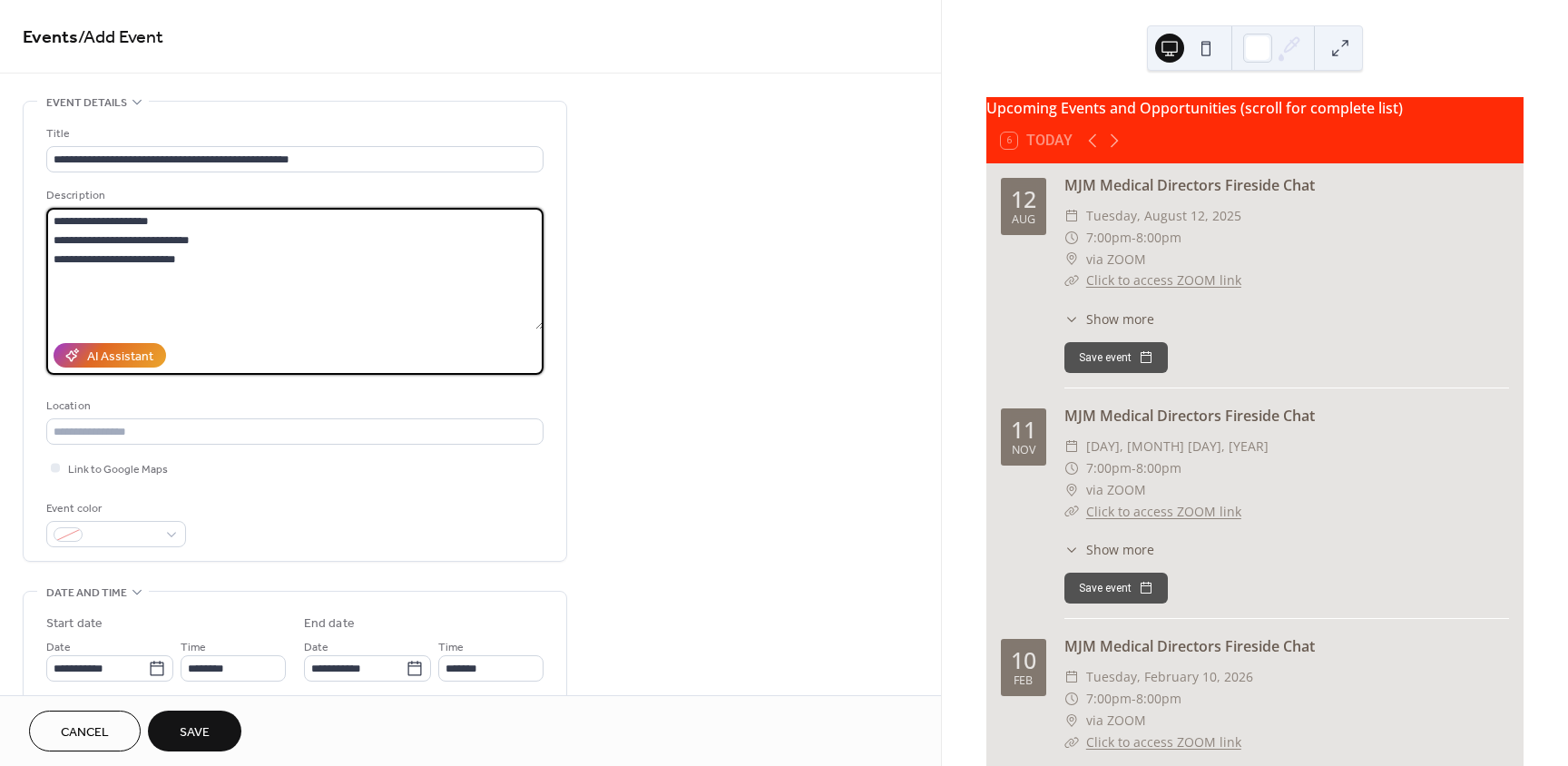 paste on "**********" 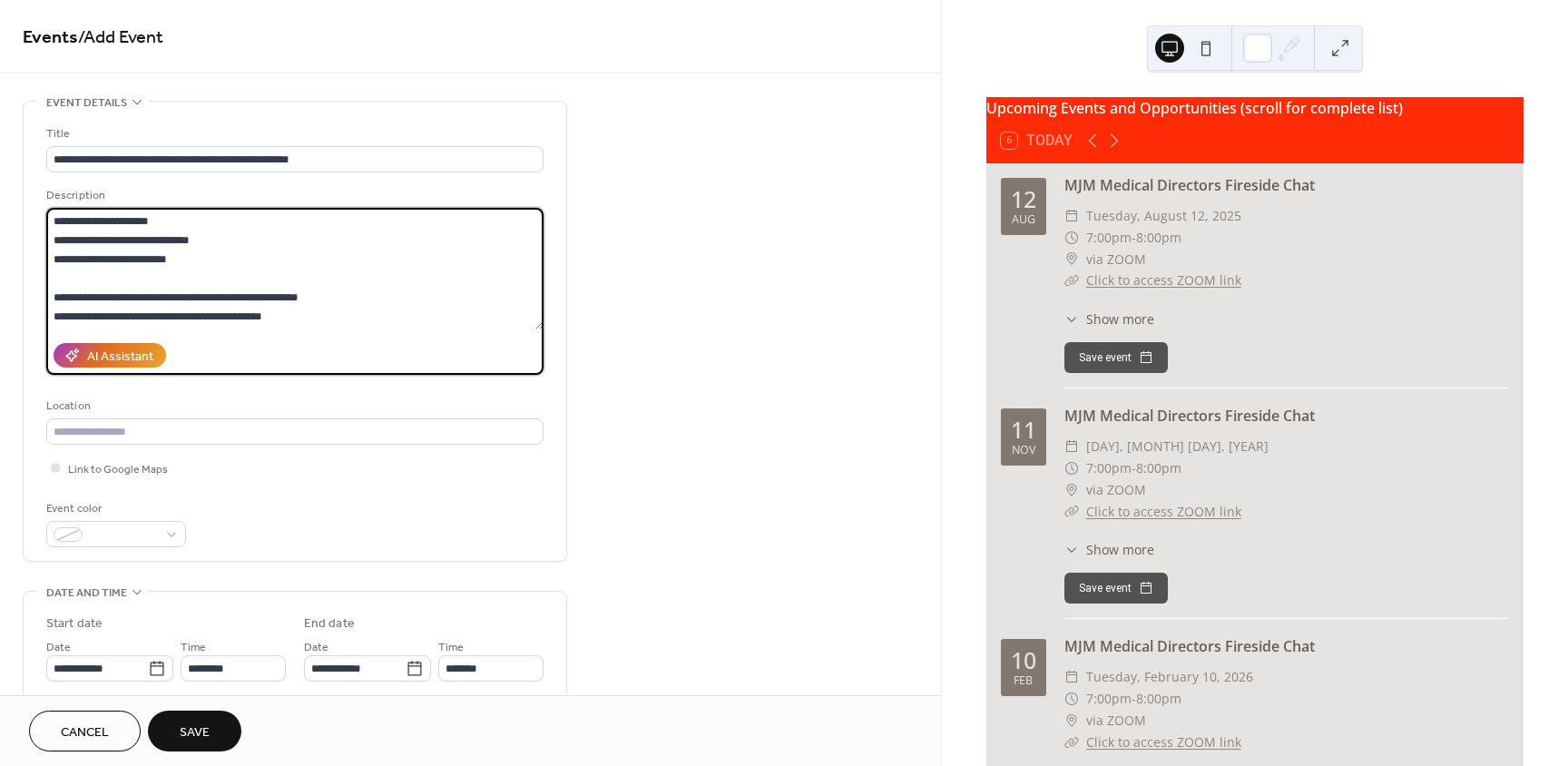 scroll, scrollTop: 245, scrollLeft: 0, axis: vertical 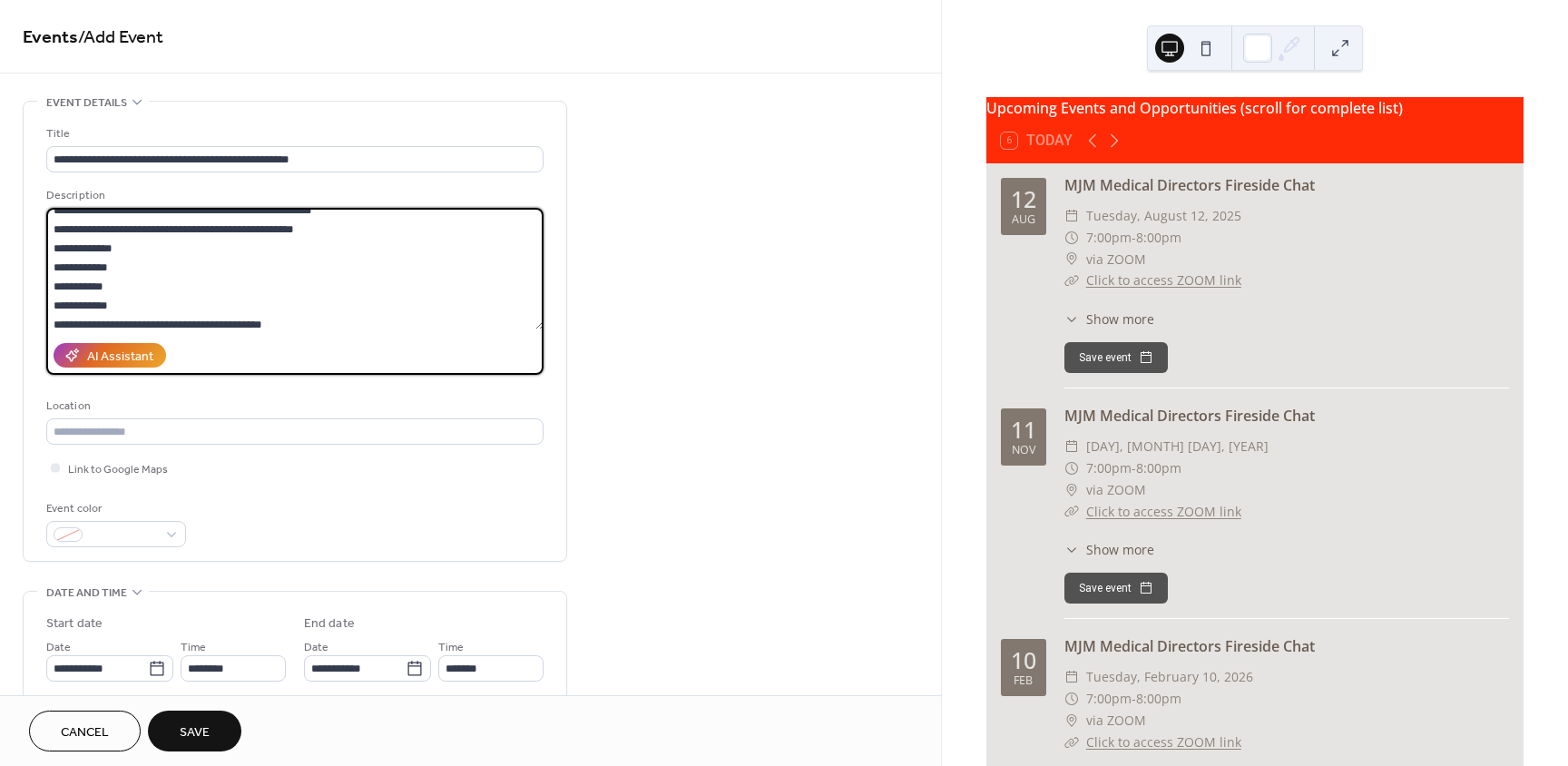 drag, startPoint x: 102, startPoint y: 255, endPoint x: 49, endPoint y: 224, distance: 61.40033 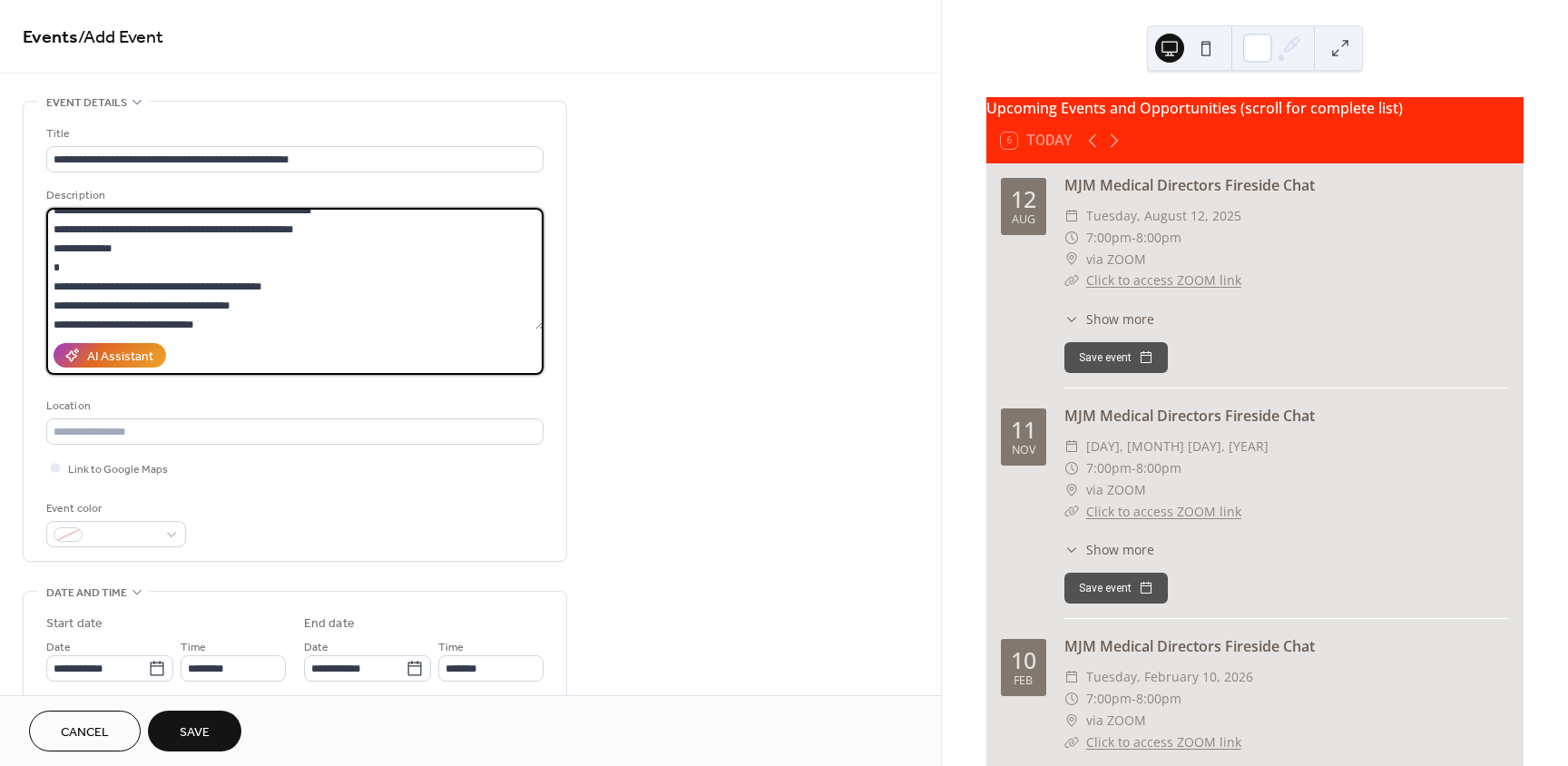 click on "**********" at bounding box center (295, 269) 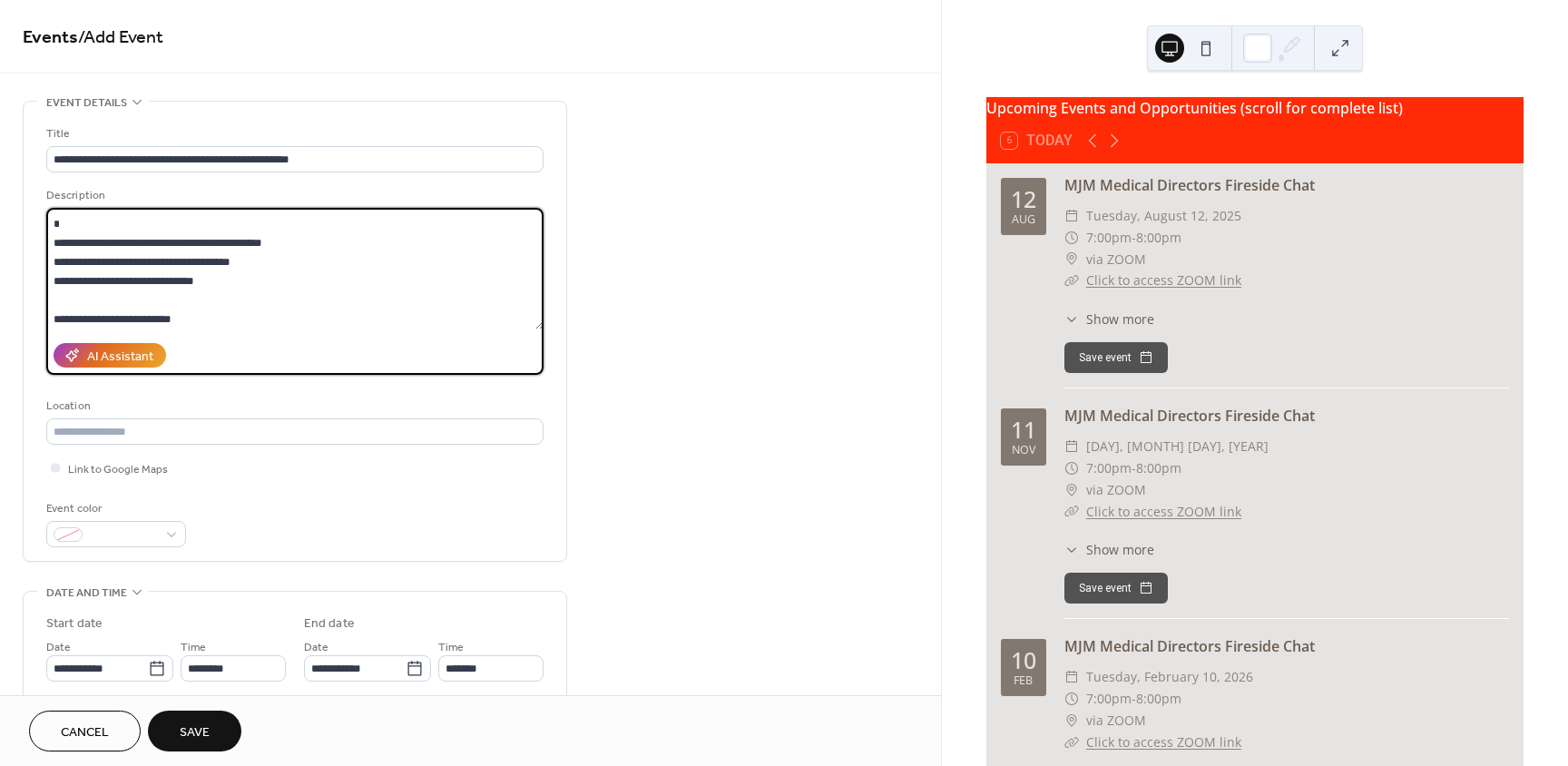 scroll, scrollTop: 264, scrollLeft: 0, axis: vertical 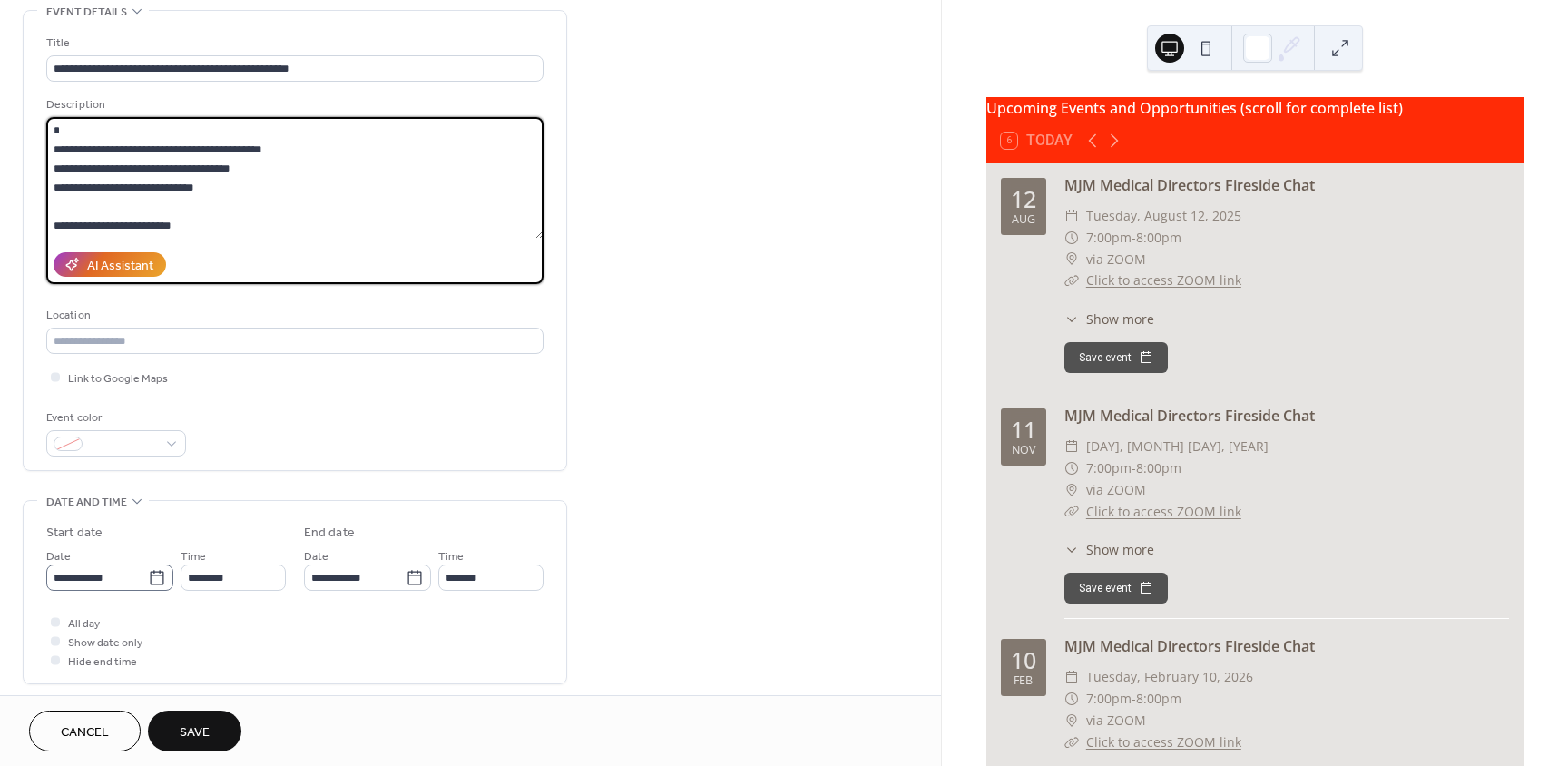 type on "**********" 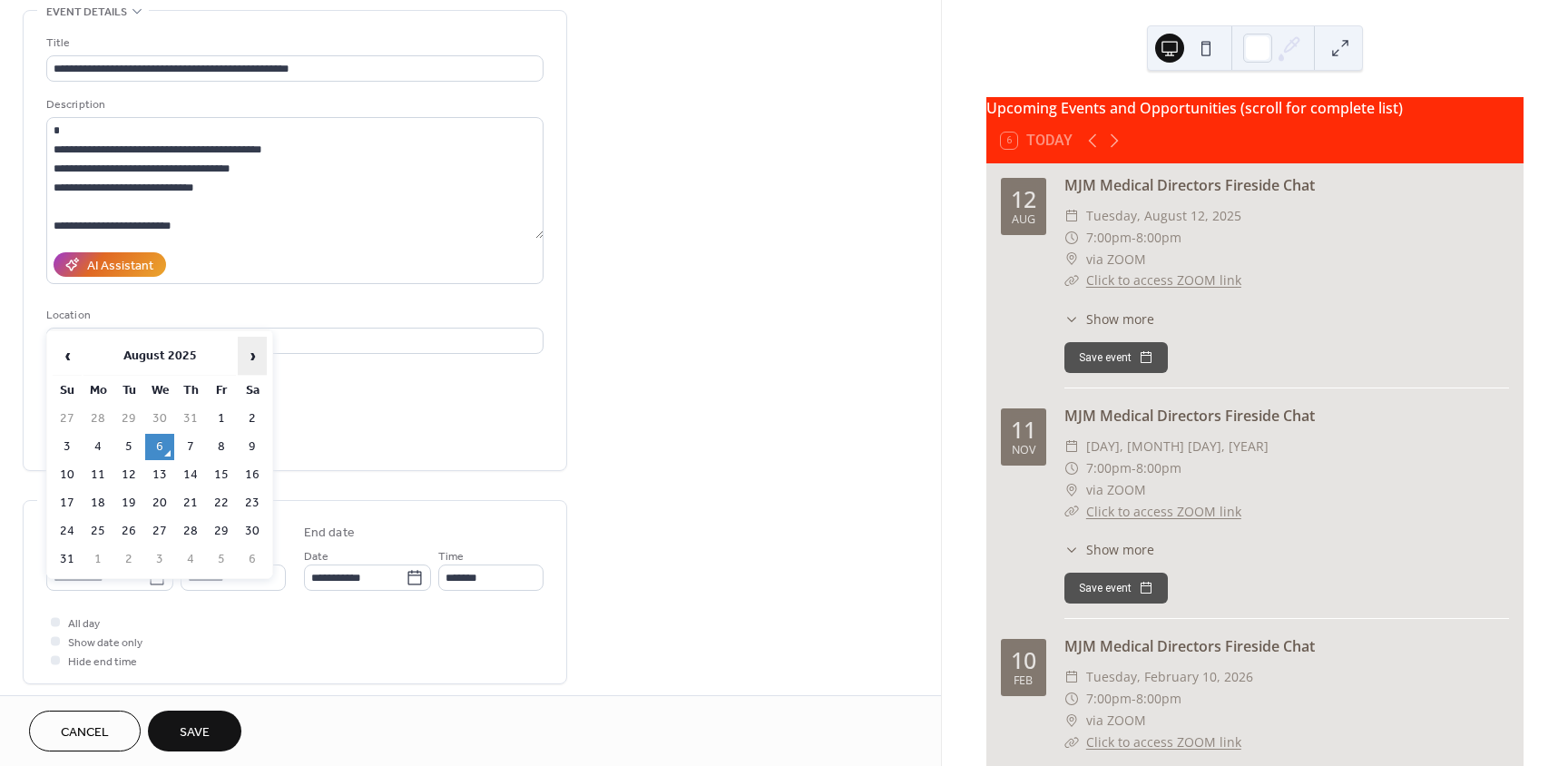 click on "›" at bounding box center (252, 356) 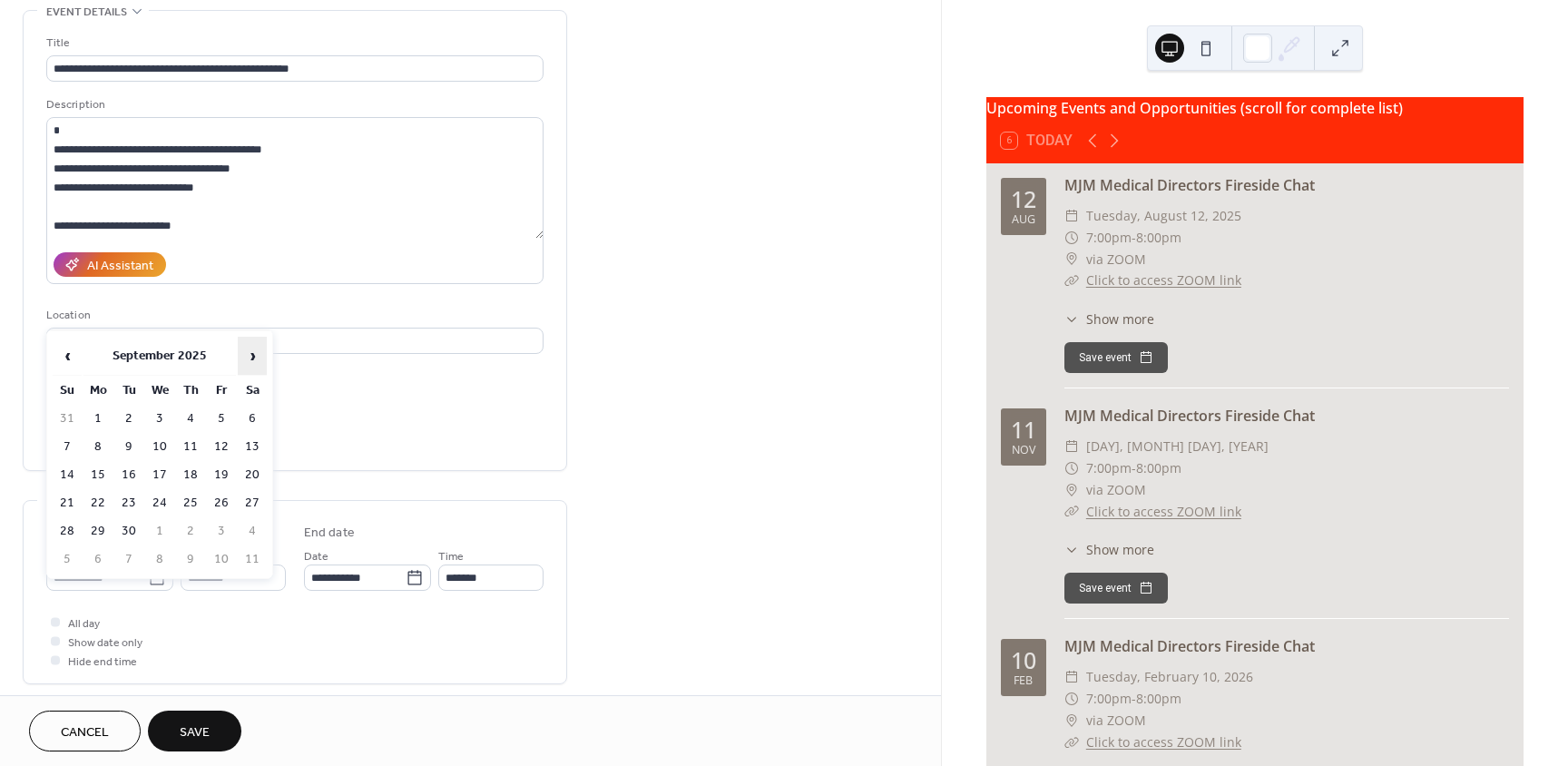 click on "›" at bounding box center (252, 356) 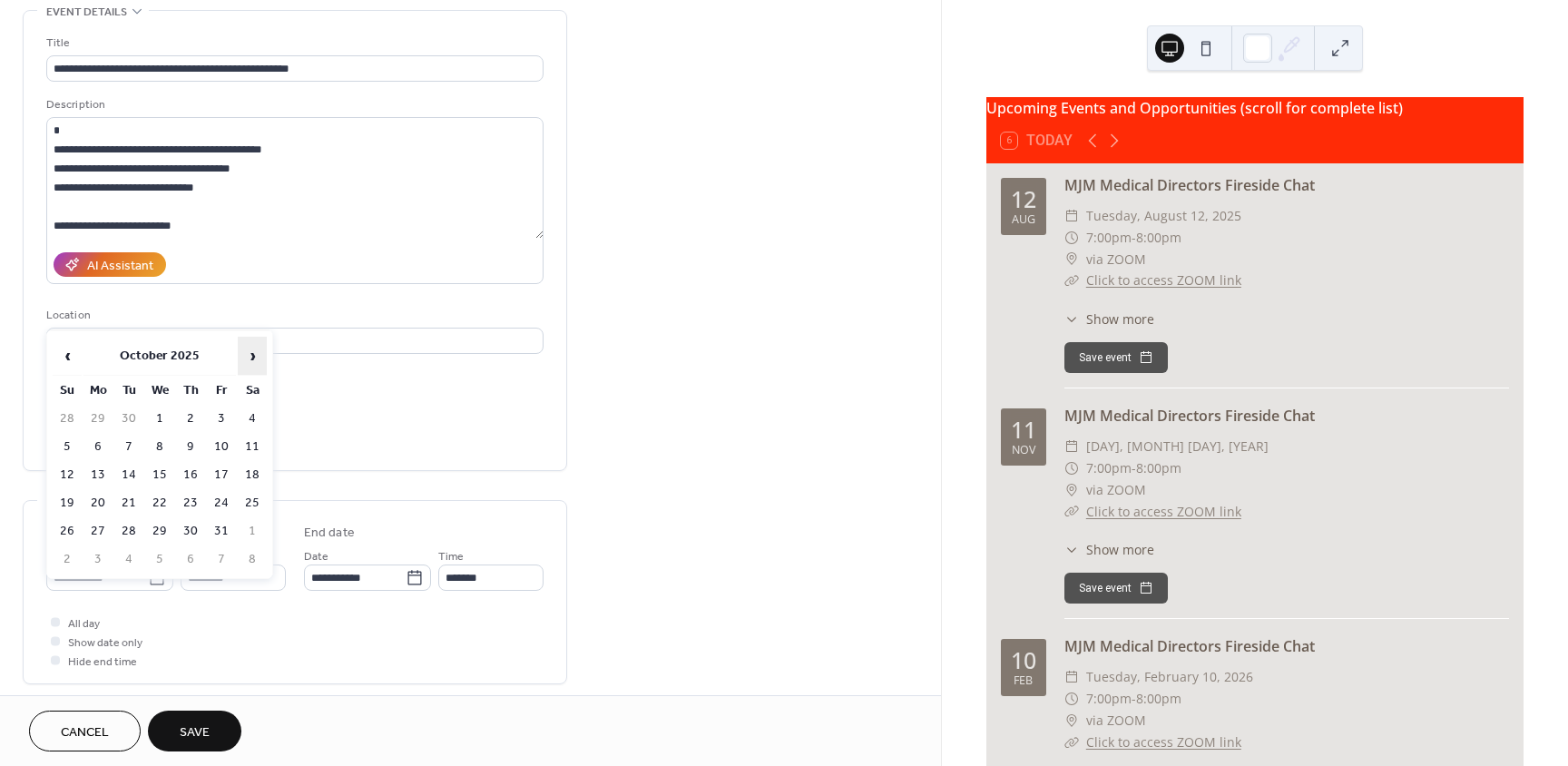 click on "›" at bounding box center [252, 356] 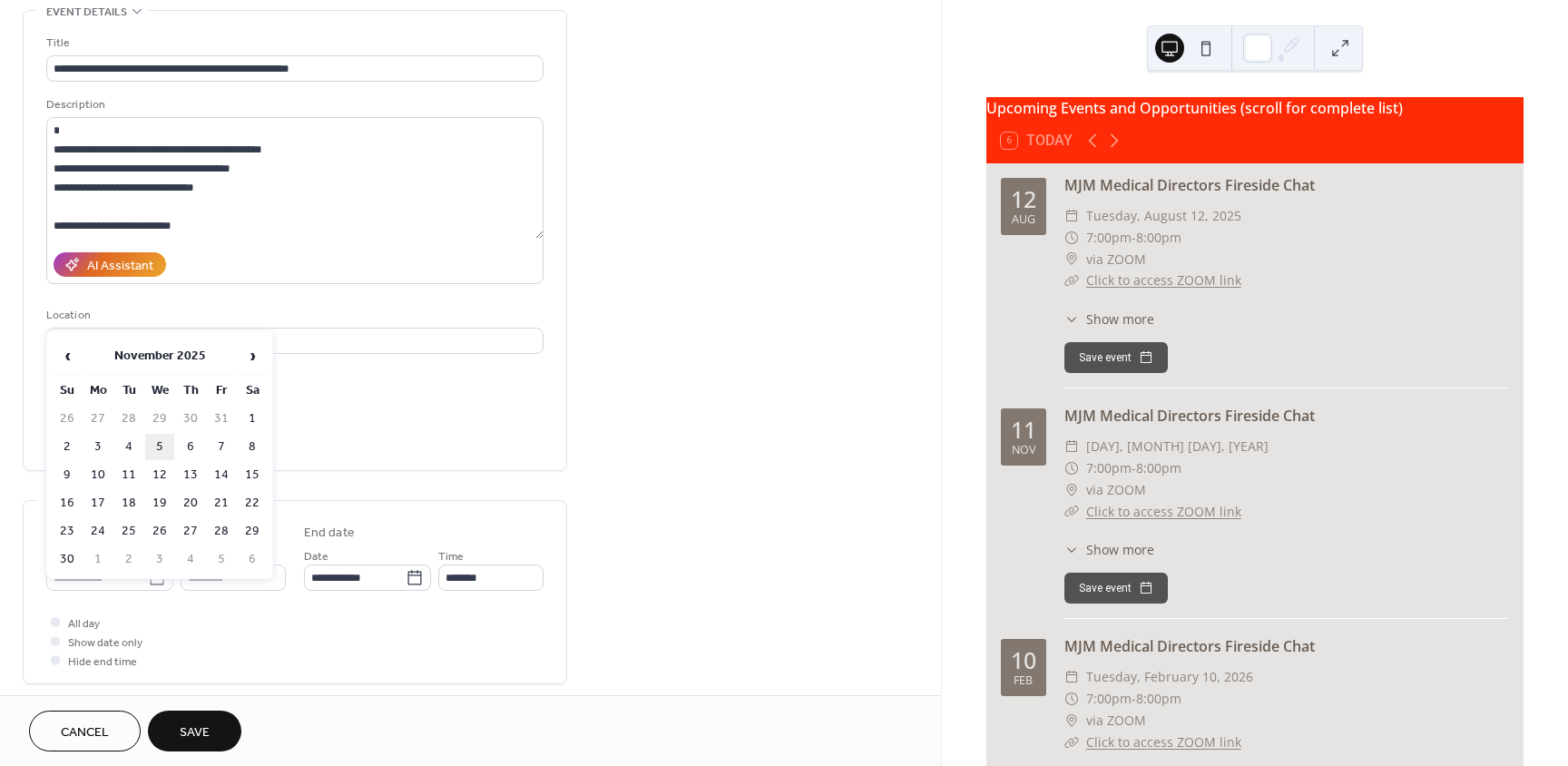 click on "5" at bounding box center [160, 447] 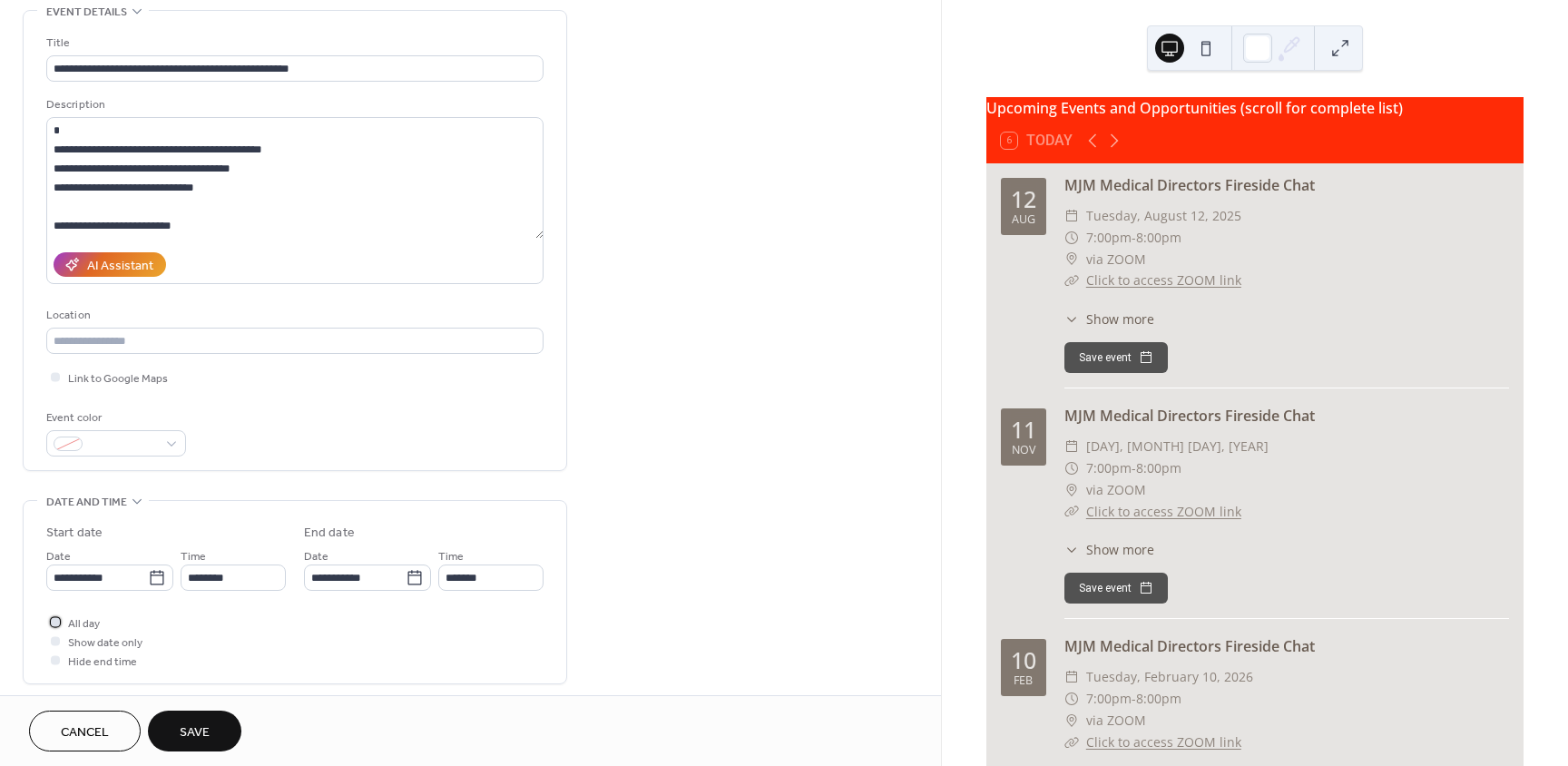 click at bounding box center (55, 622) 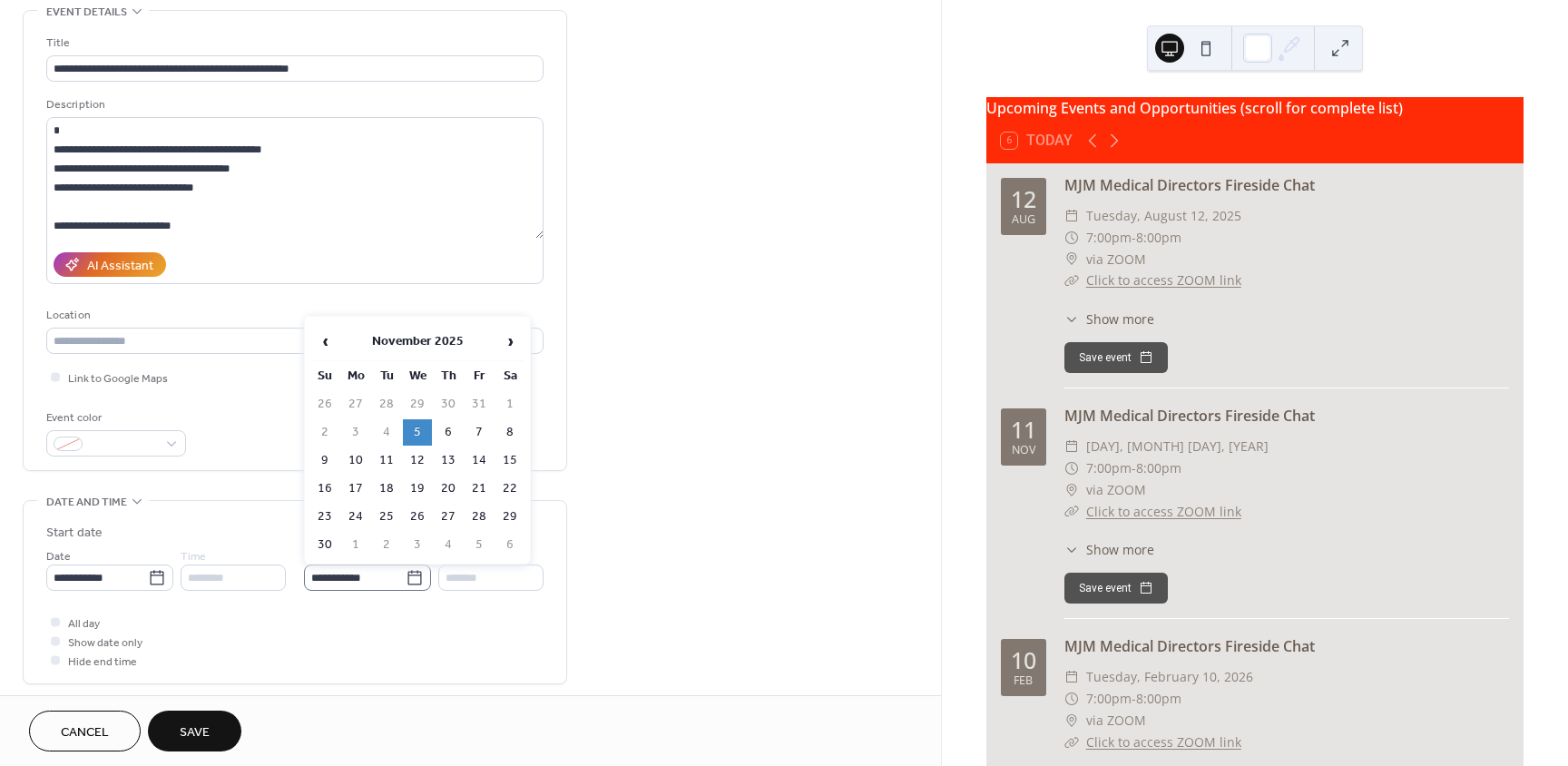 click 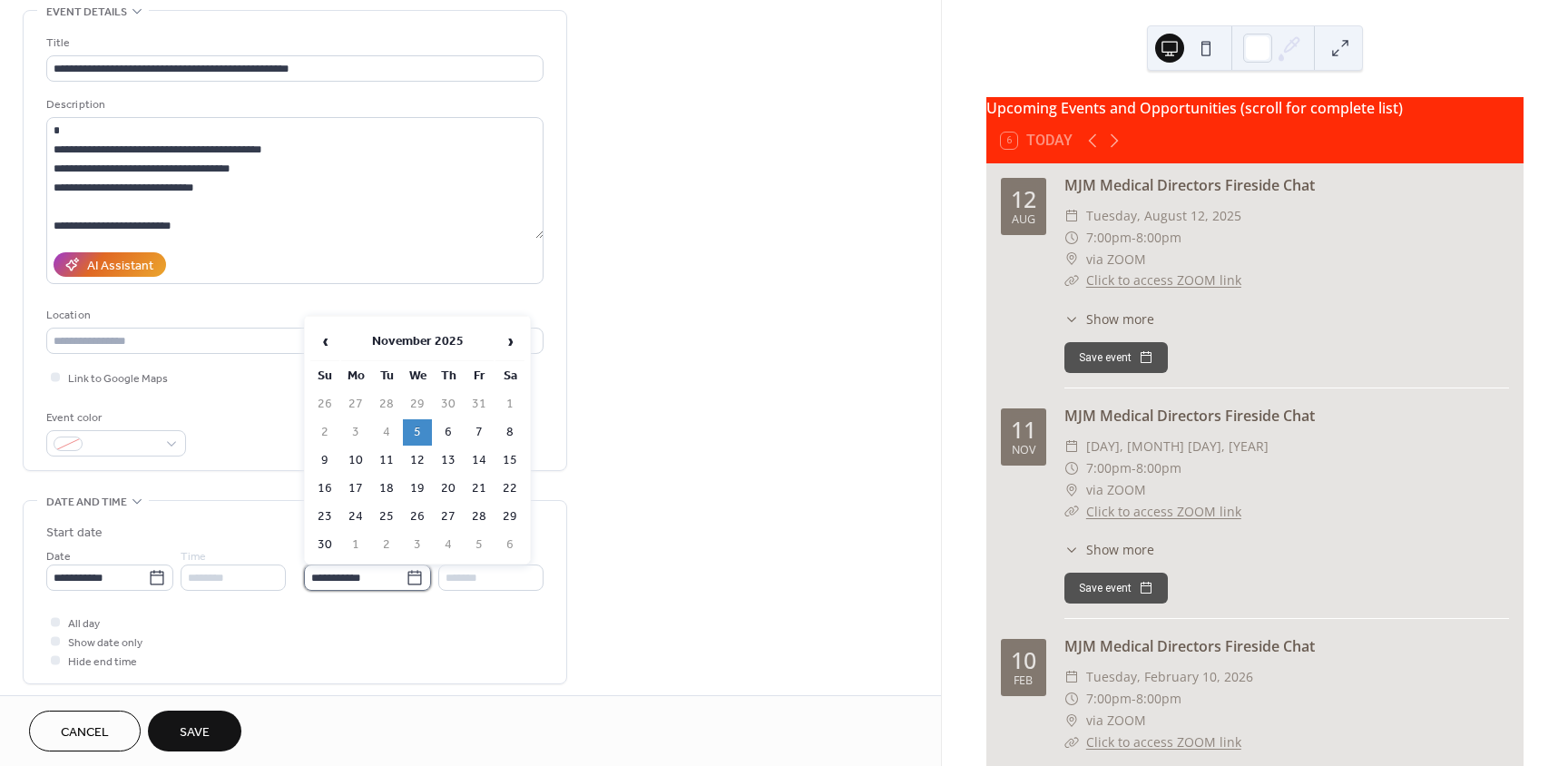 click on "**********" at bounding box center (355, 577) 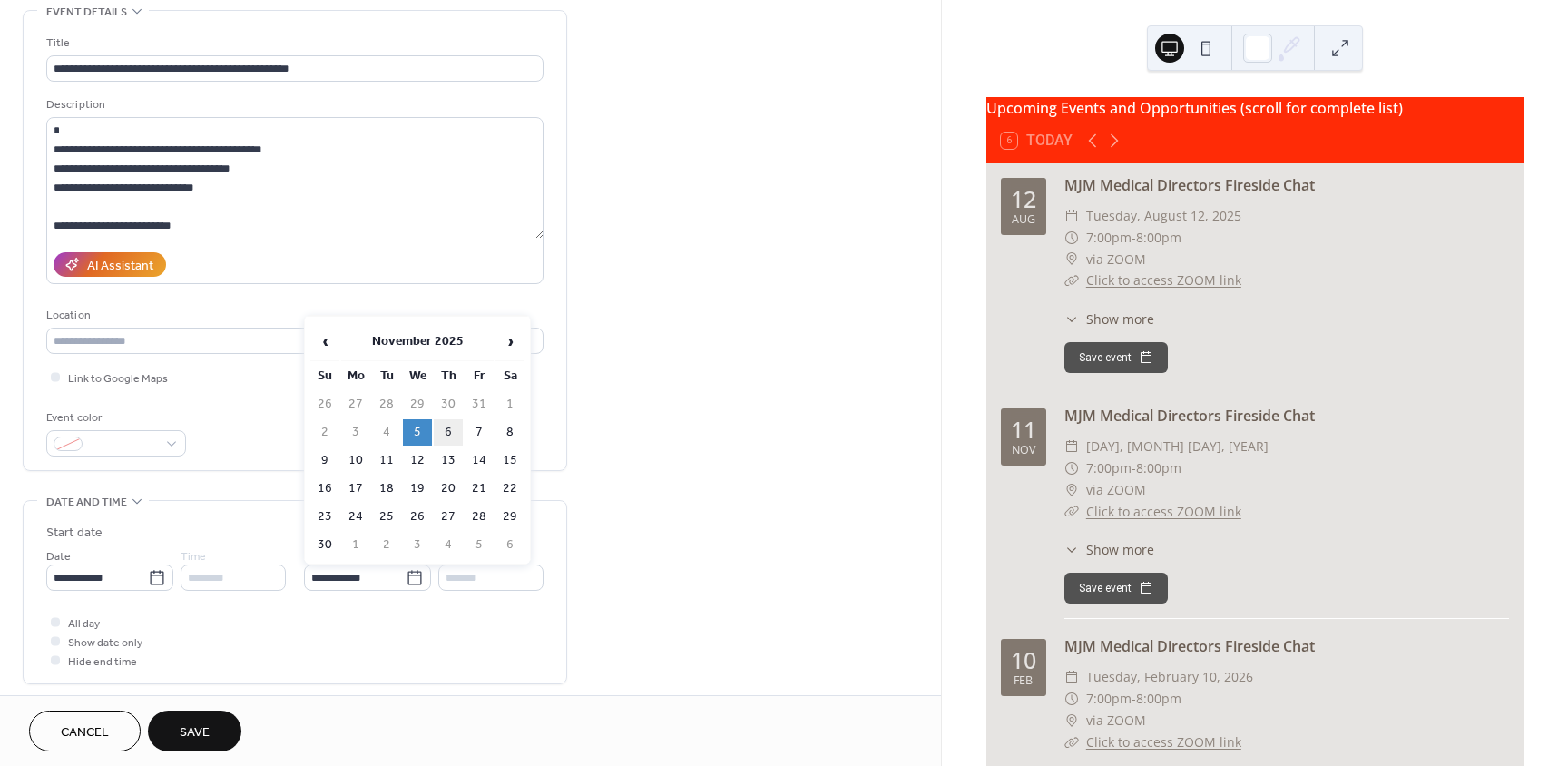 click on "6" at bounding box center [448, 432] 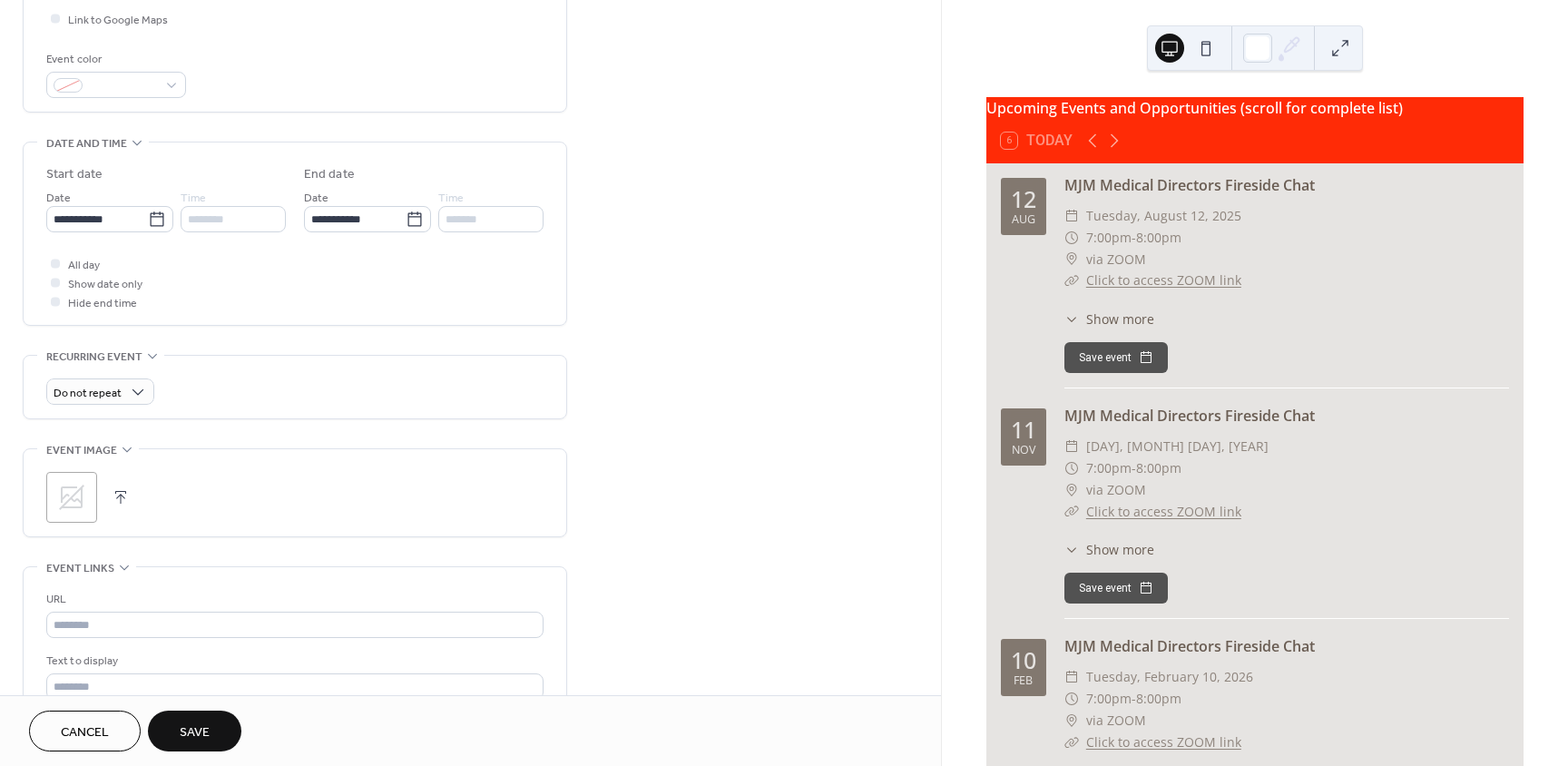 scroll, scrollTop: 454, scrollLeft: 0, axis: vertical 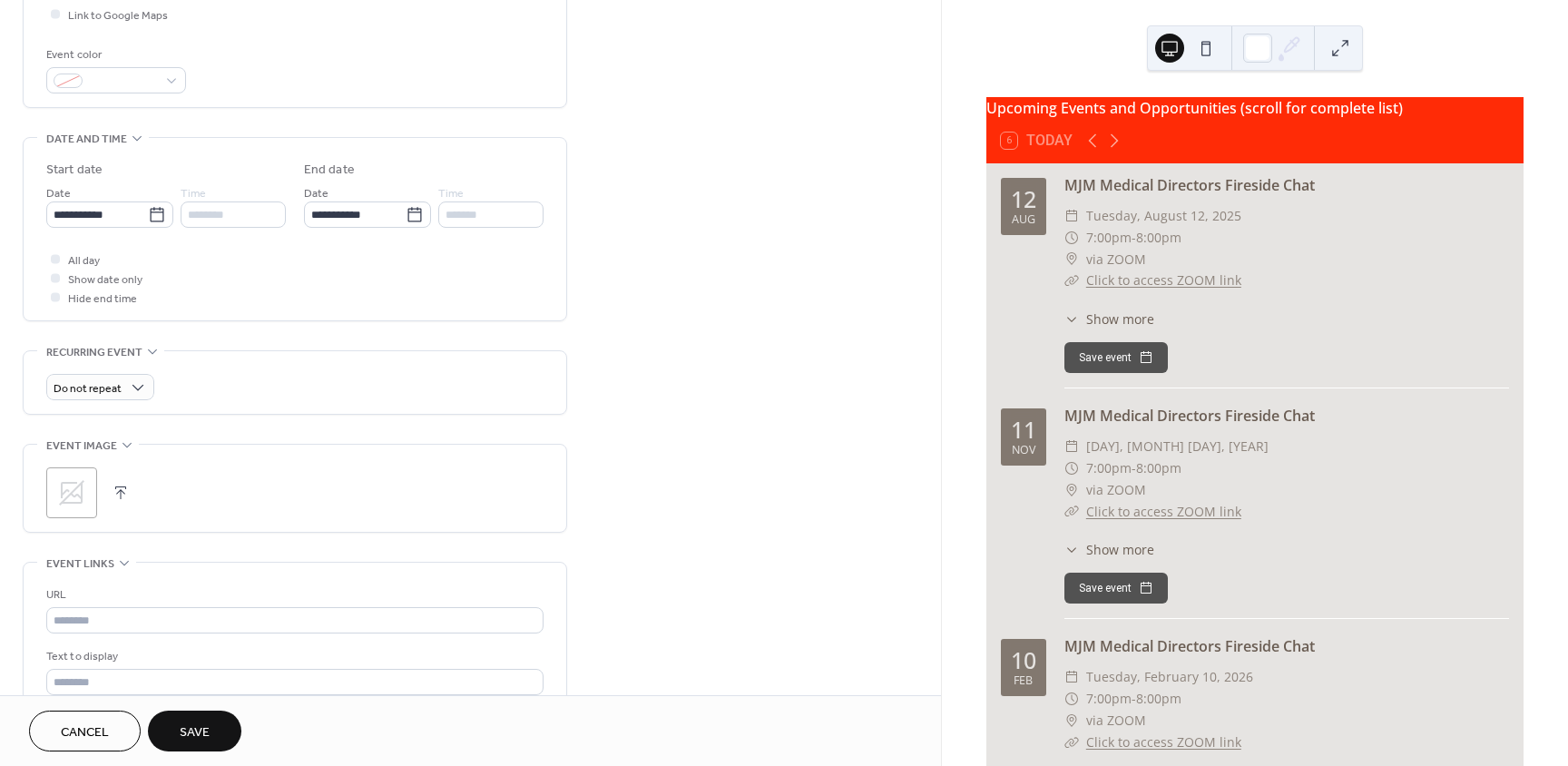 click 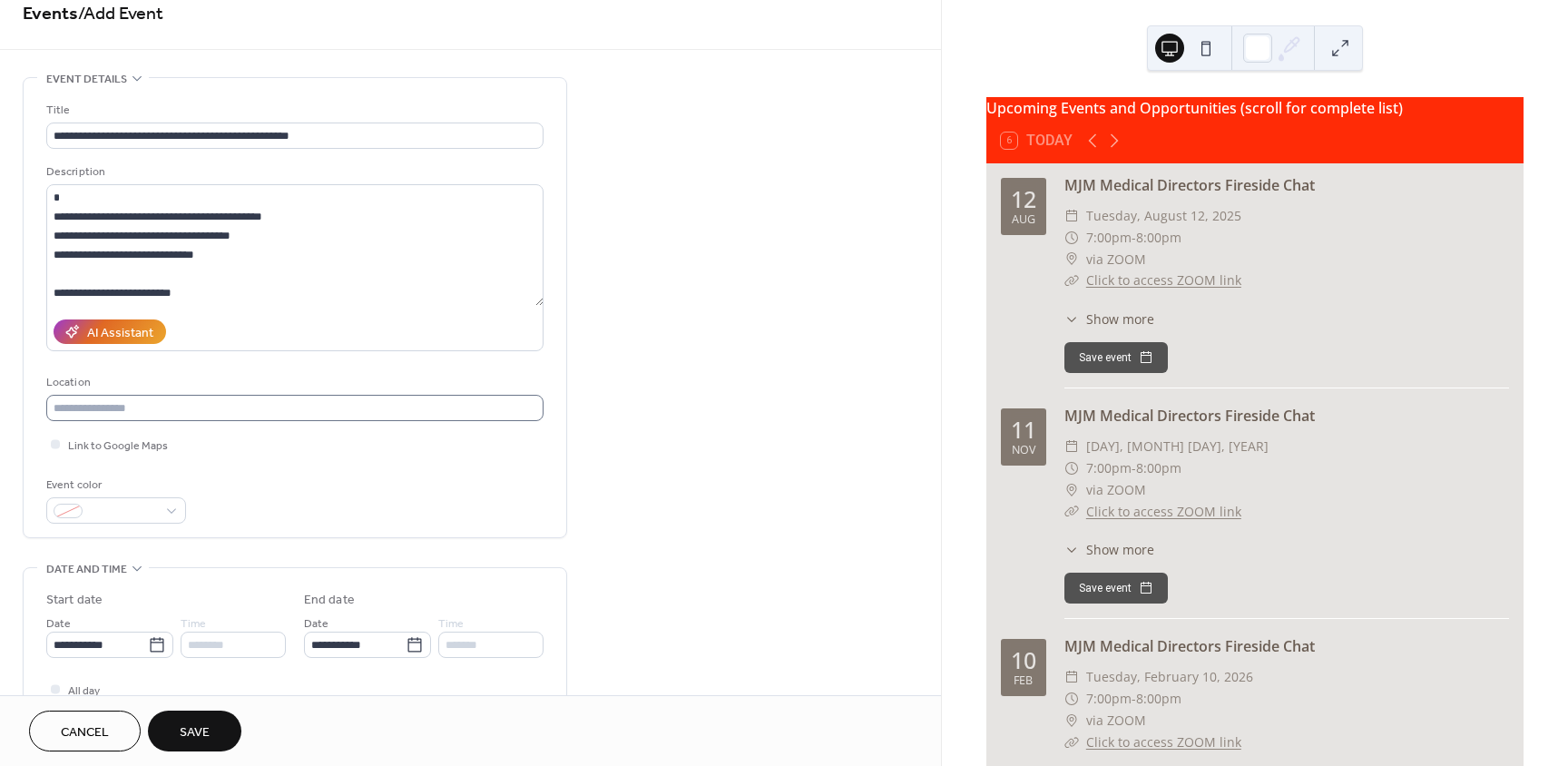 scroll, scrollTop: 0, scrollLeft: 0, axis: both 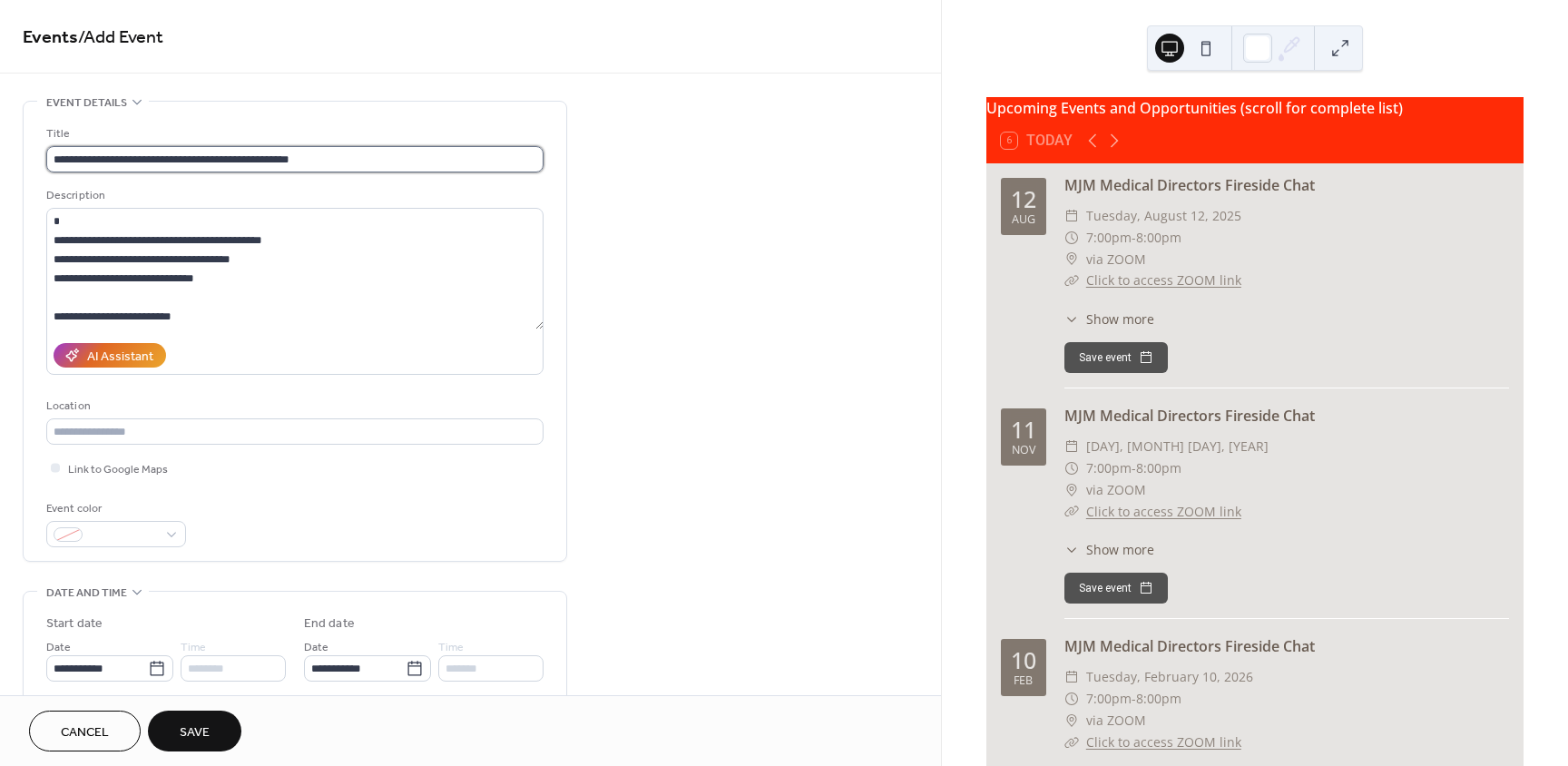 click on "**********" at bounding box center [295, 159] 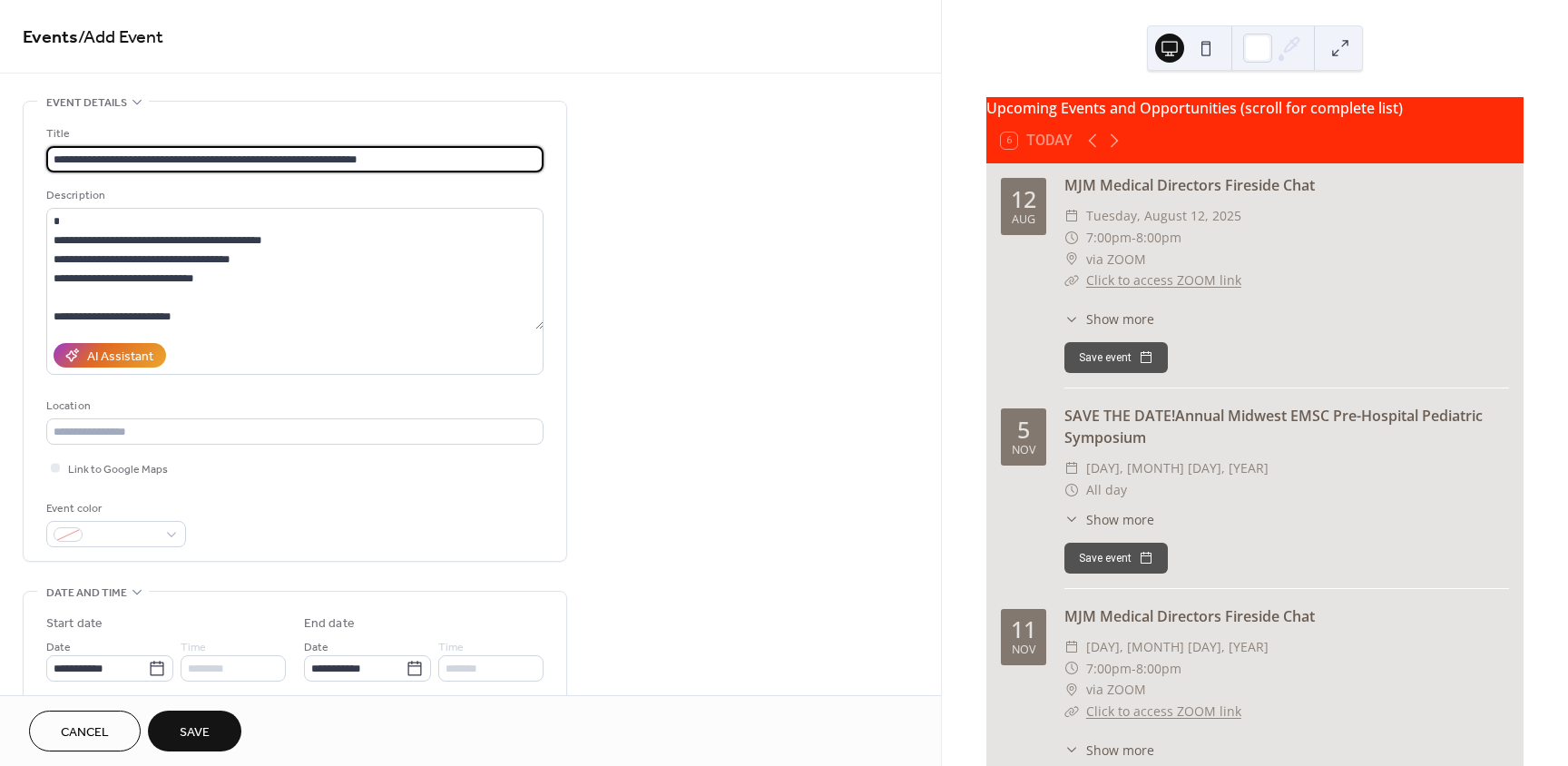 type on "**********" 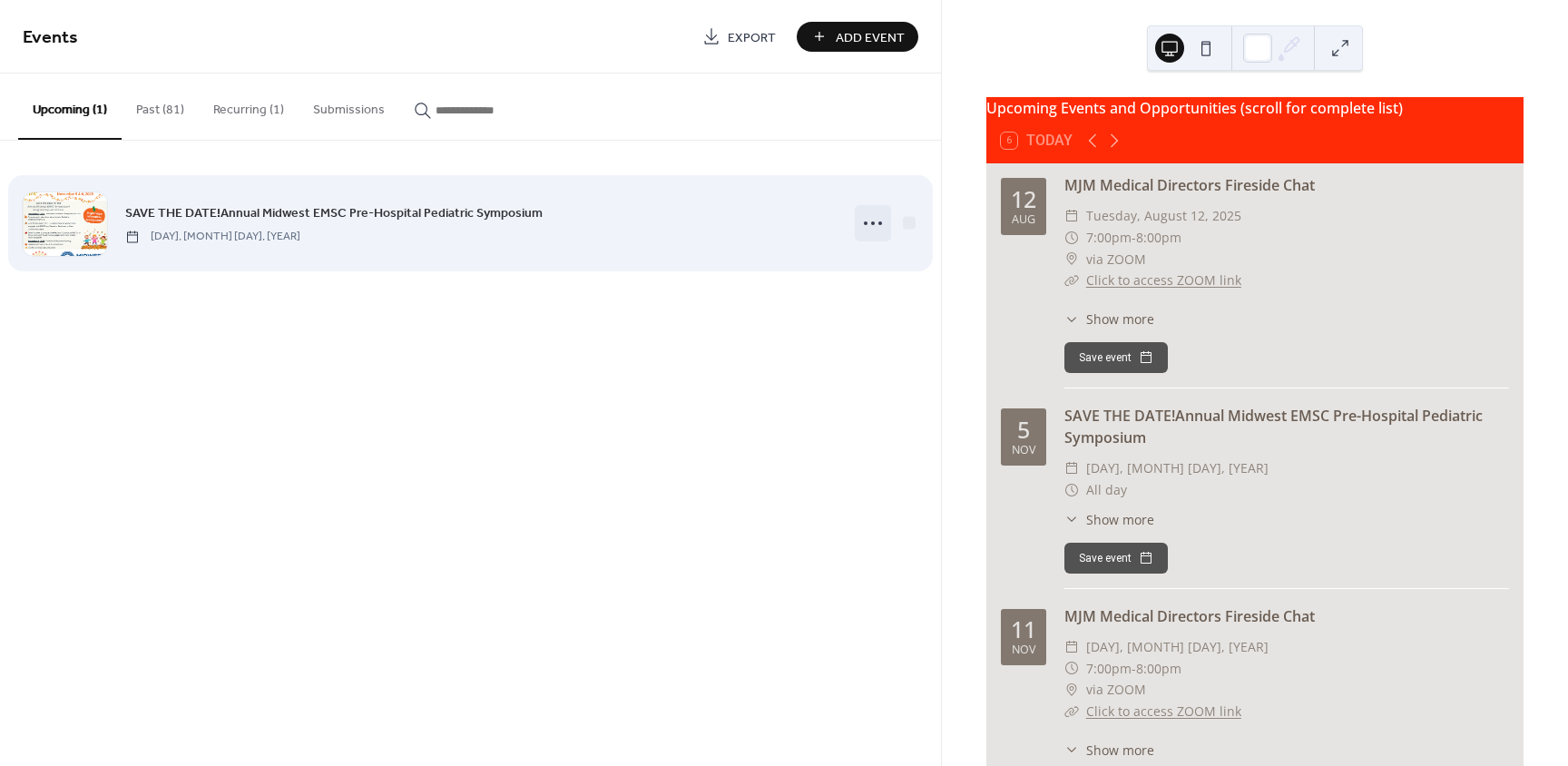 click 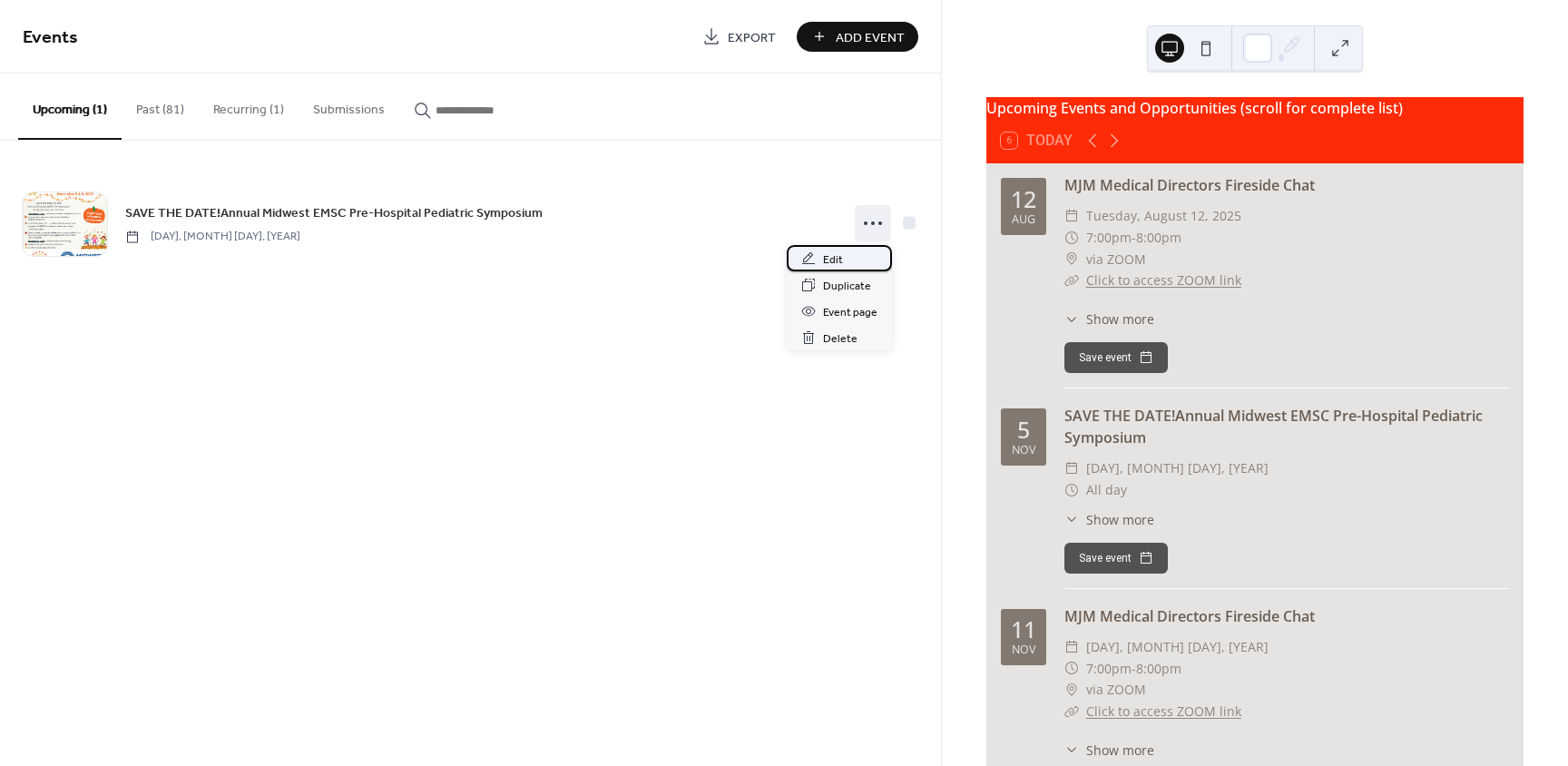 click on "Edit" at bounding box center (833, 260) 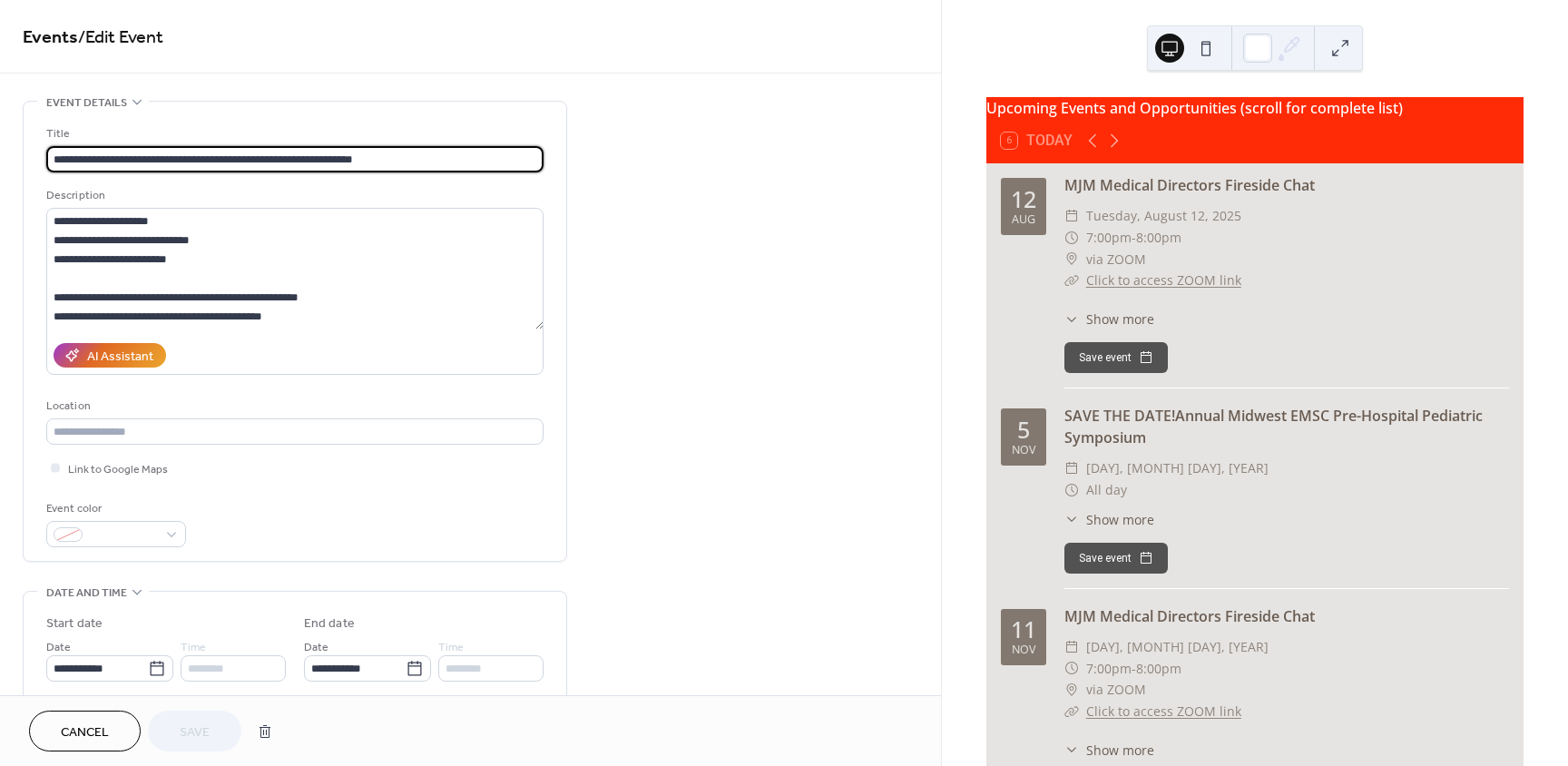click on "**********" at bounding box center (295, 159) 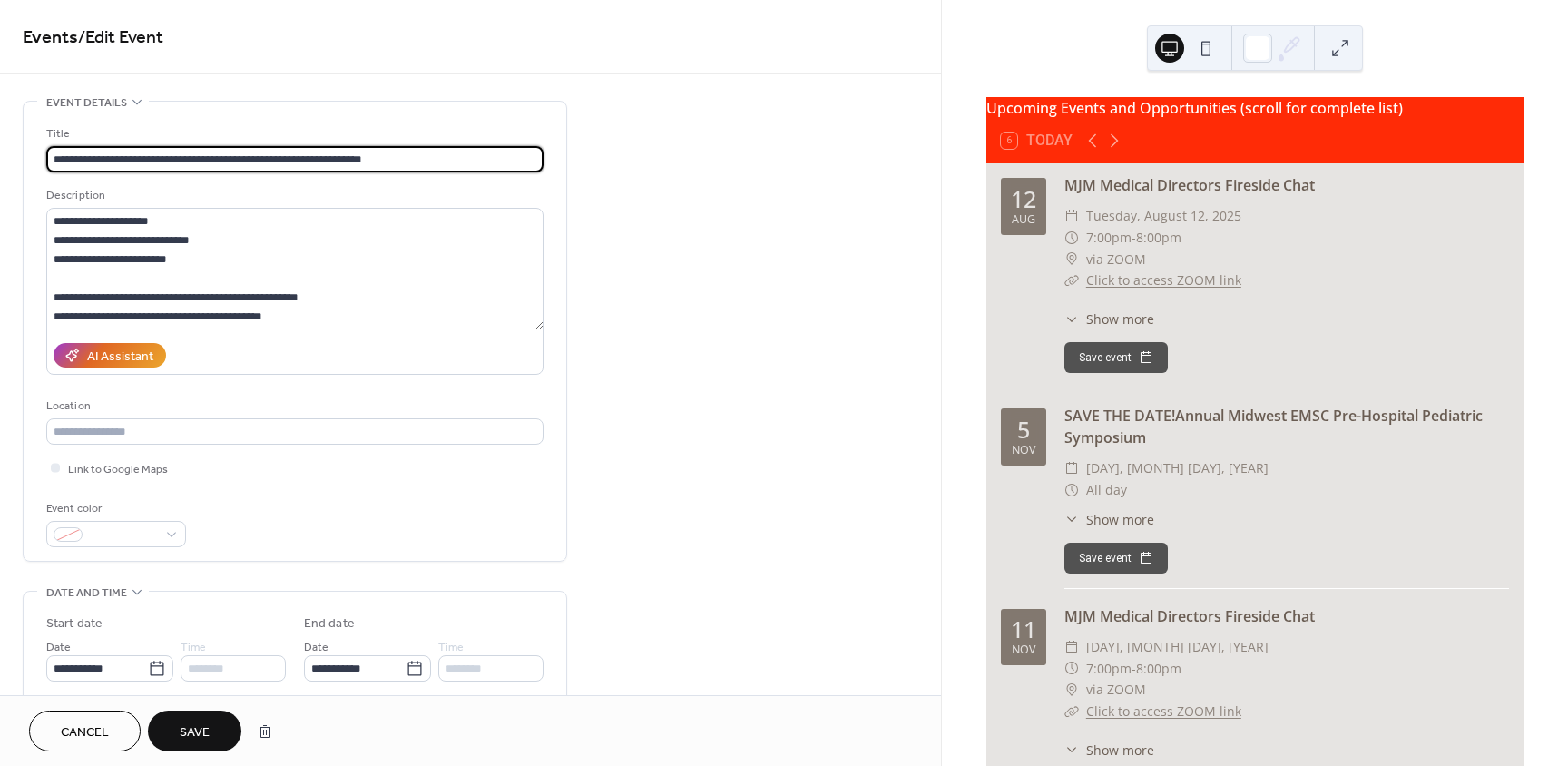 type on "**********" 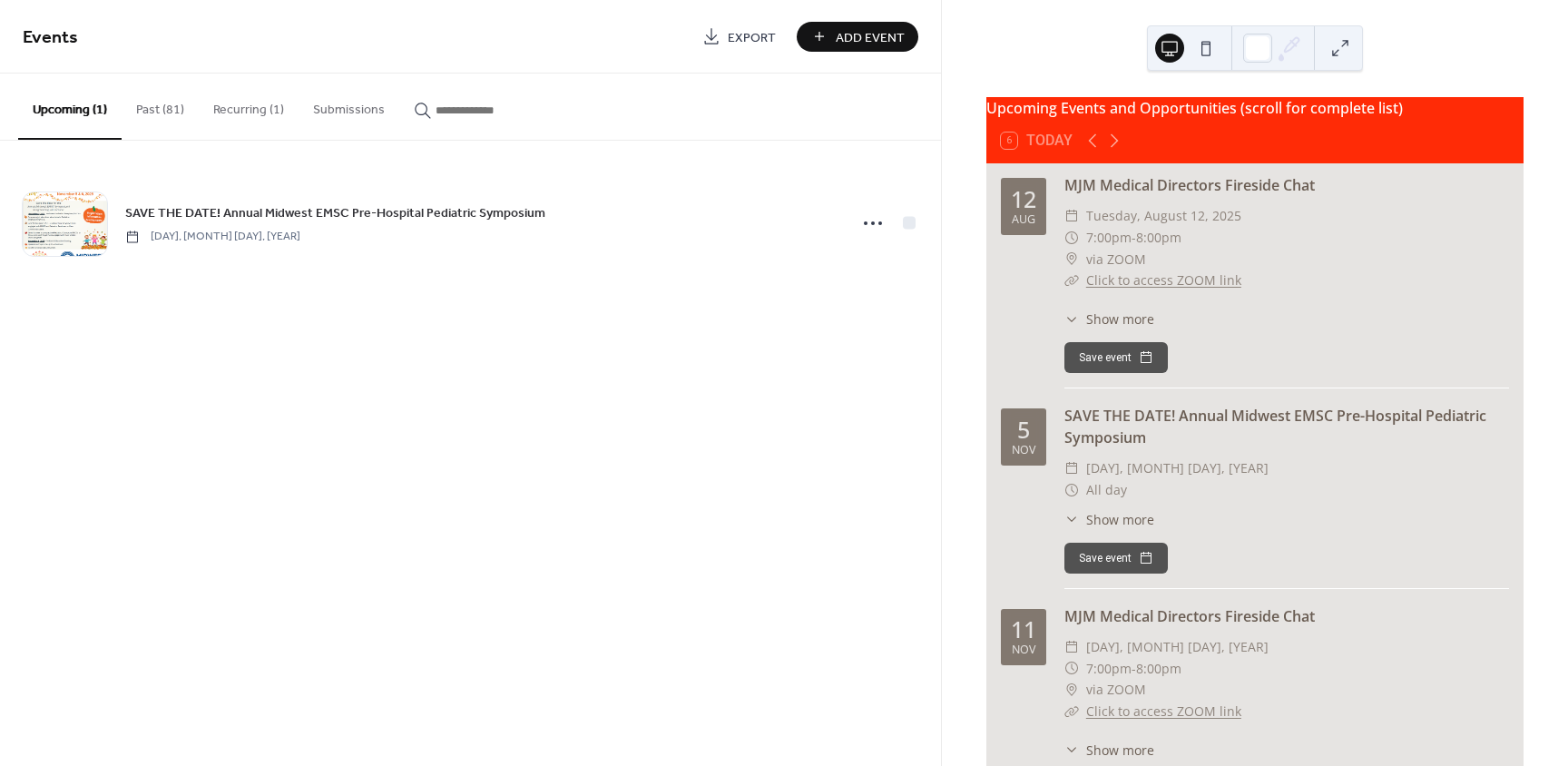 click on "Add Event" at bounding box center (858, 36) 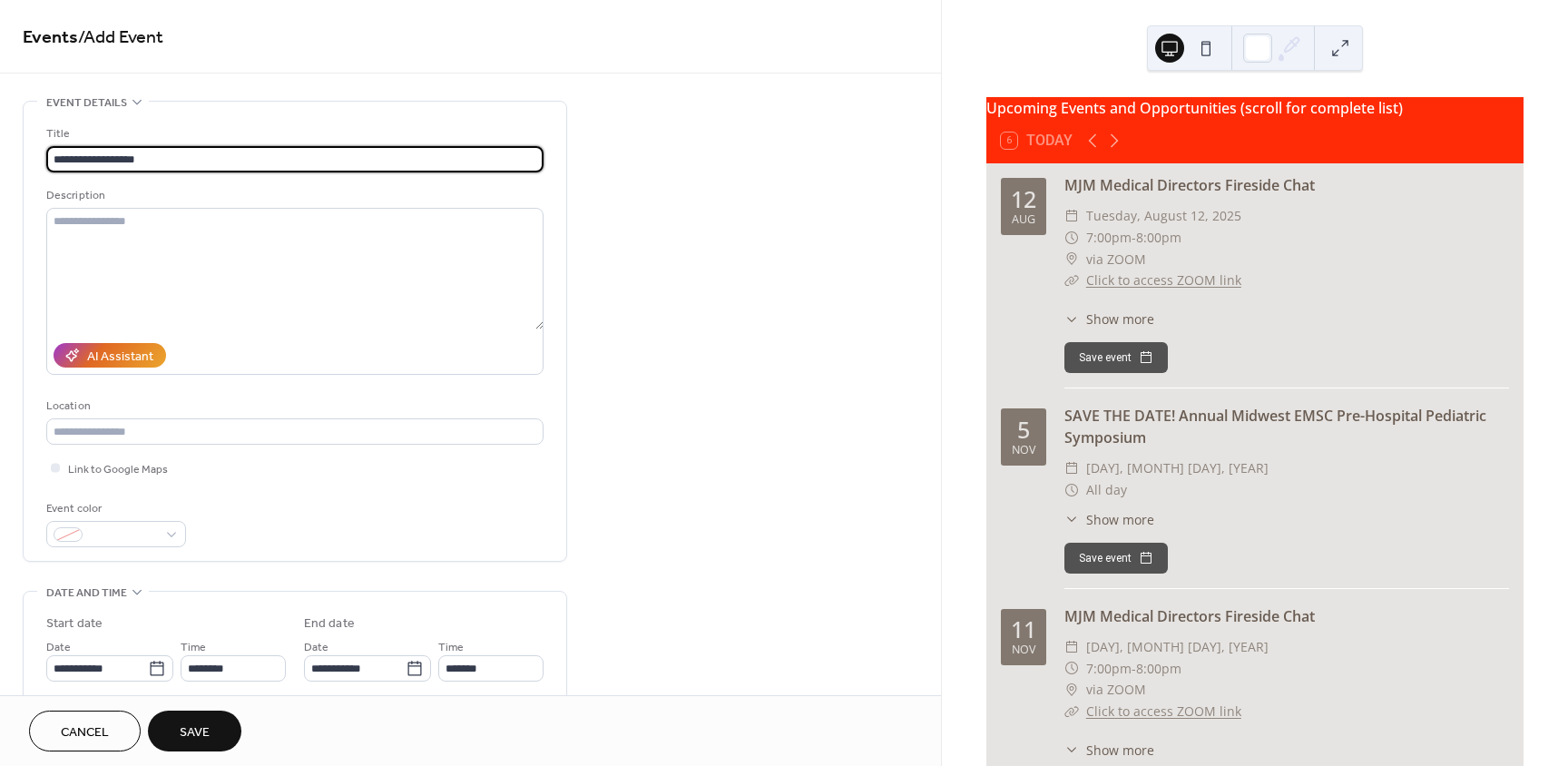 drag, startPoint x: 184, startPoint y: 160, endPoint x: 107, endPoint y: 160, distance: 77 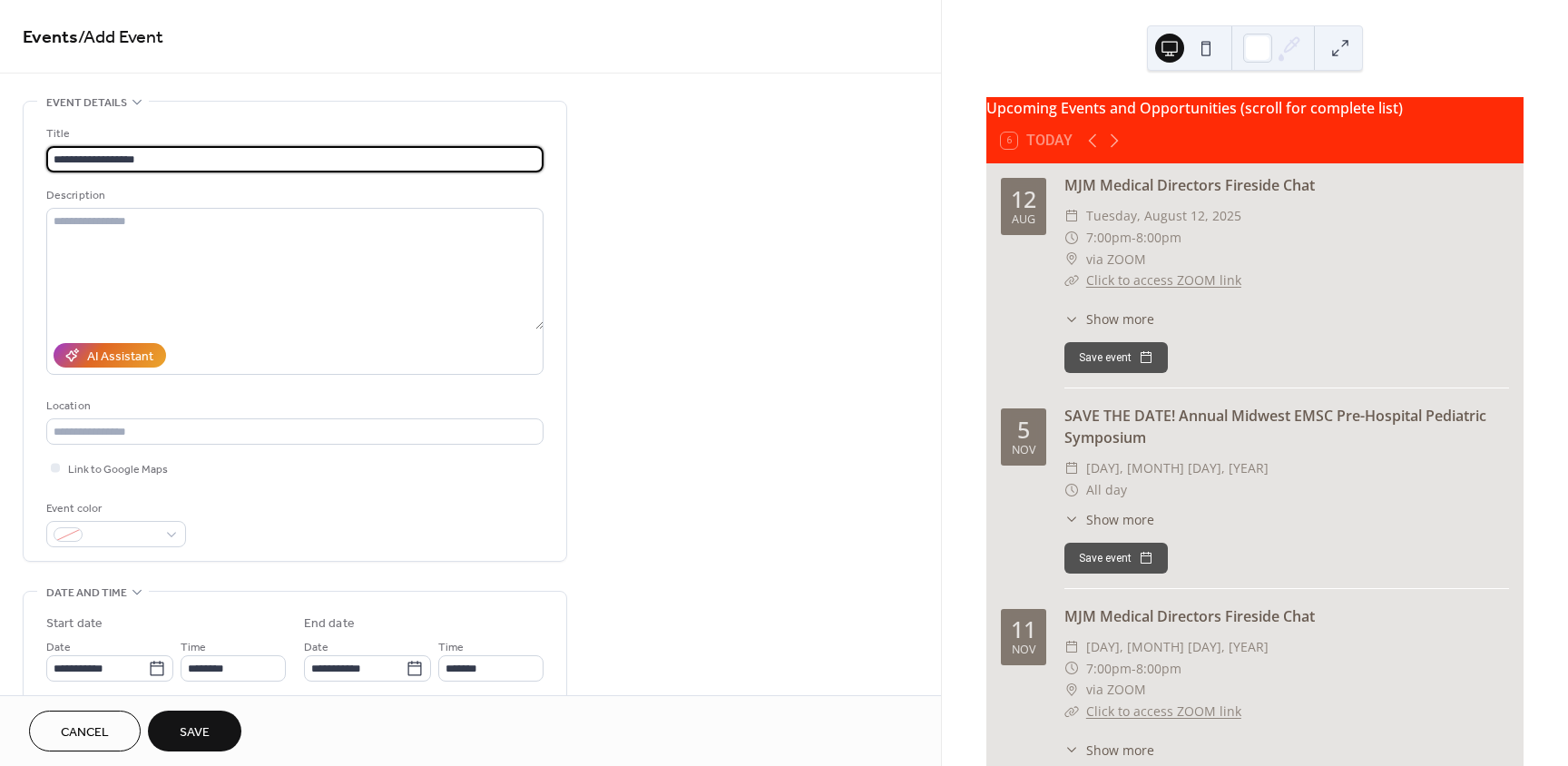 click on "**********" at bounding box center [295, 159] 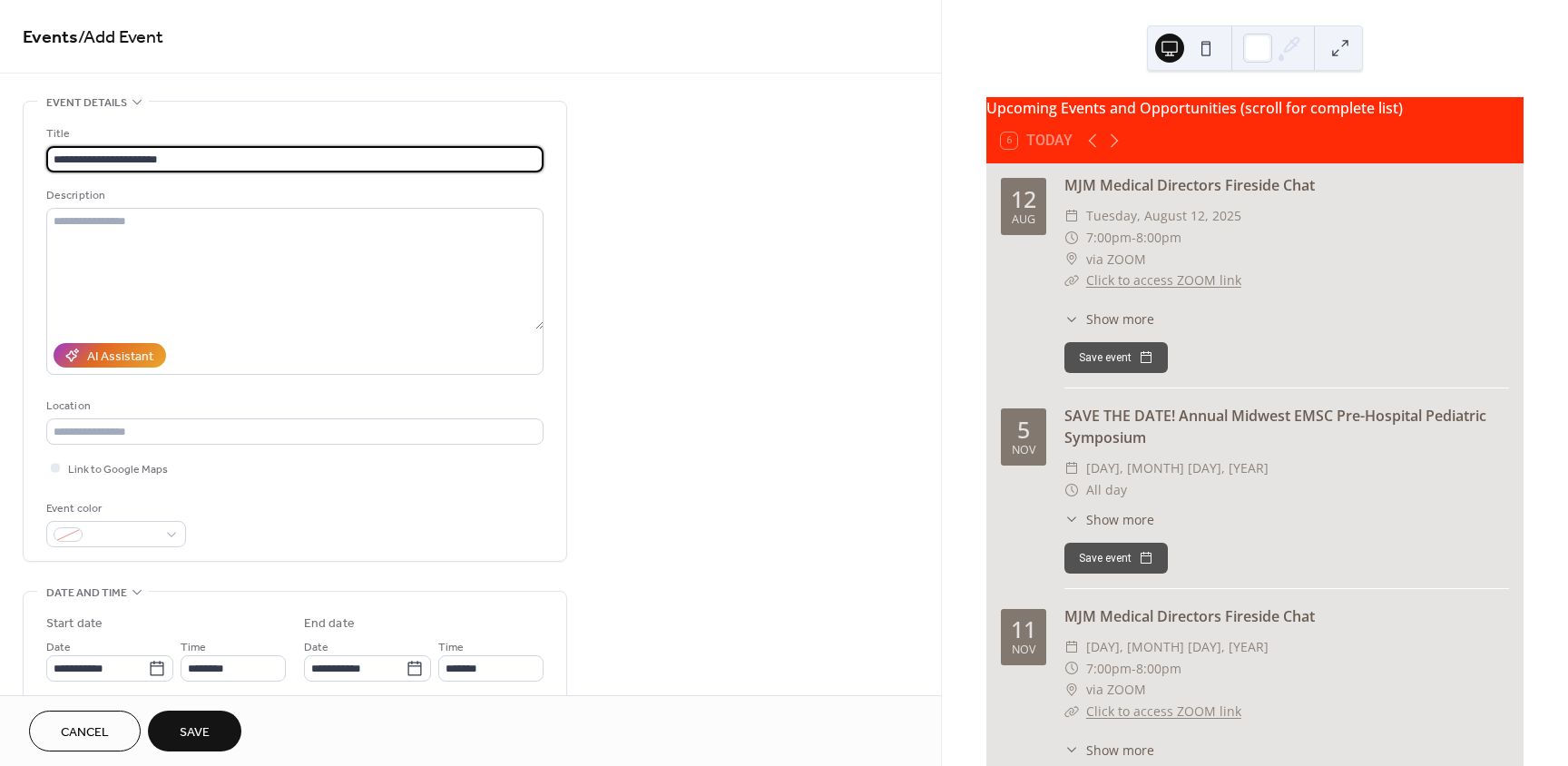 type on "**********" 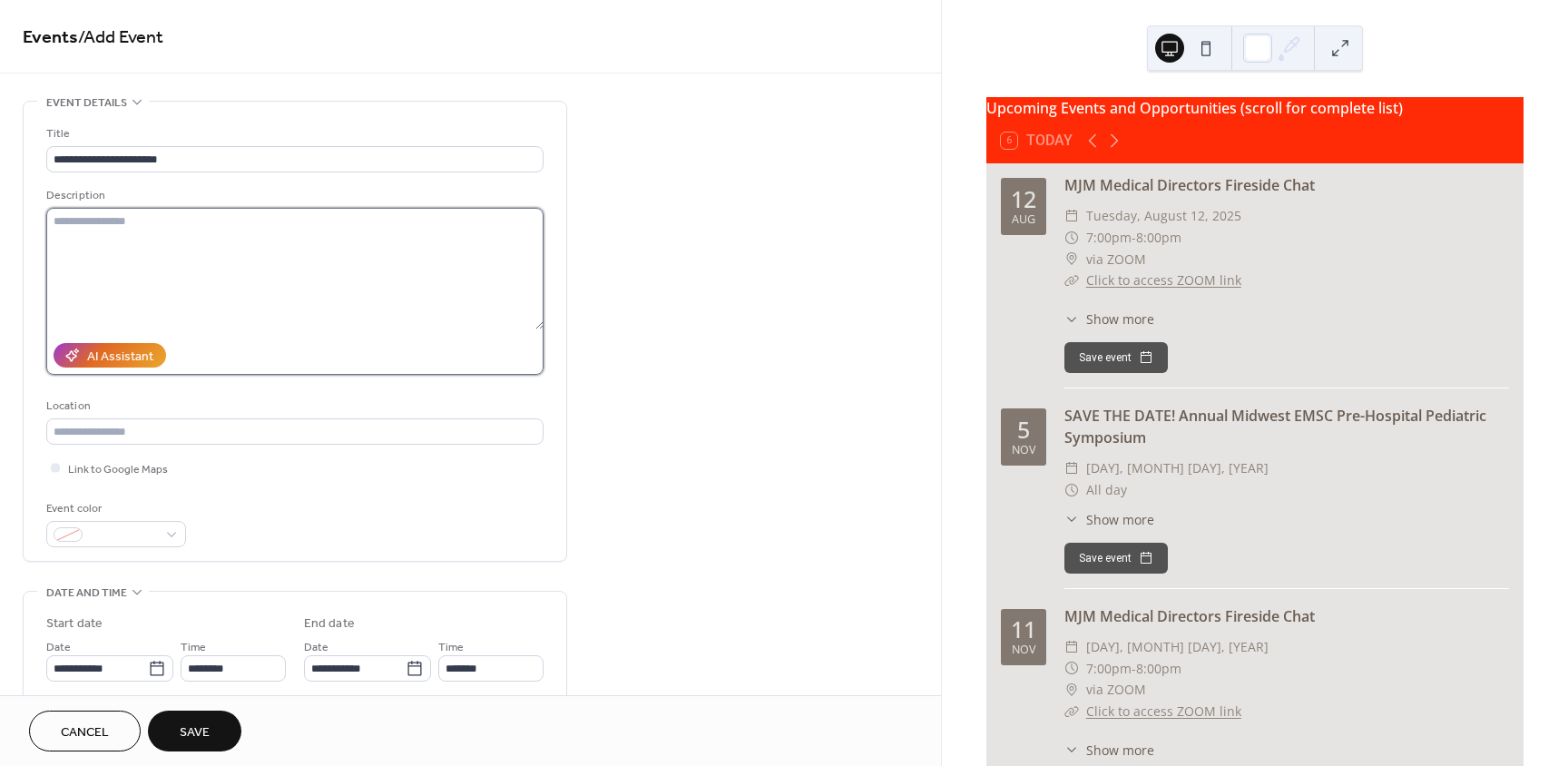 click at bounding box center (295, 269) 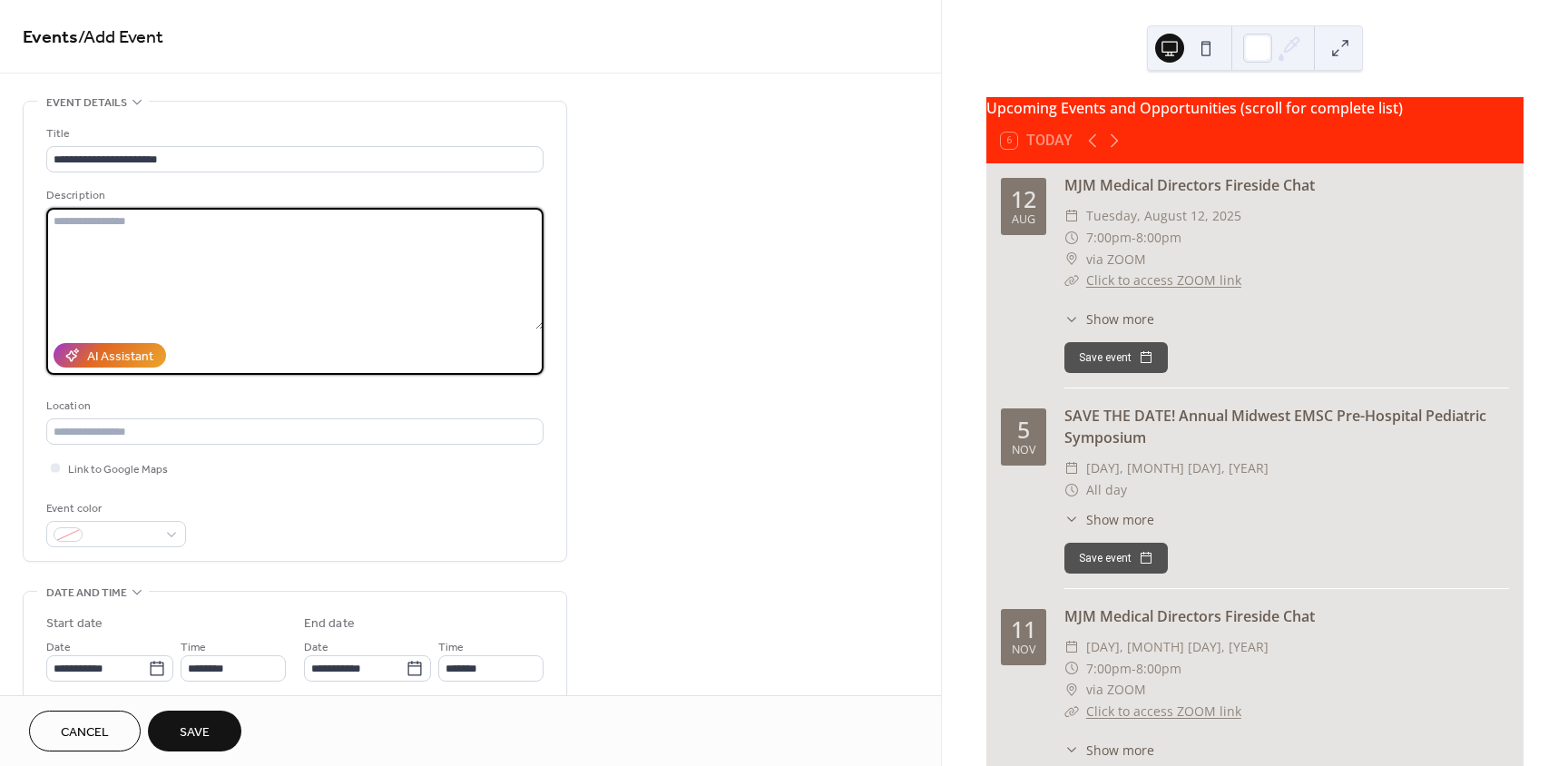 paste on "**********" 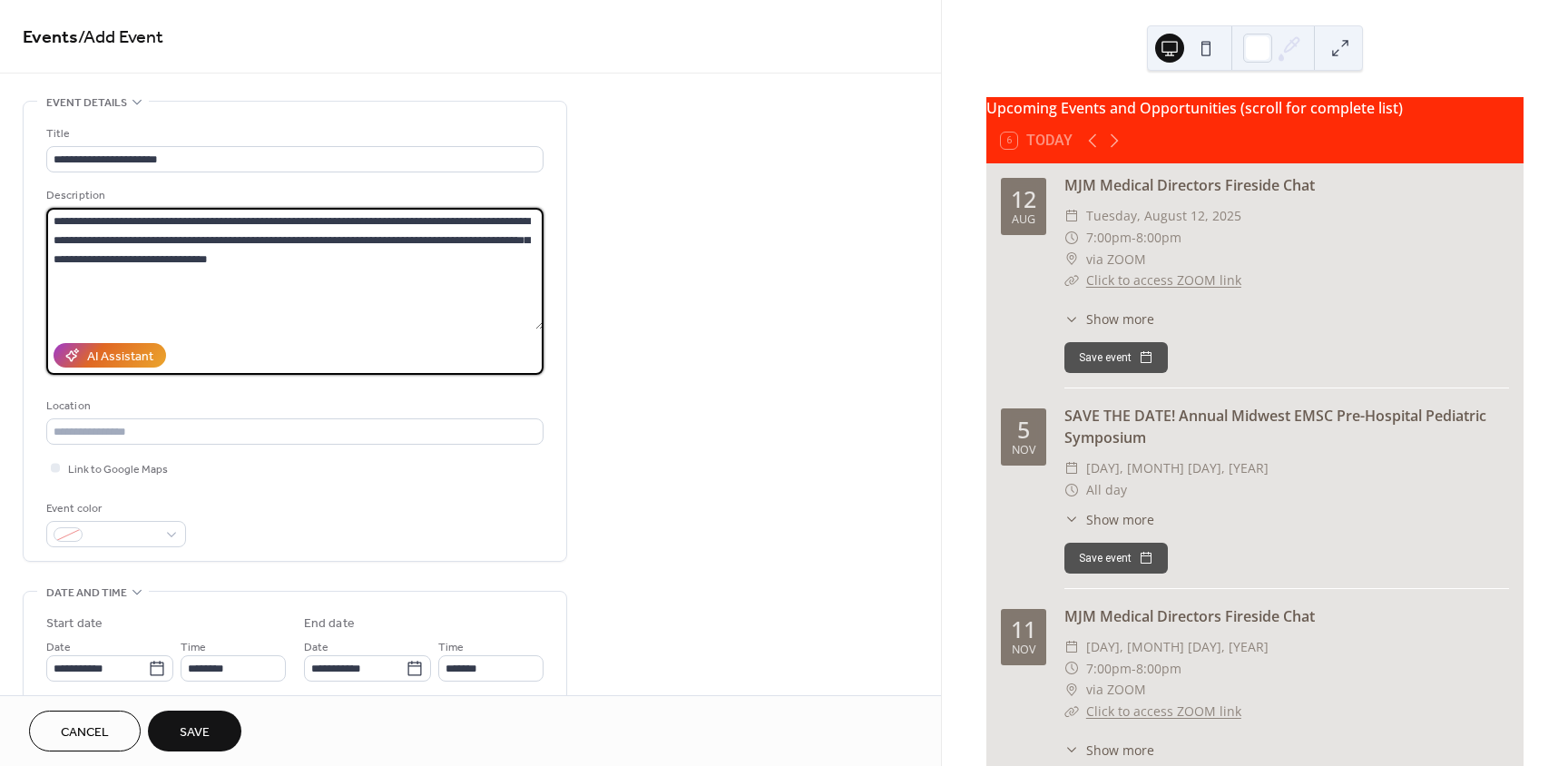 click on "**********" at bounding box center [295, 269] 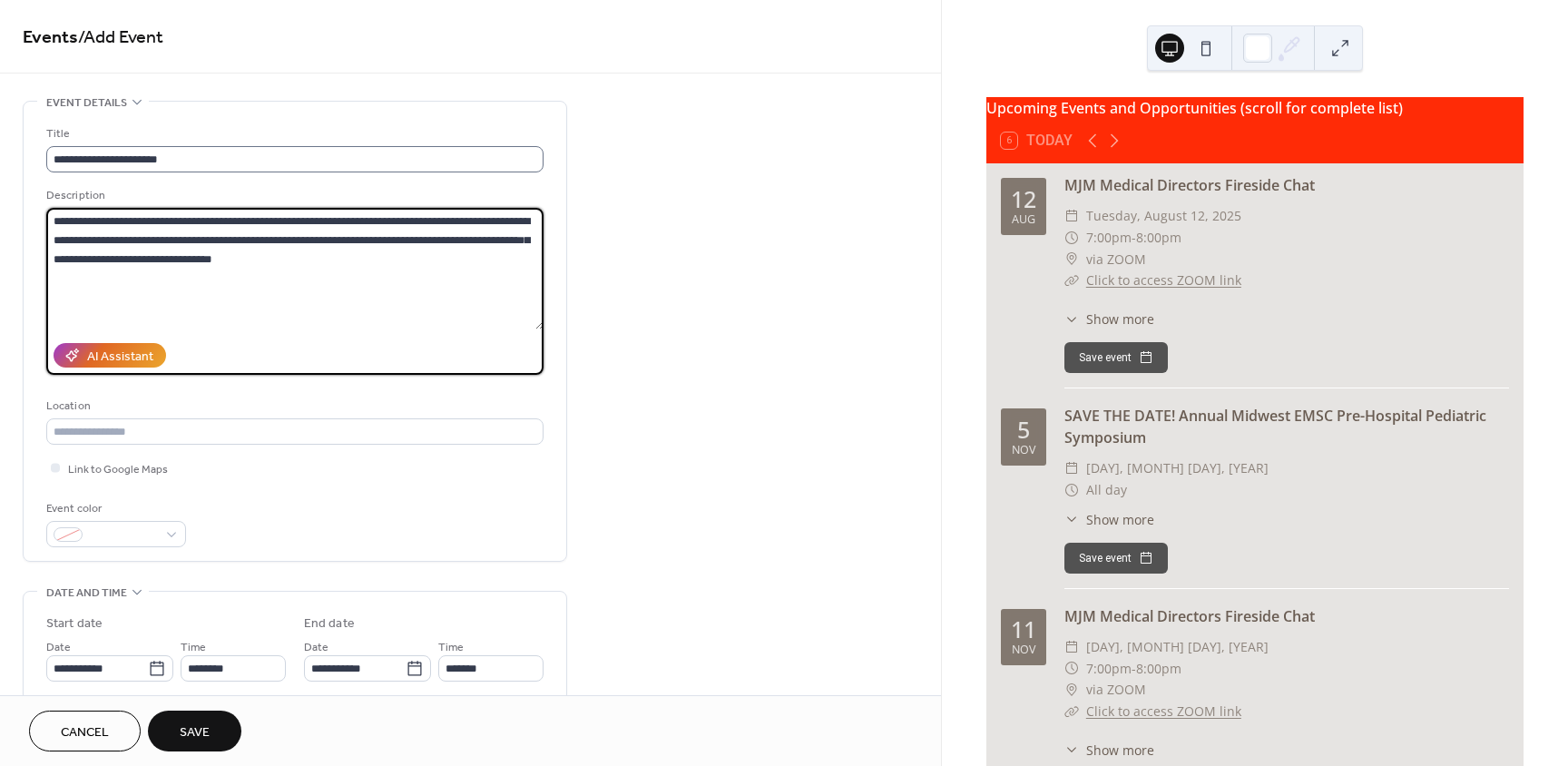 type on "**********" 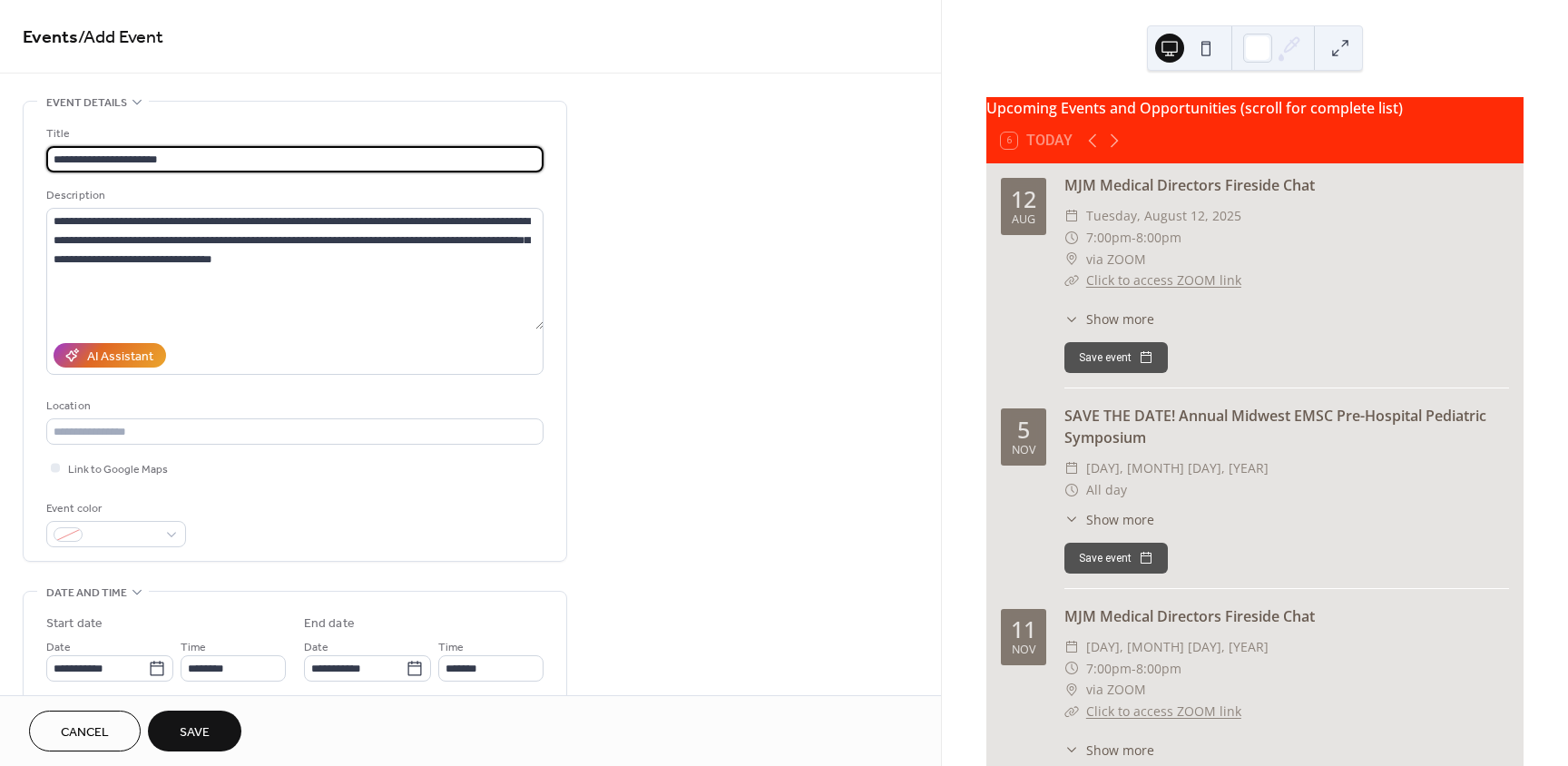 click on "**********" at bounding box center [295, 159] 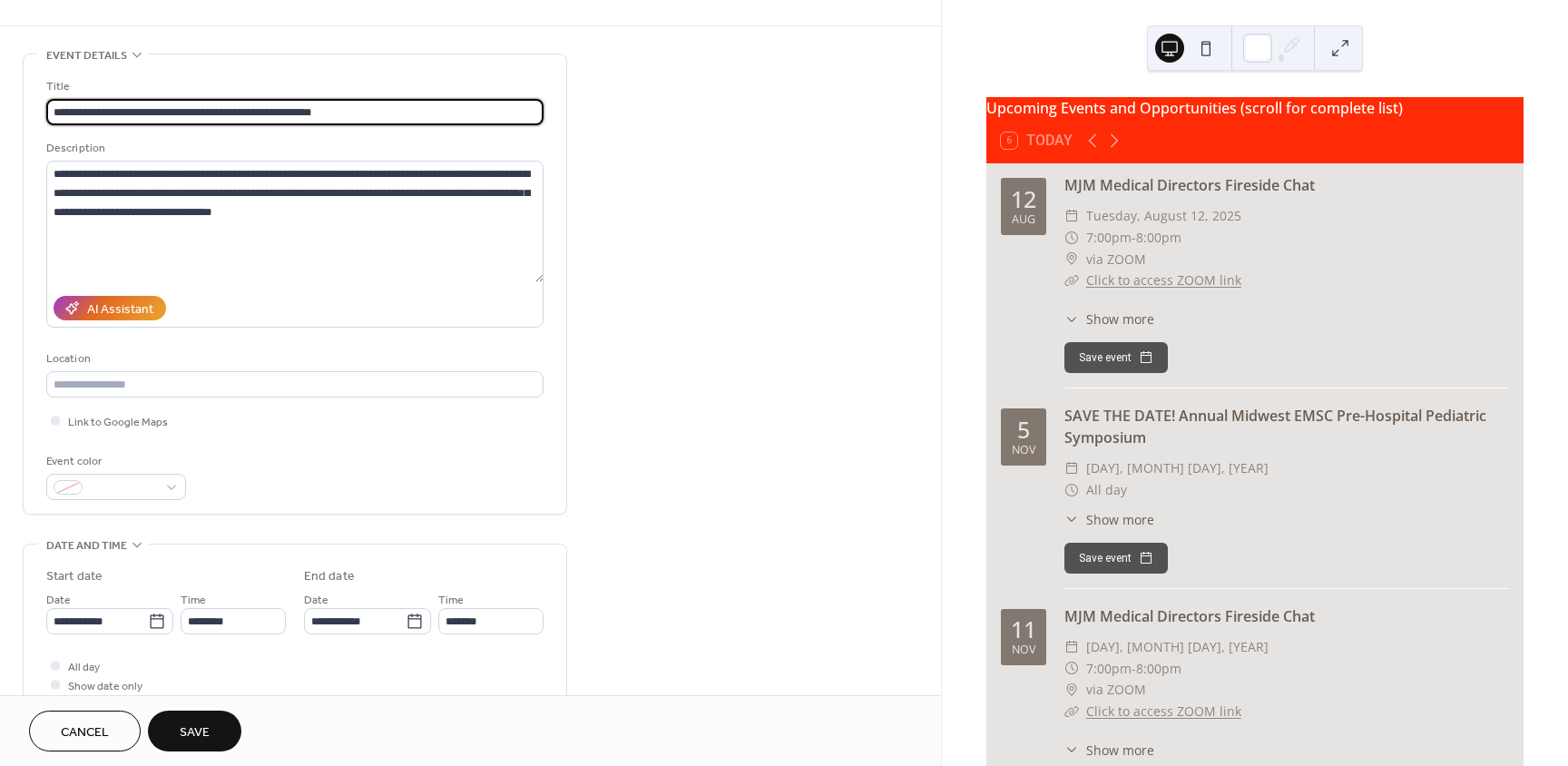 scroll, scrollTop: 182, scrollLeft: 0, axis: vertical 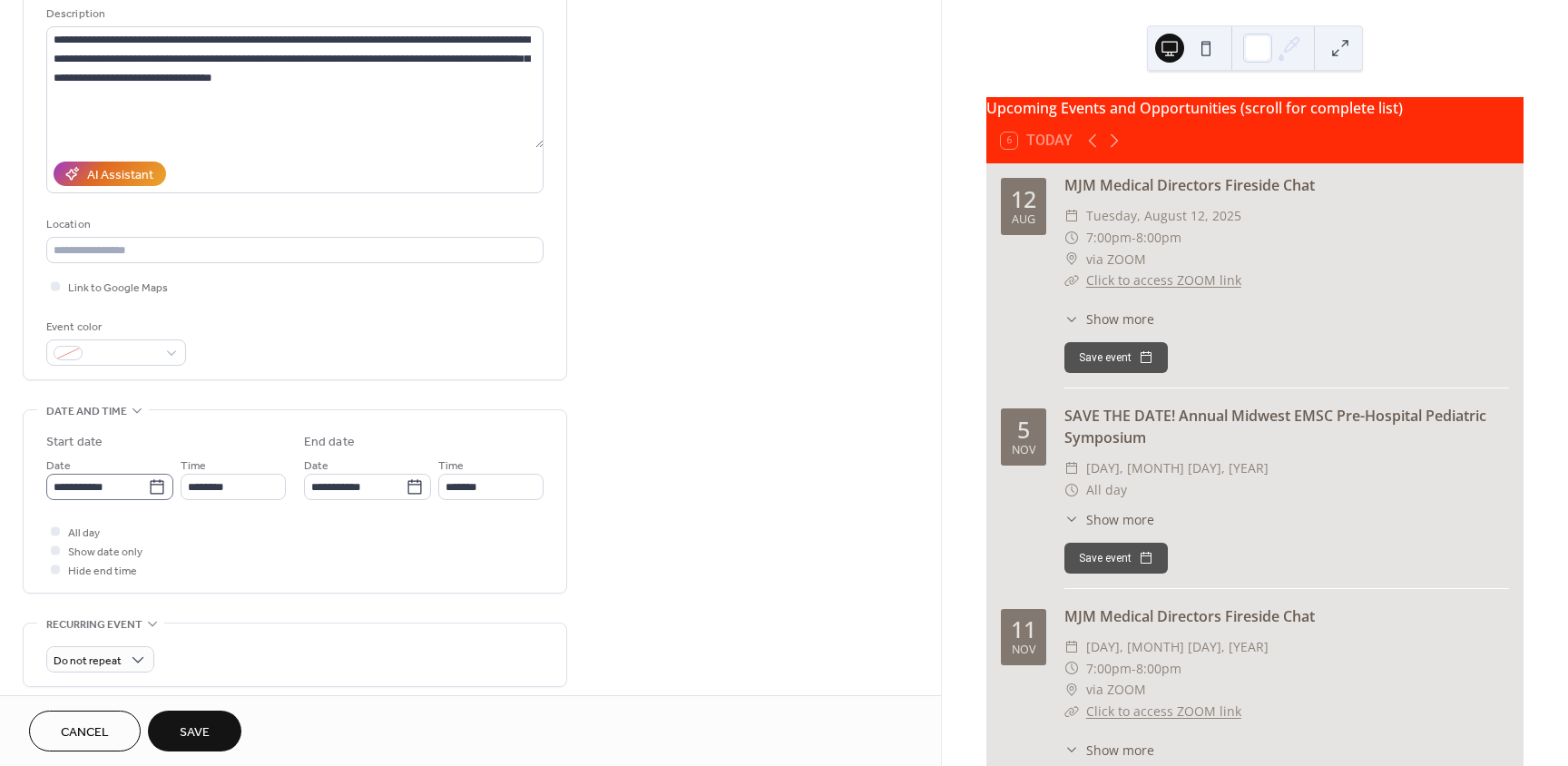 type on "**********" 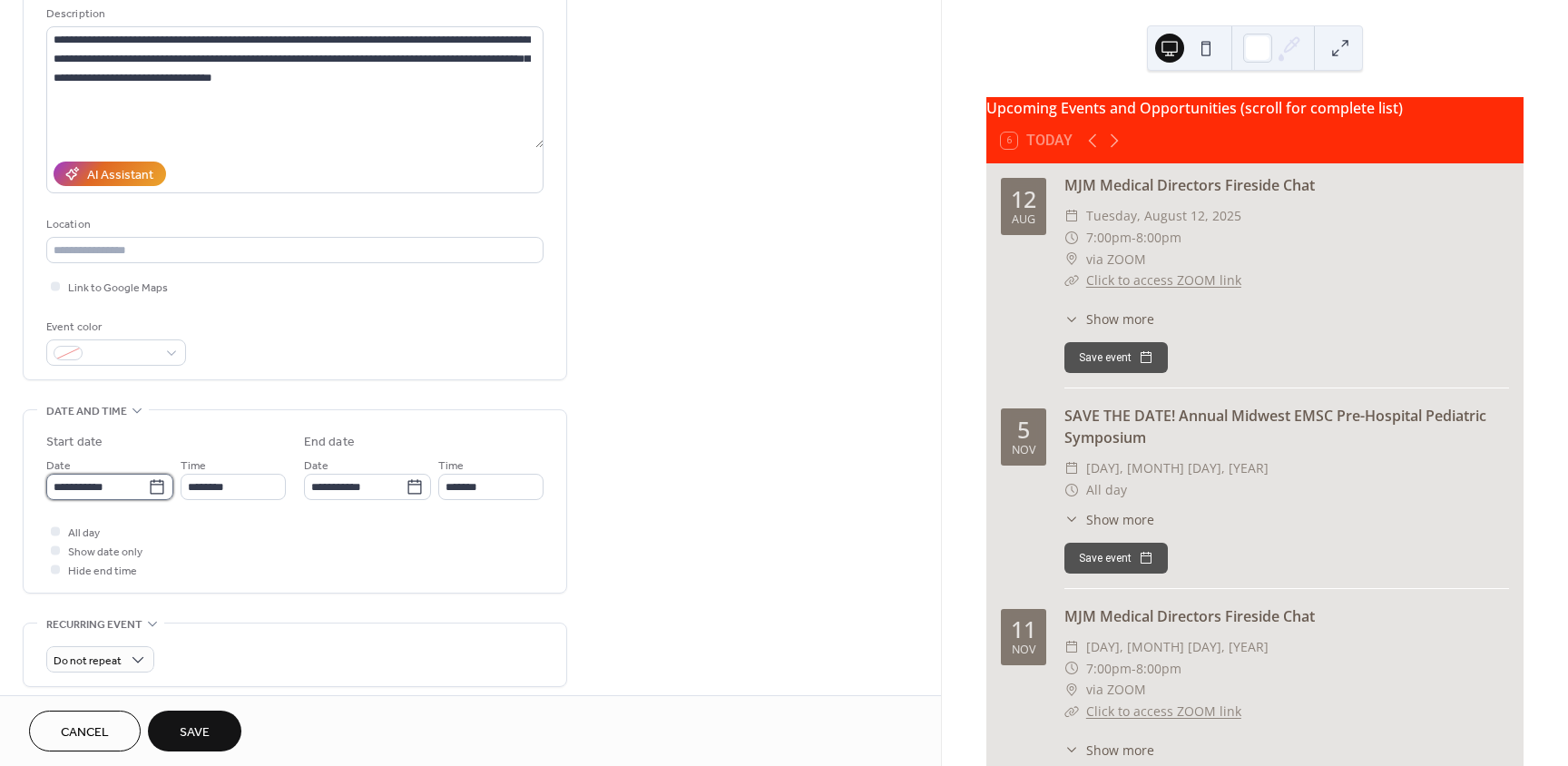 click on "**********" at bounding box center (97, 486) 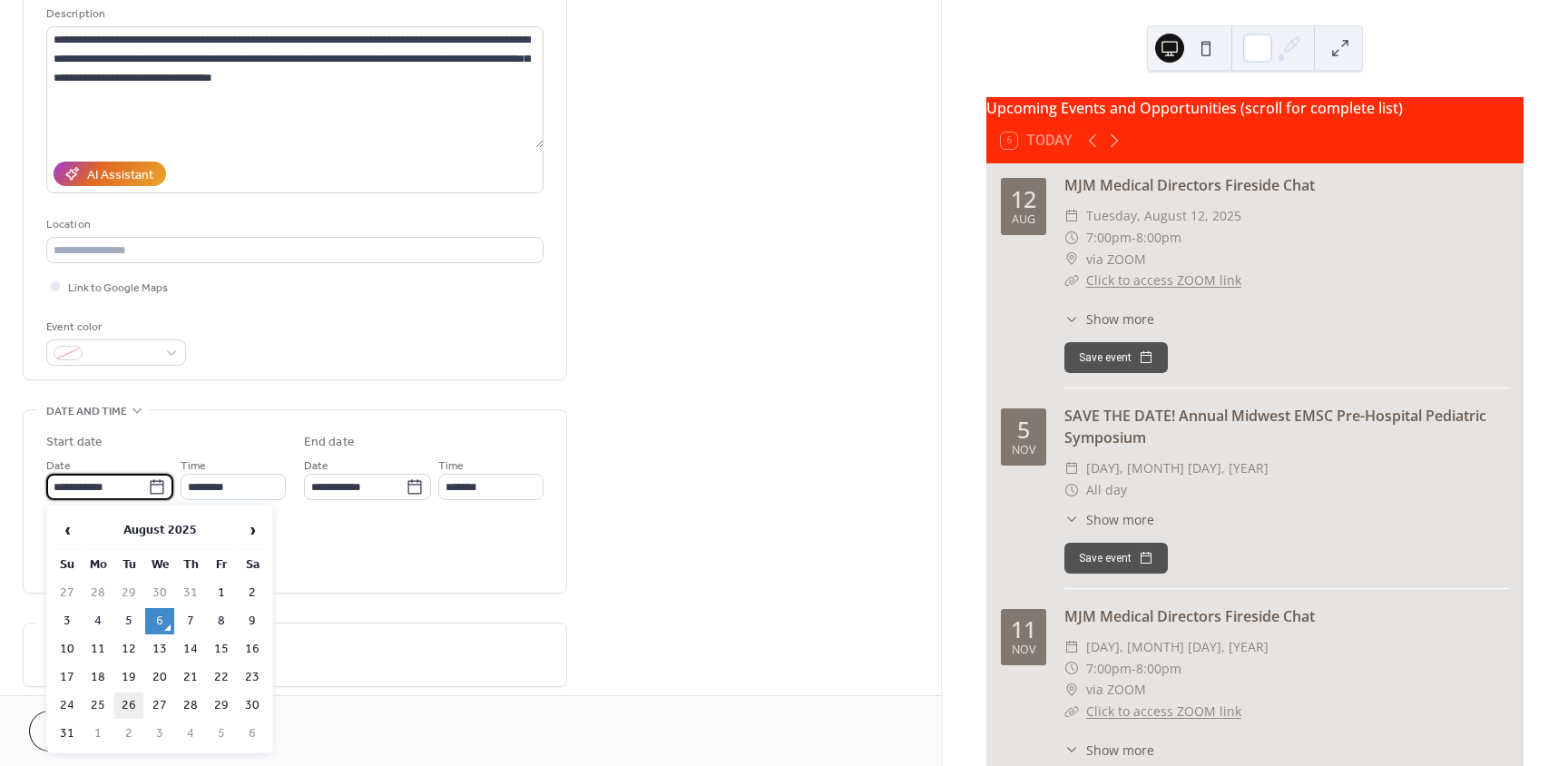 click on "26" at bounding box center (129, 705) 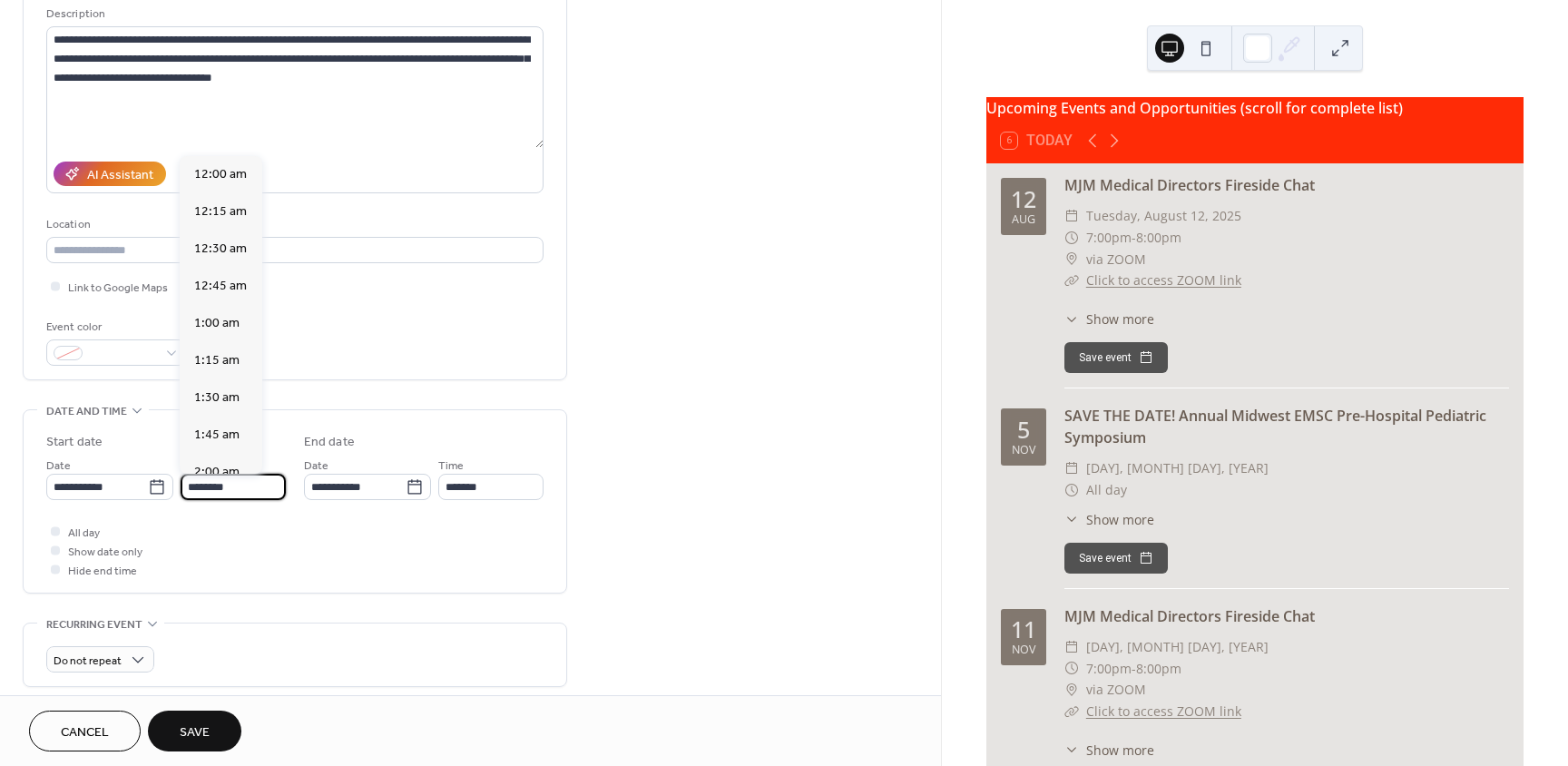click on "********" at bounding box center [233, 486] 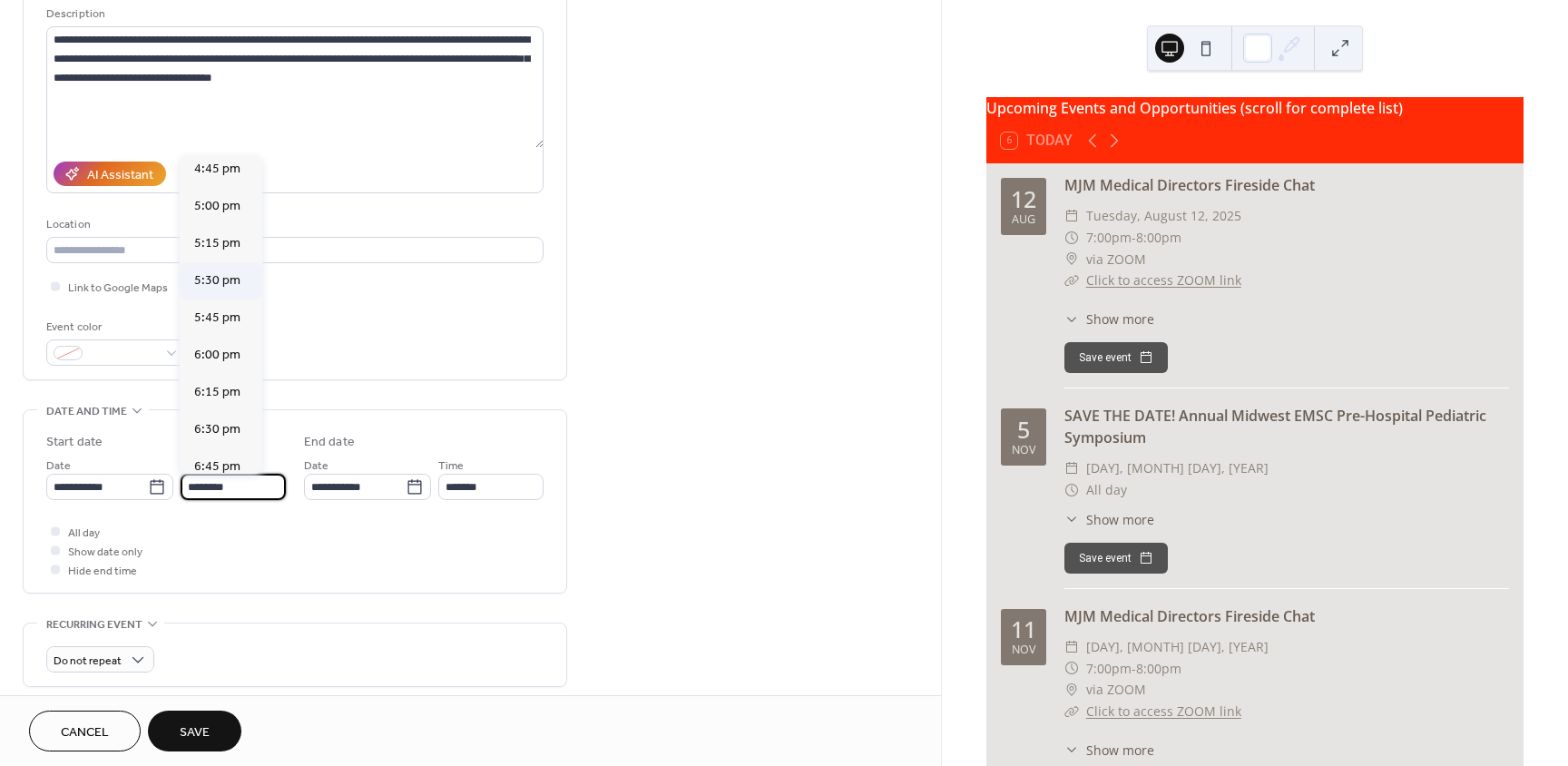 scroll, scrollTop: 2512, scrollLeft: 0, axis: vertical 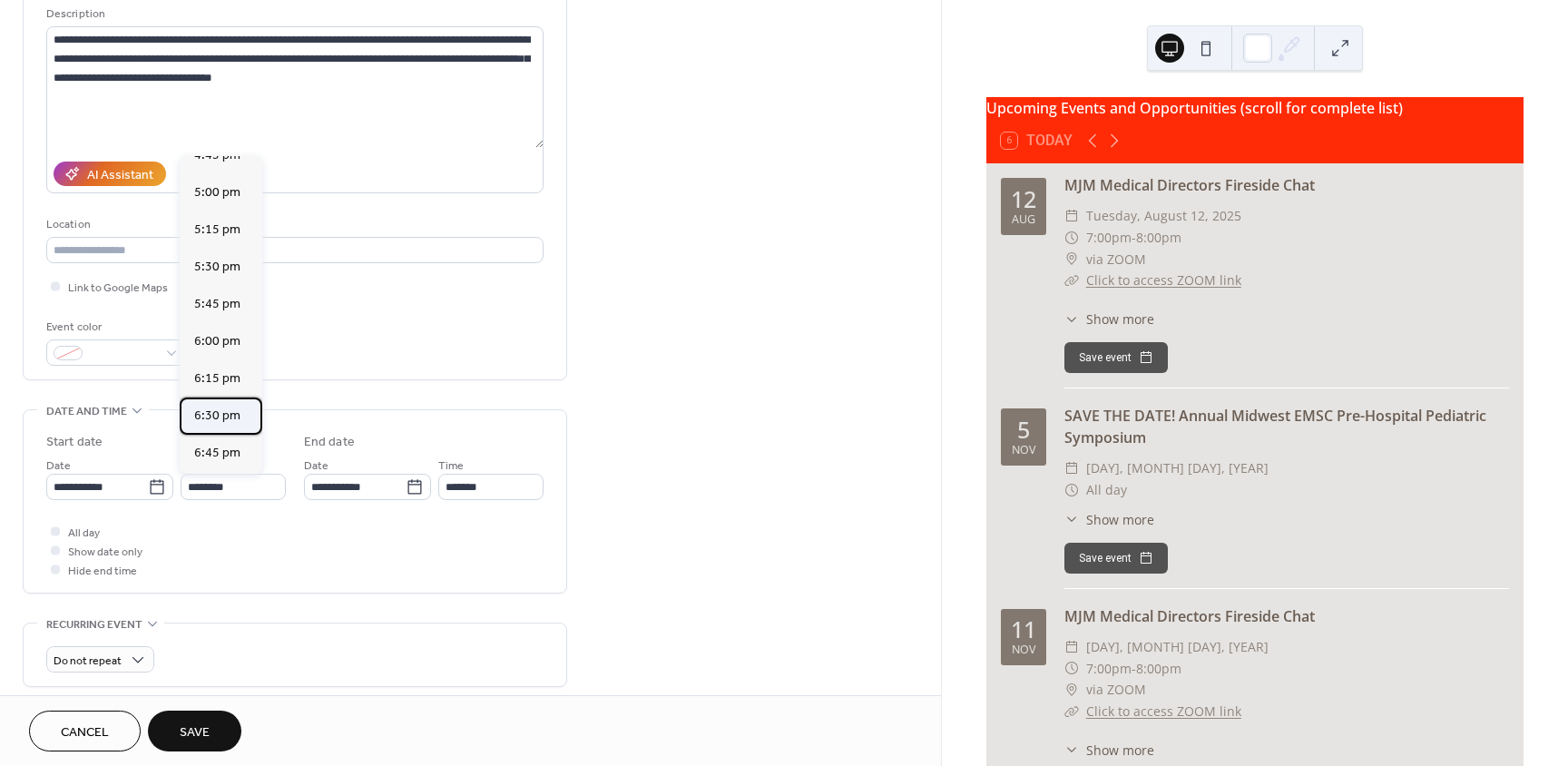 click on "6:30 pm" at bounding box center [217, 416] 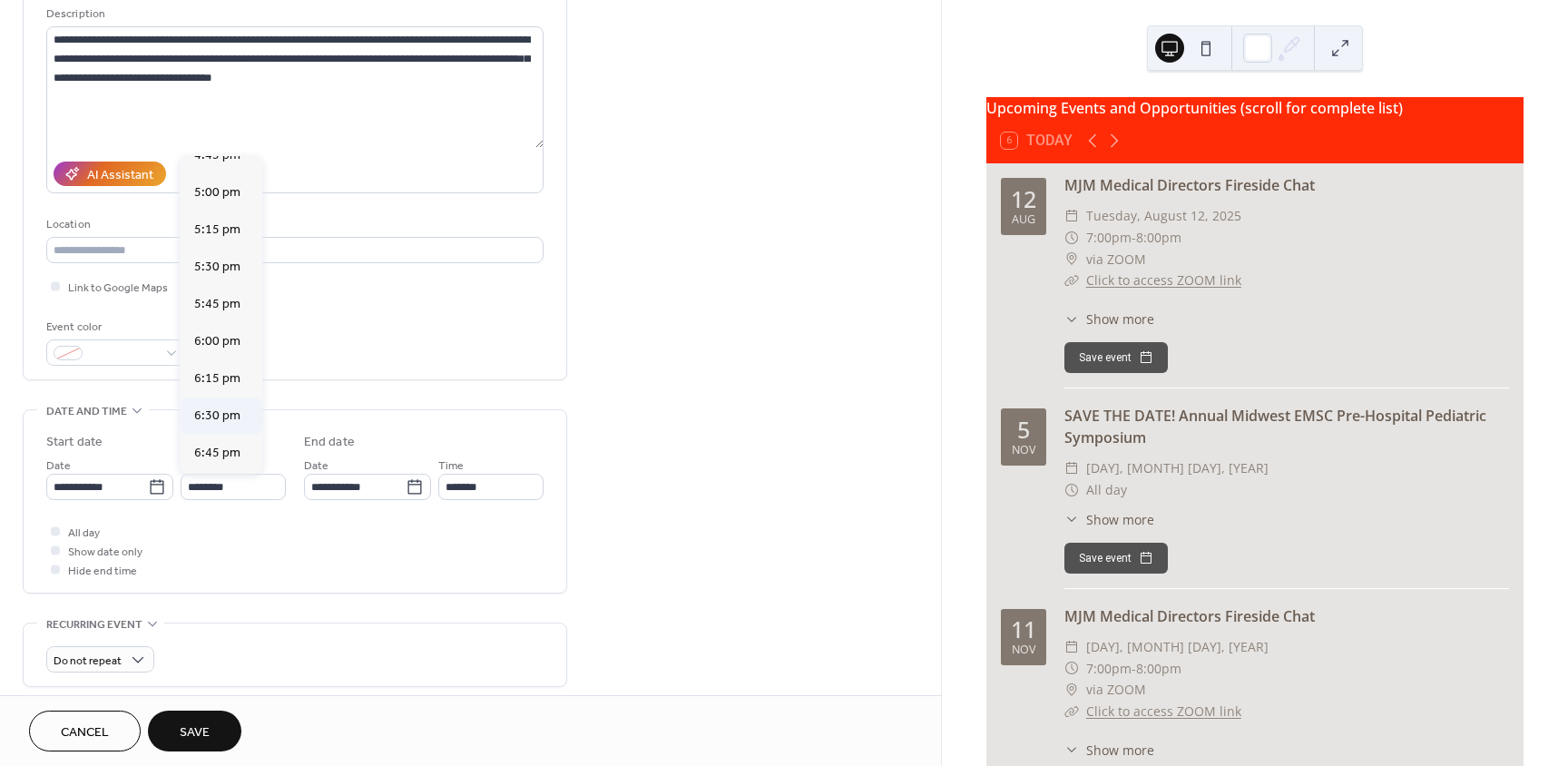 type on "*******" 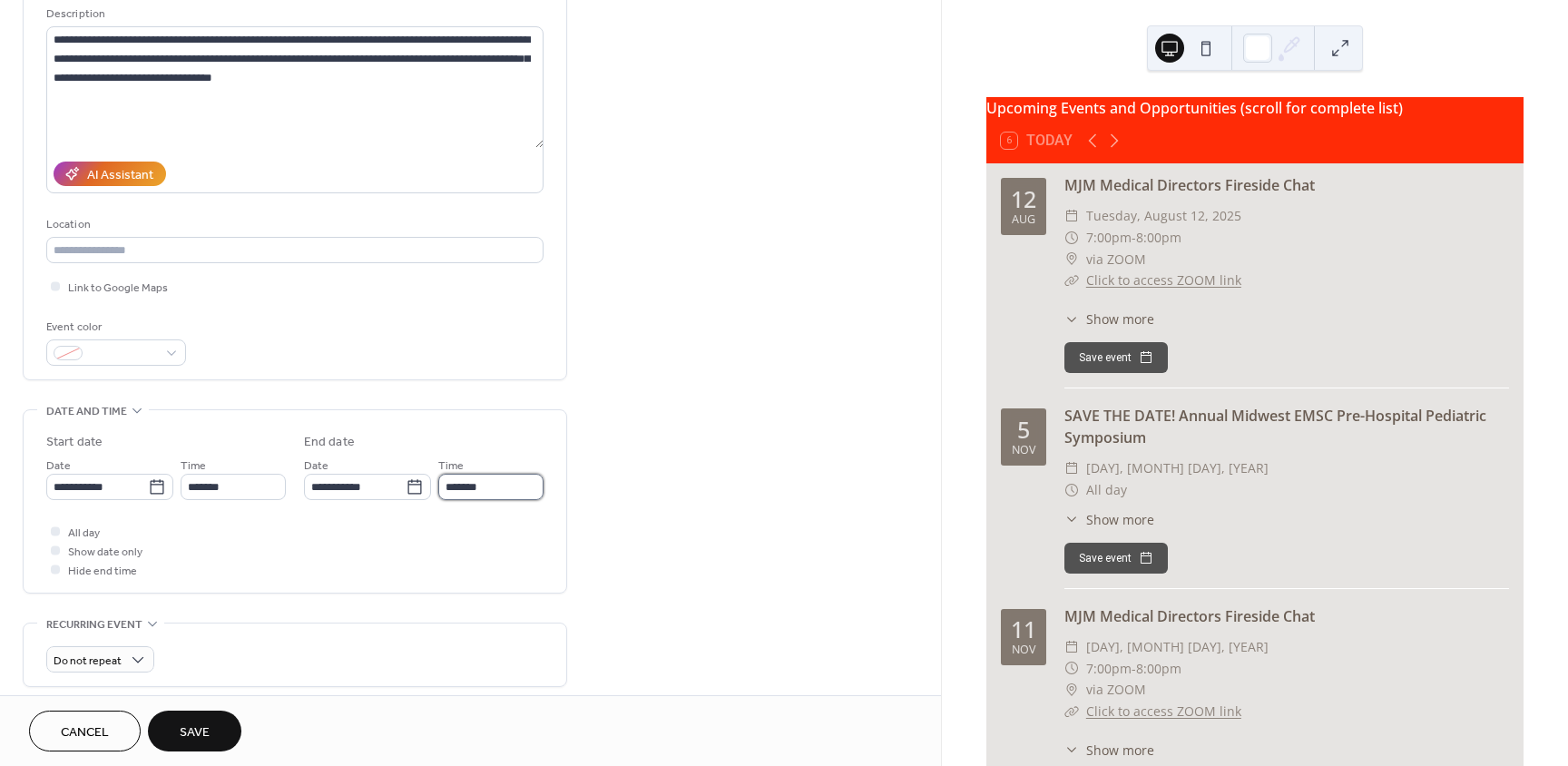 click on "*******" at bounding box center (491, 486) 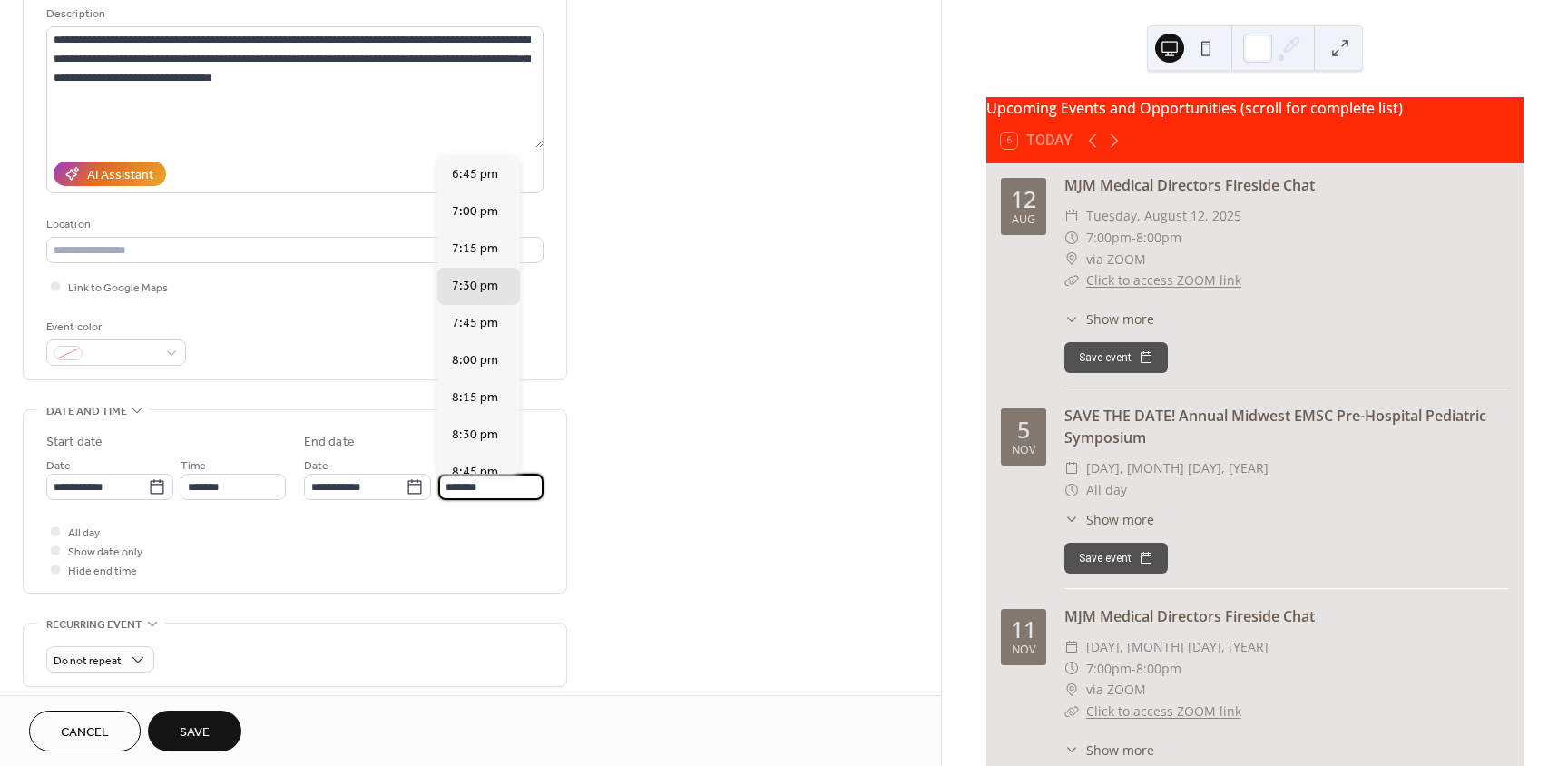 click on "*******" at bounding box center [491, 486] 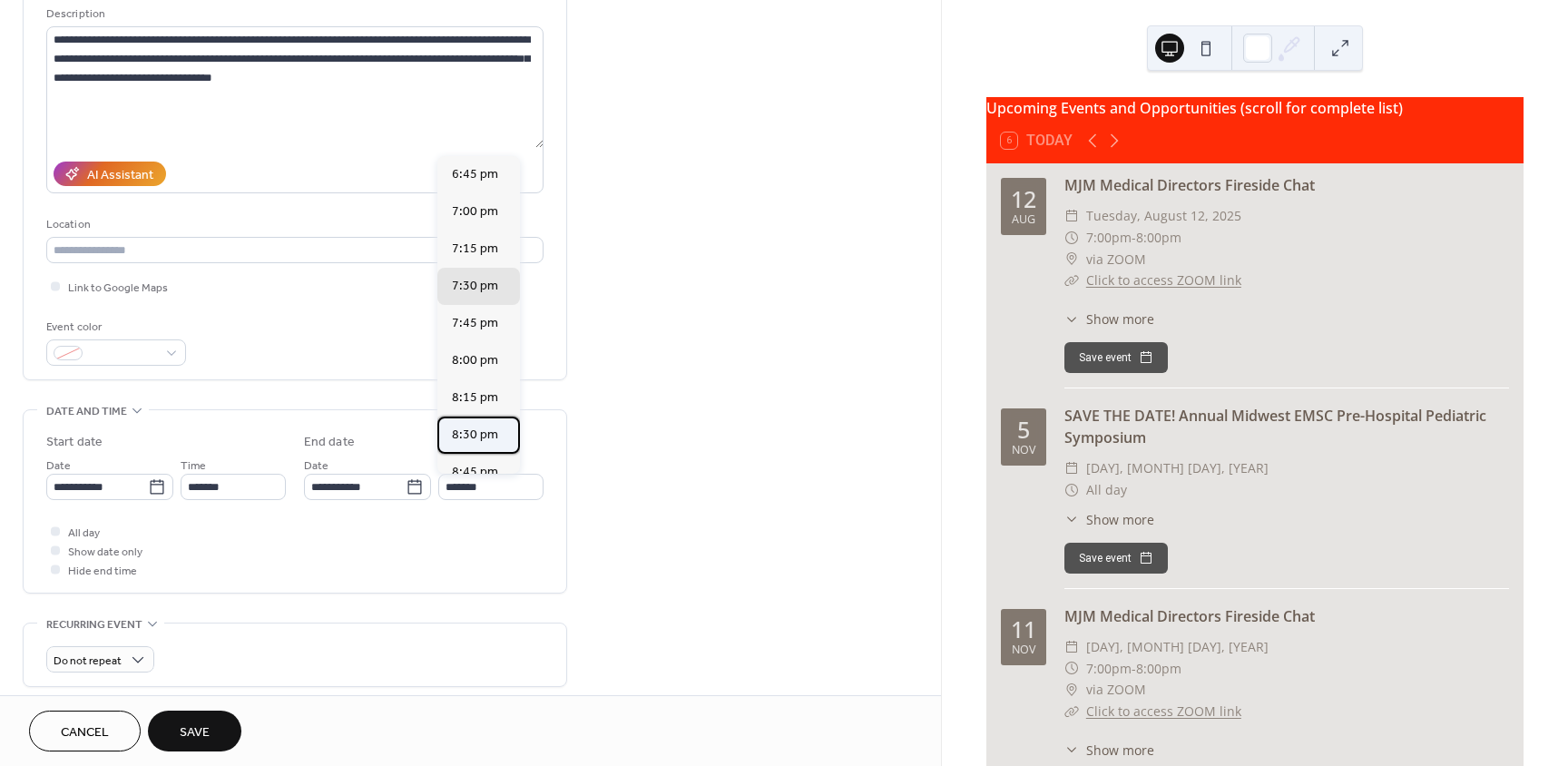 click on "8:30 pm" at bounding box center (475, 435) 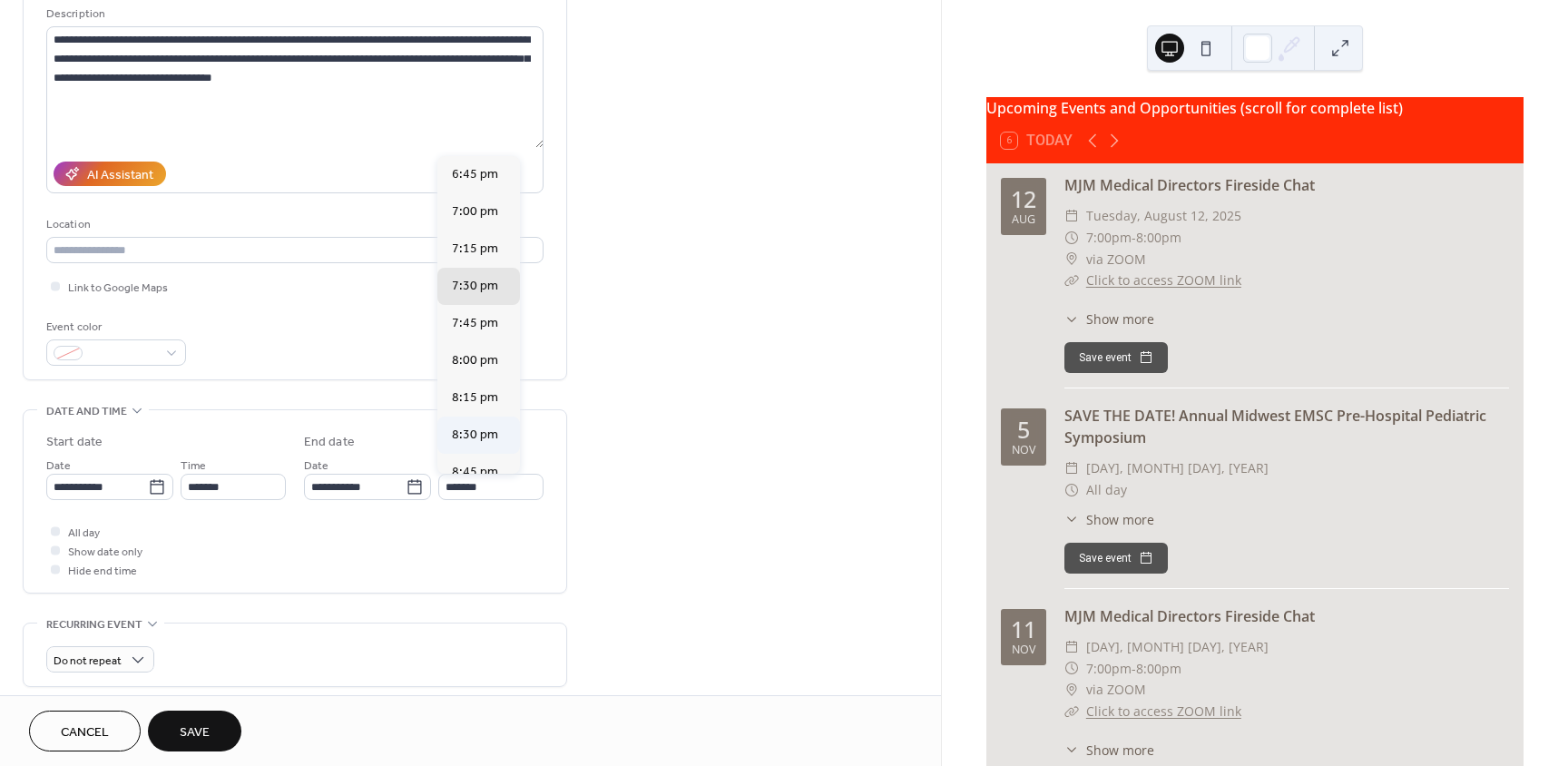 type on "*******" 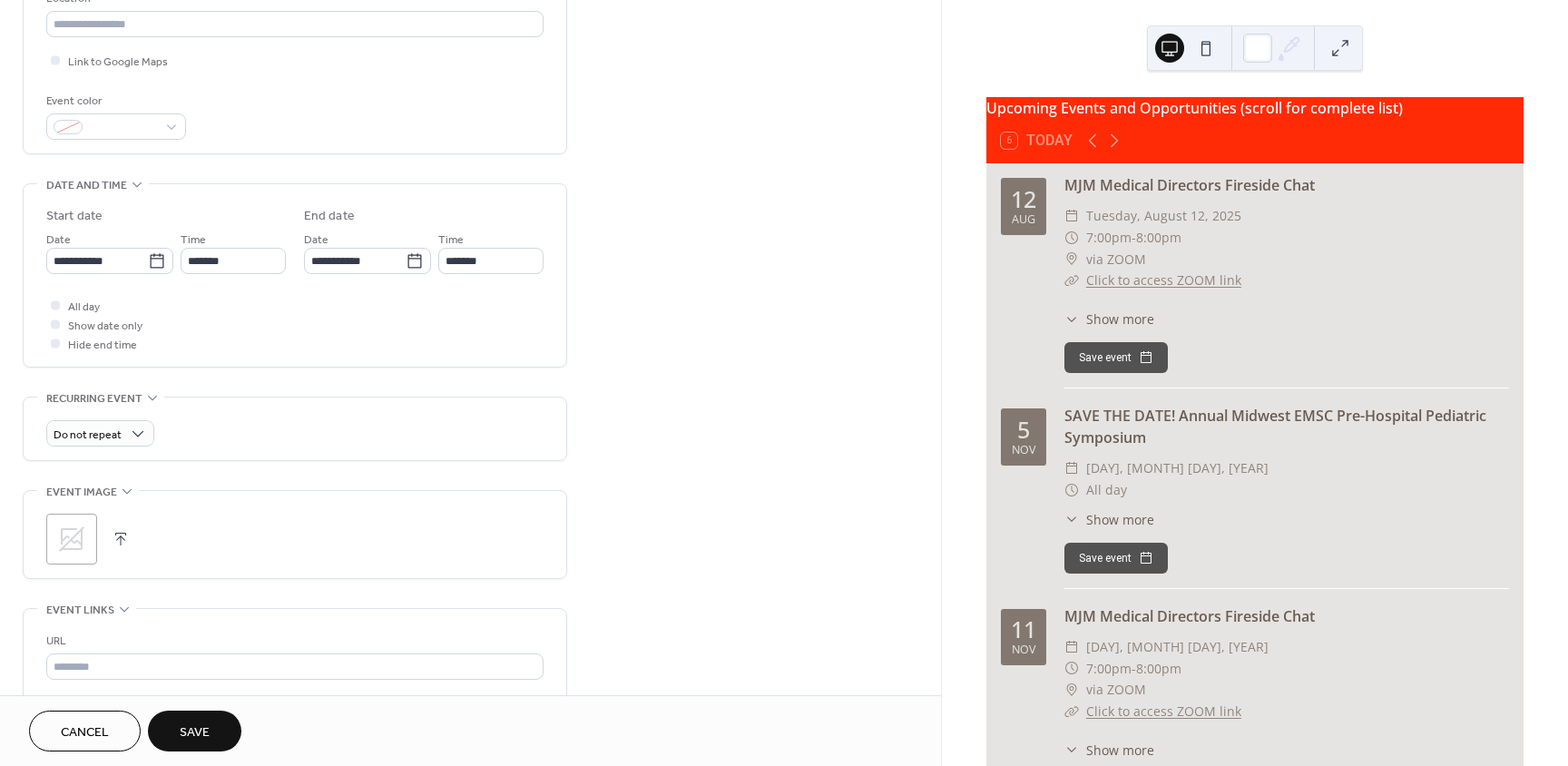 scroll, scrollTop: 454, scrollLeft: 0, axis: vertical 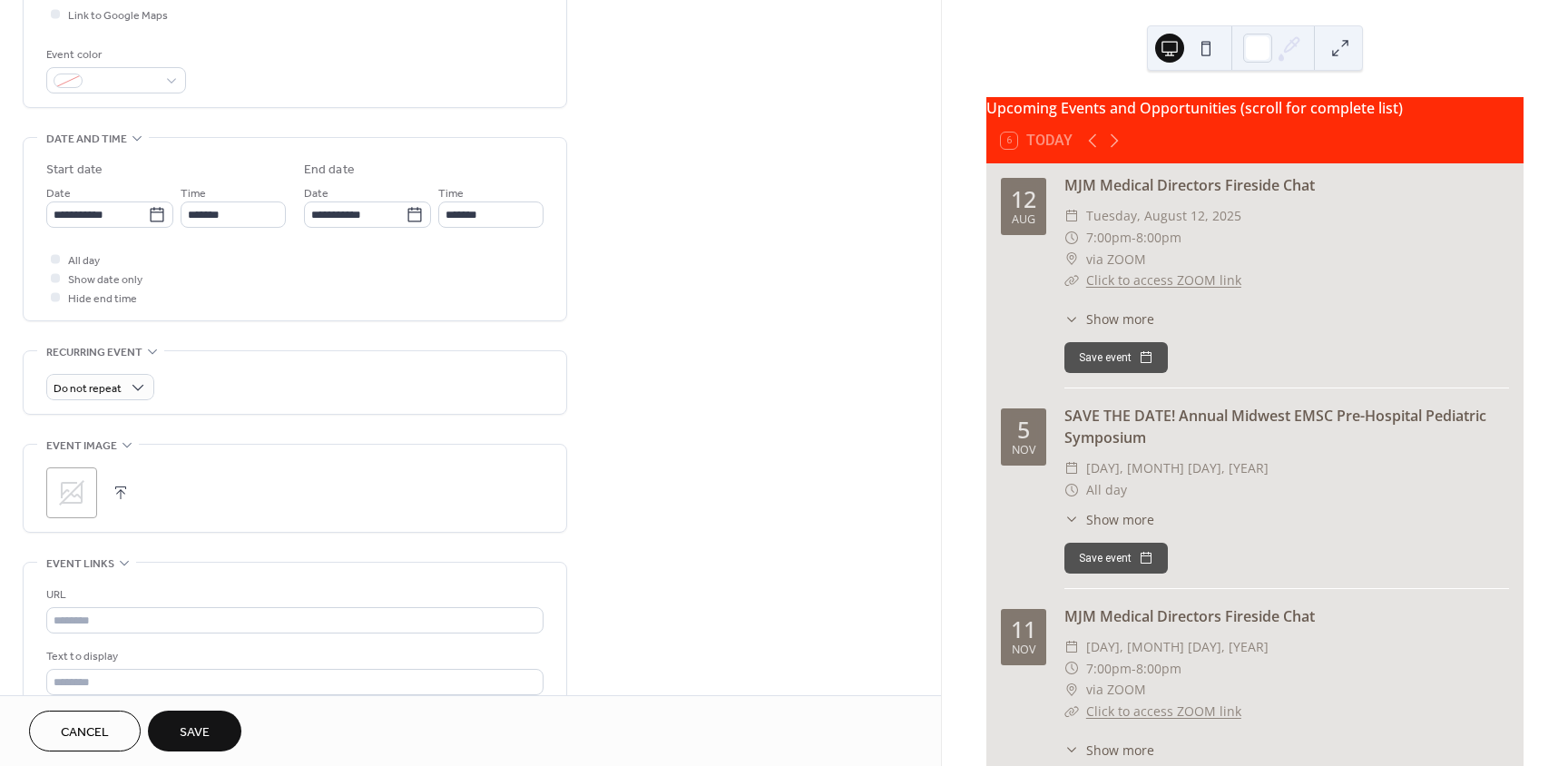 click 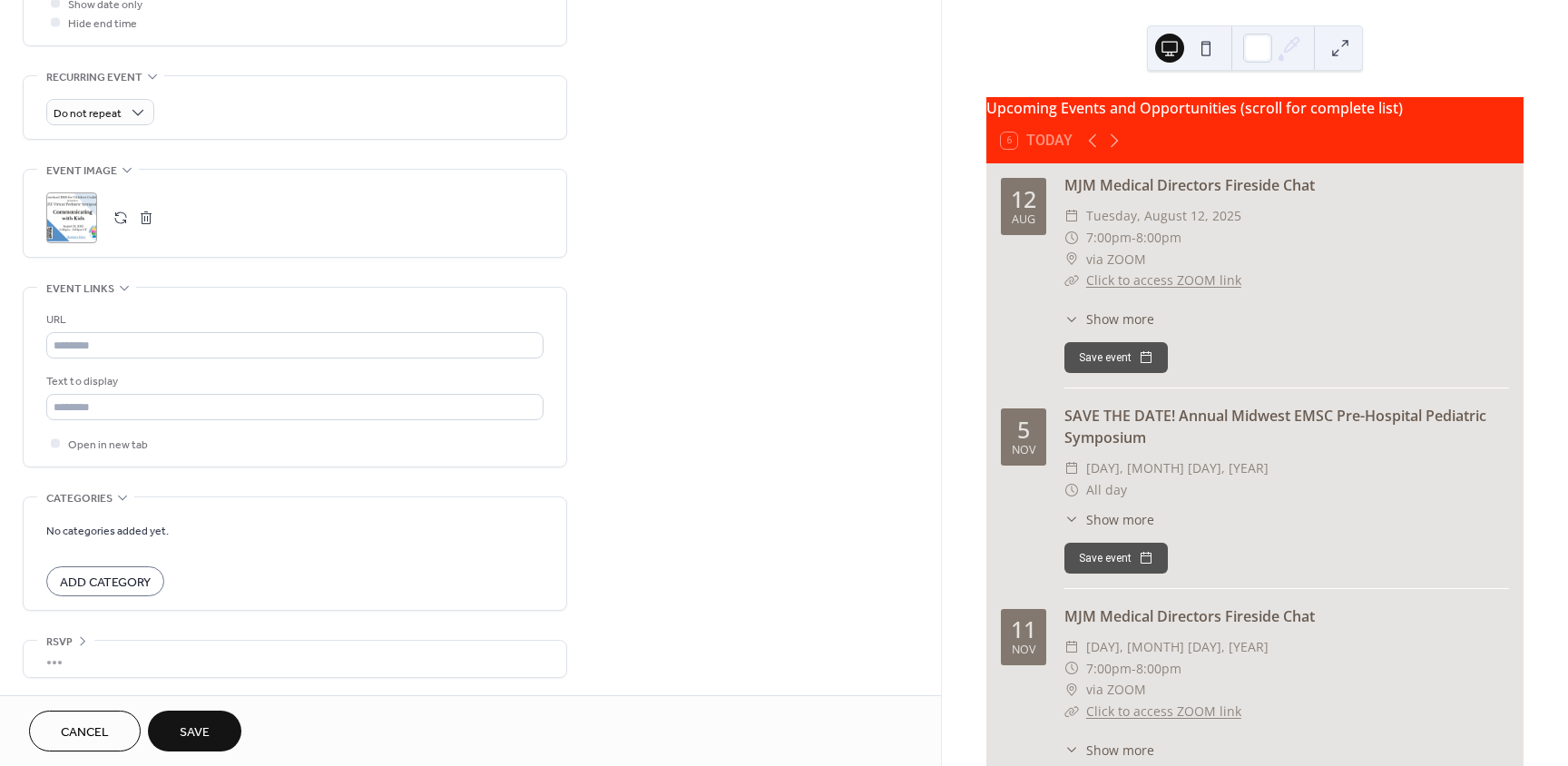 scroll, scrollTop: 730, scrollLeft: 0, axis: vertical 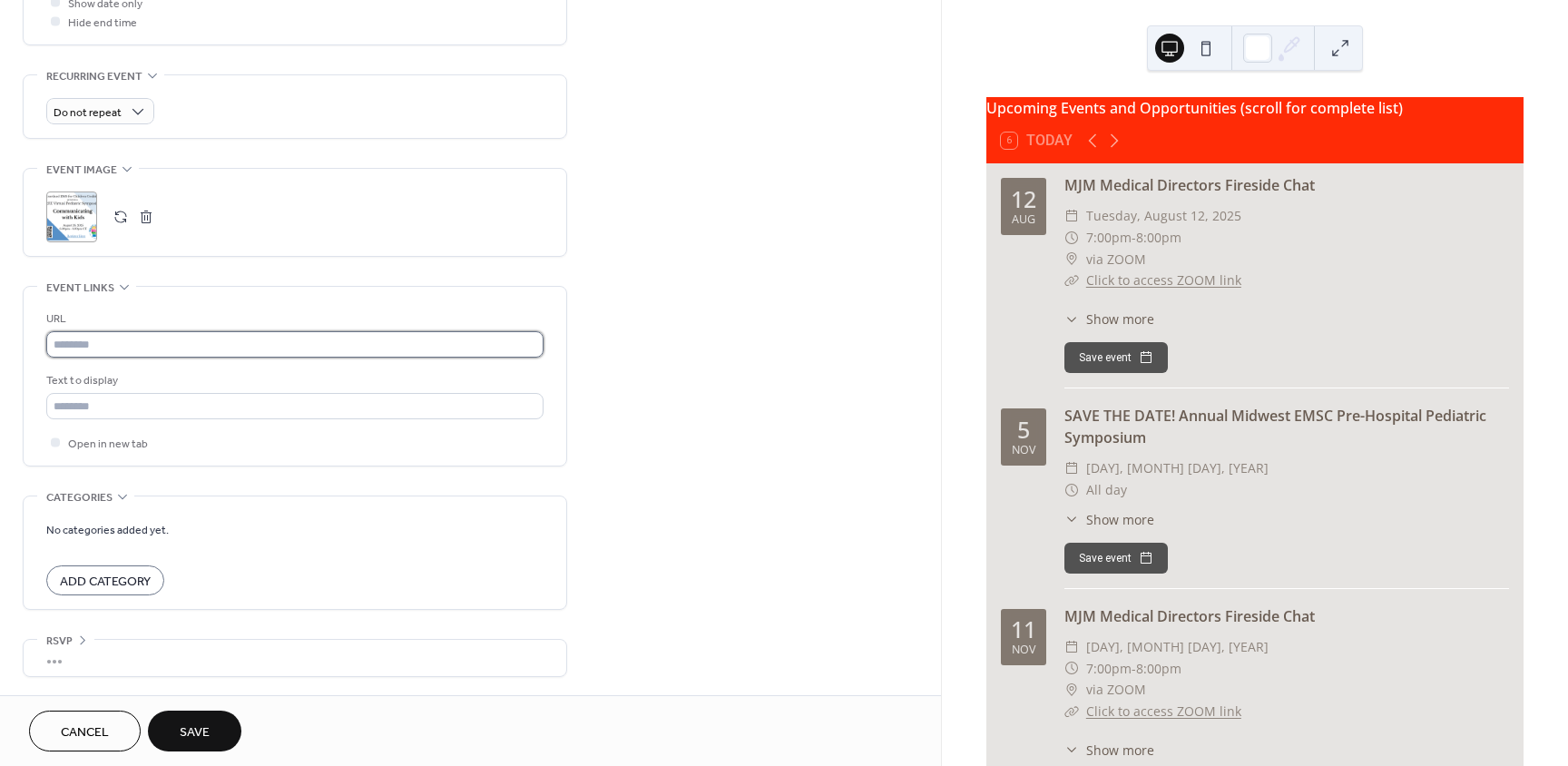 click at bounding box center [295, 344] 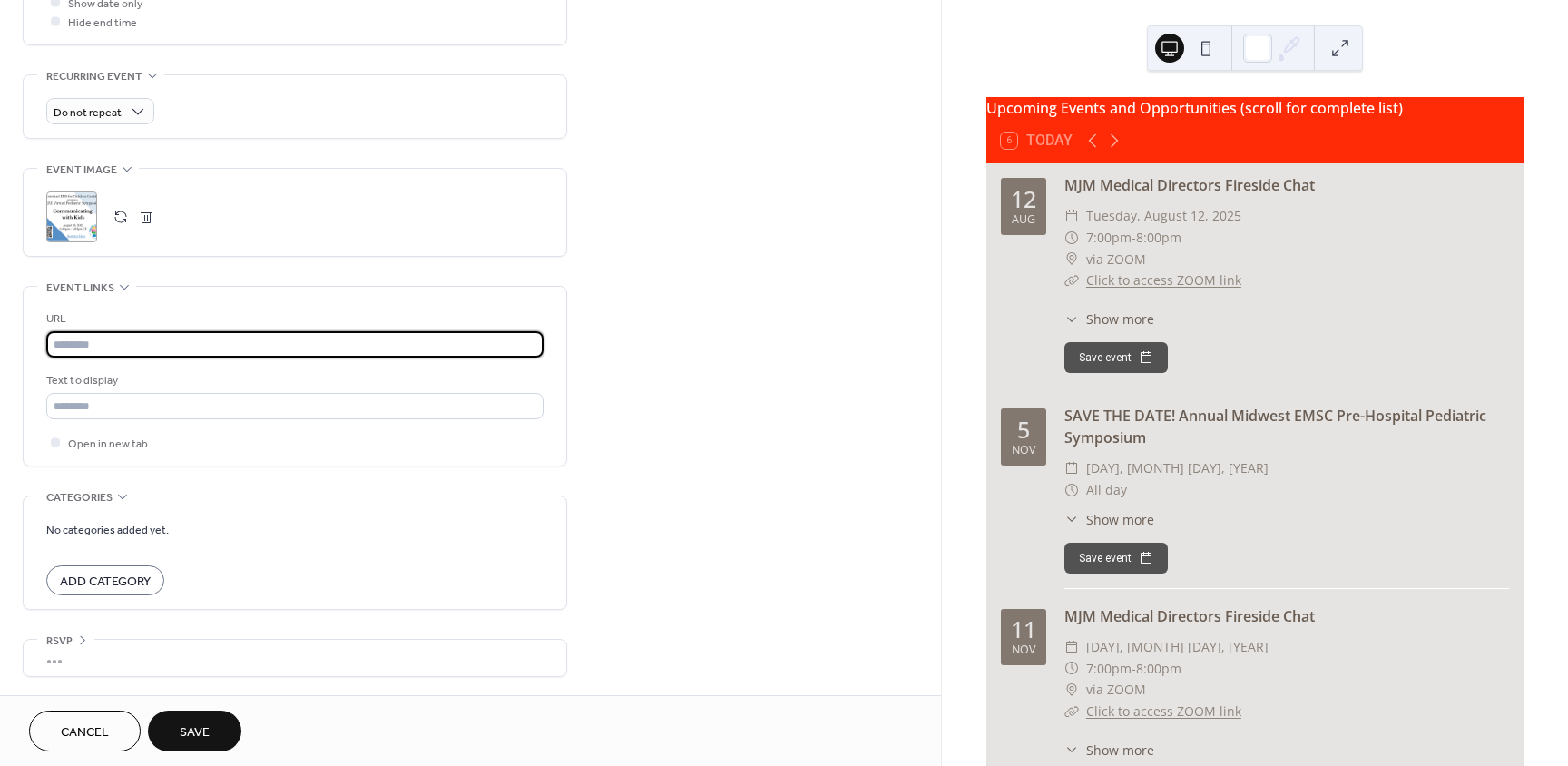 paste on "**********" 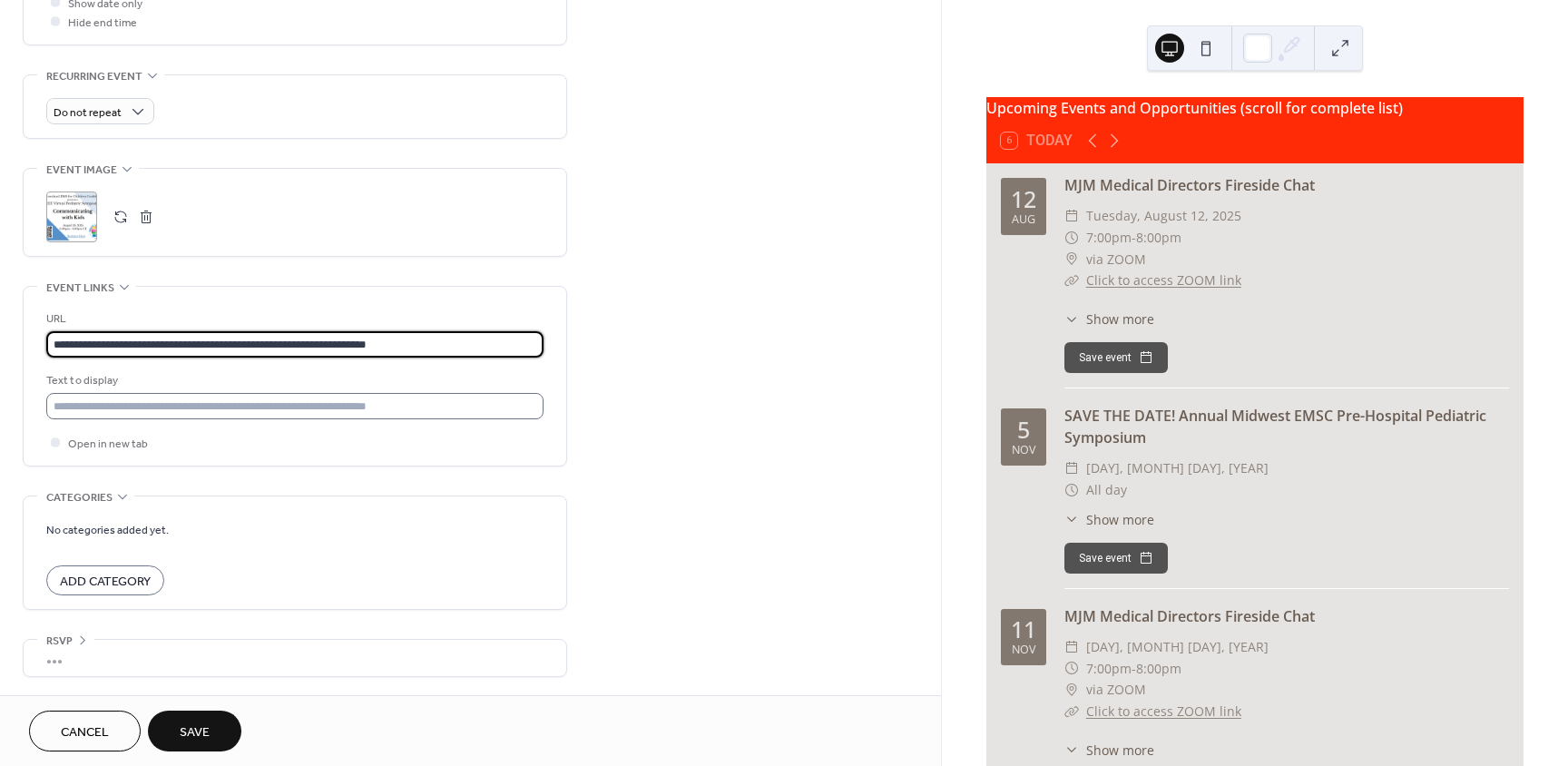 type on "**********" 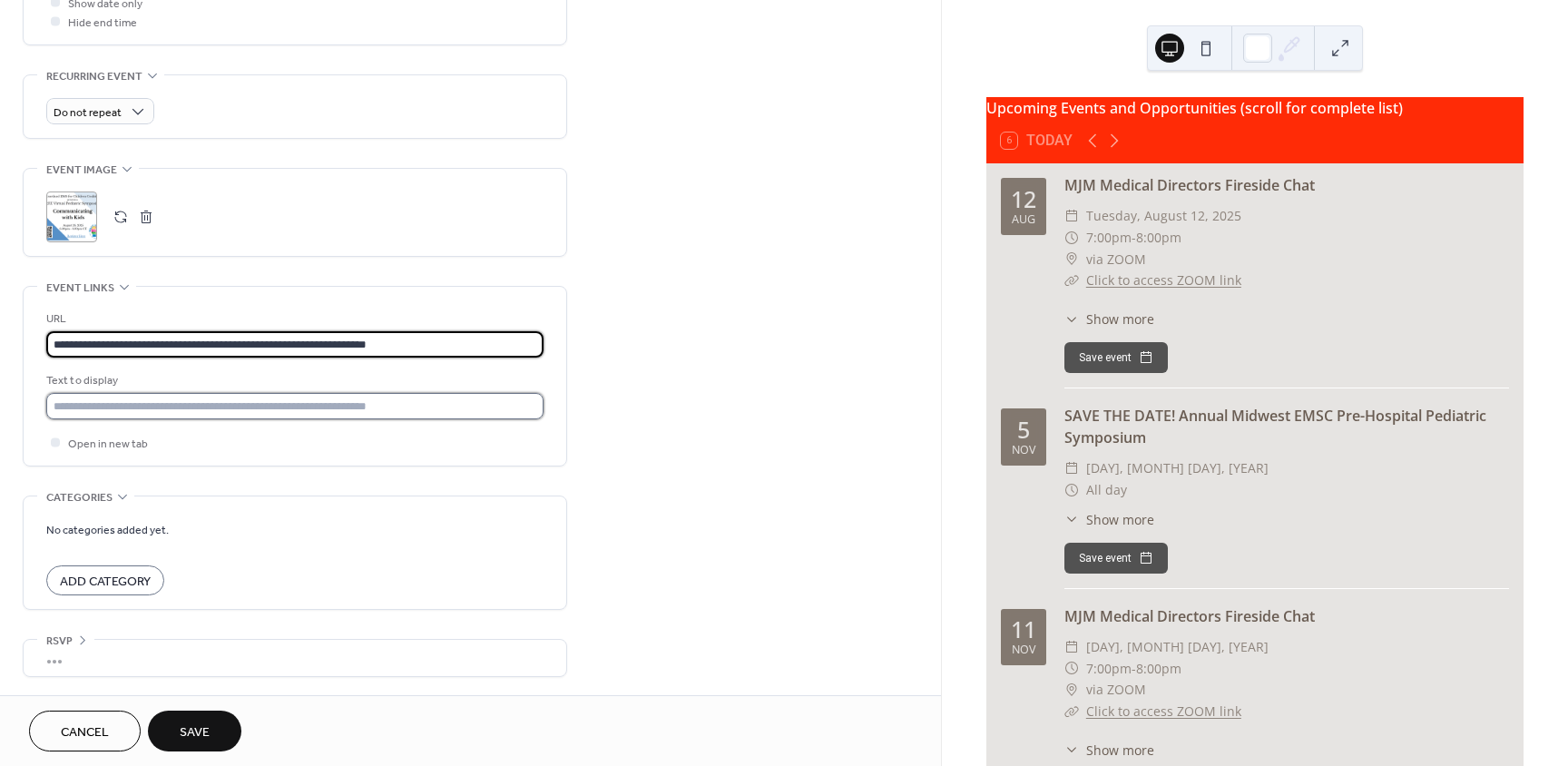 click at bounding box center [295, 406] 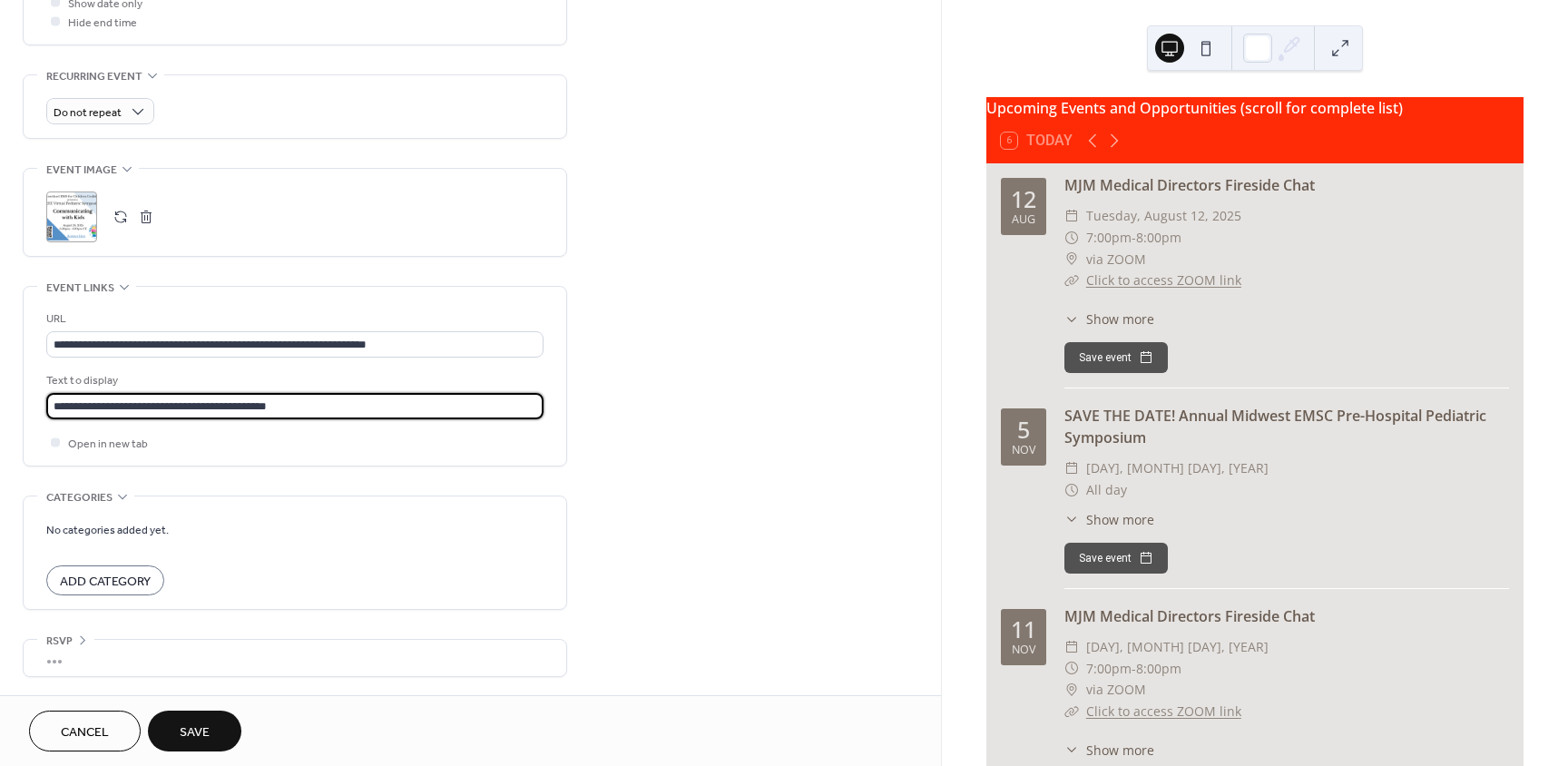 type on "**********" 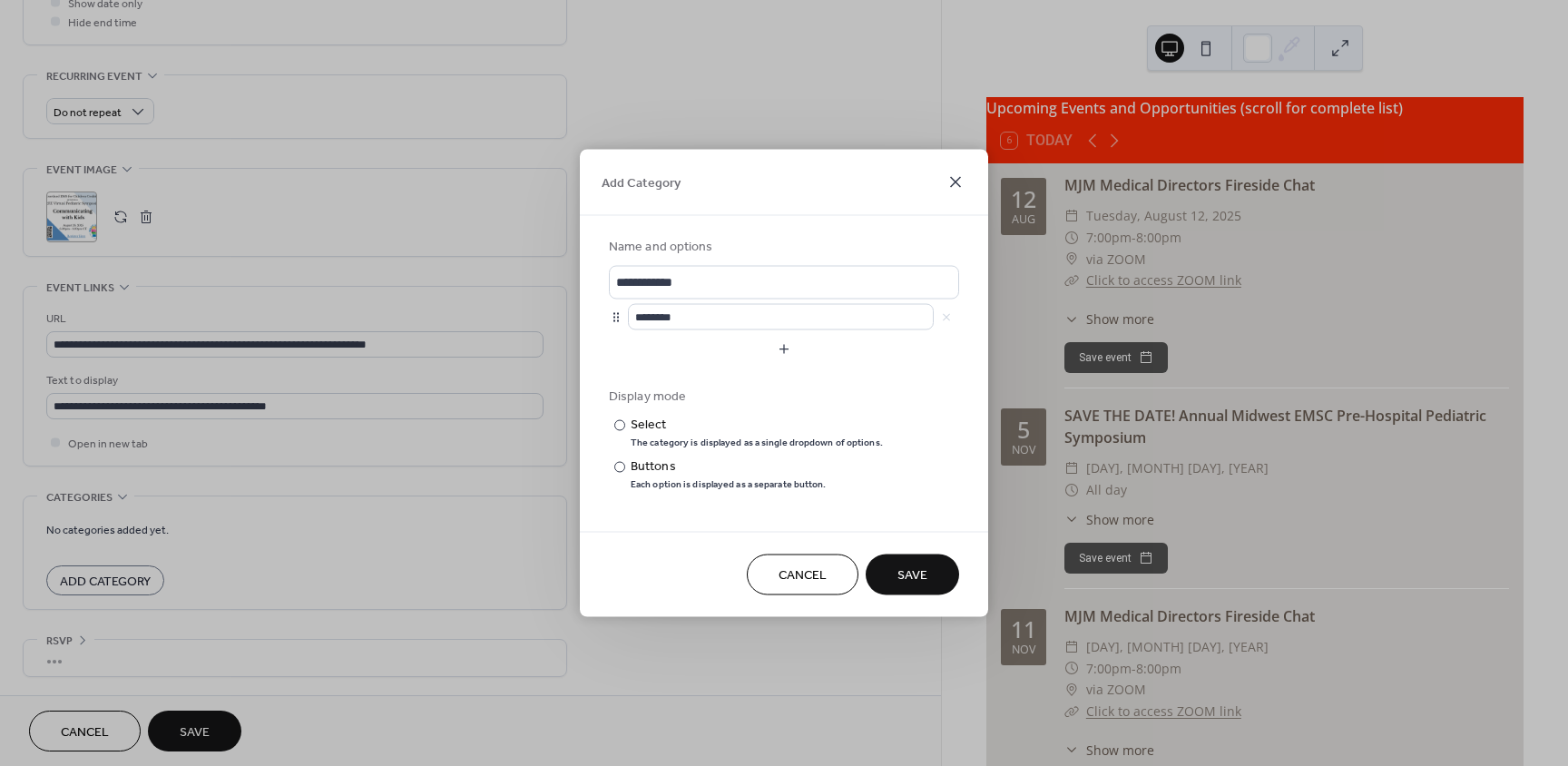 click 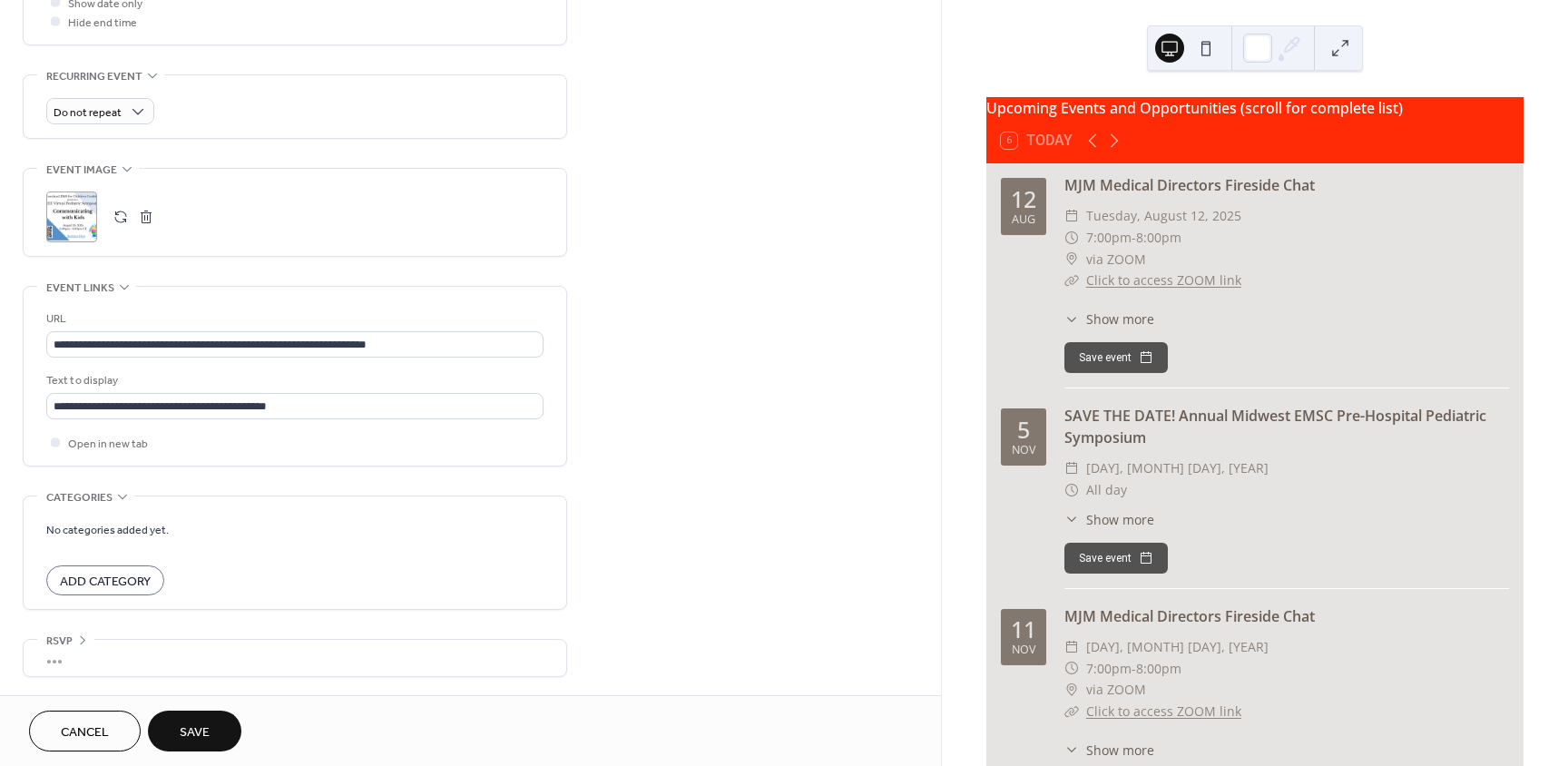 click on "Add Category" at bounding box center [105, 582] 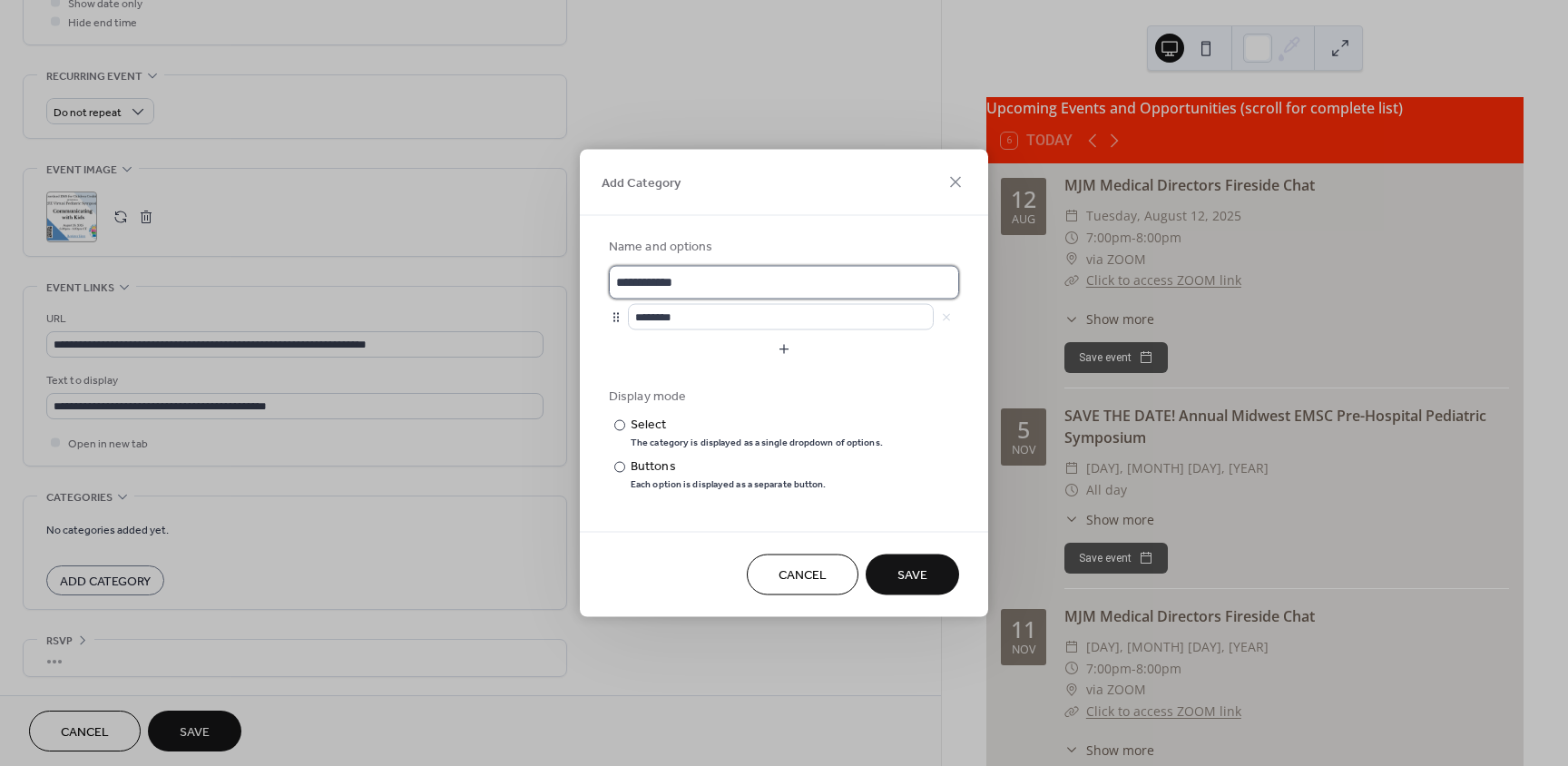 click on "**********" at bounding box center [784, 282] 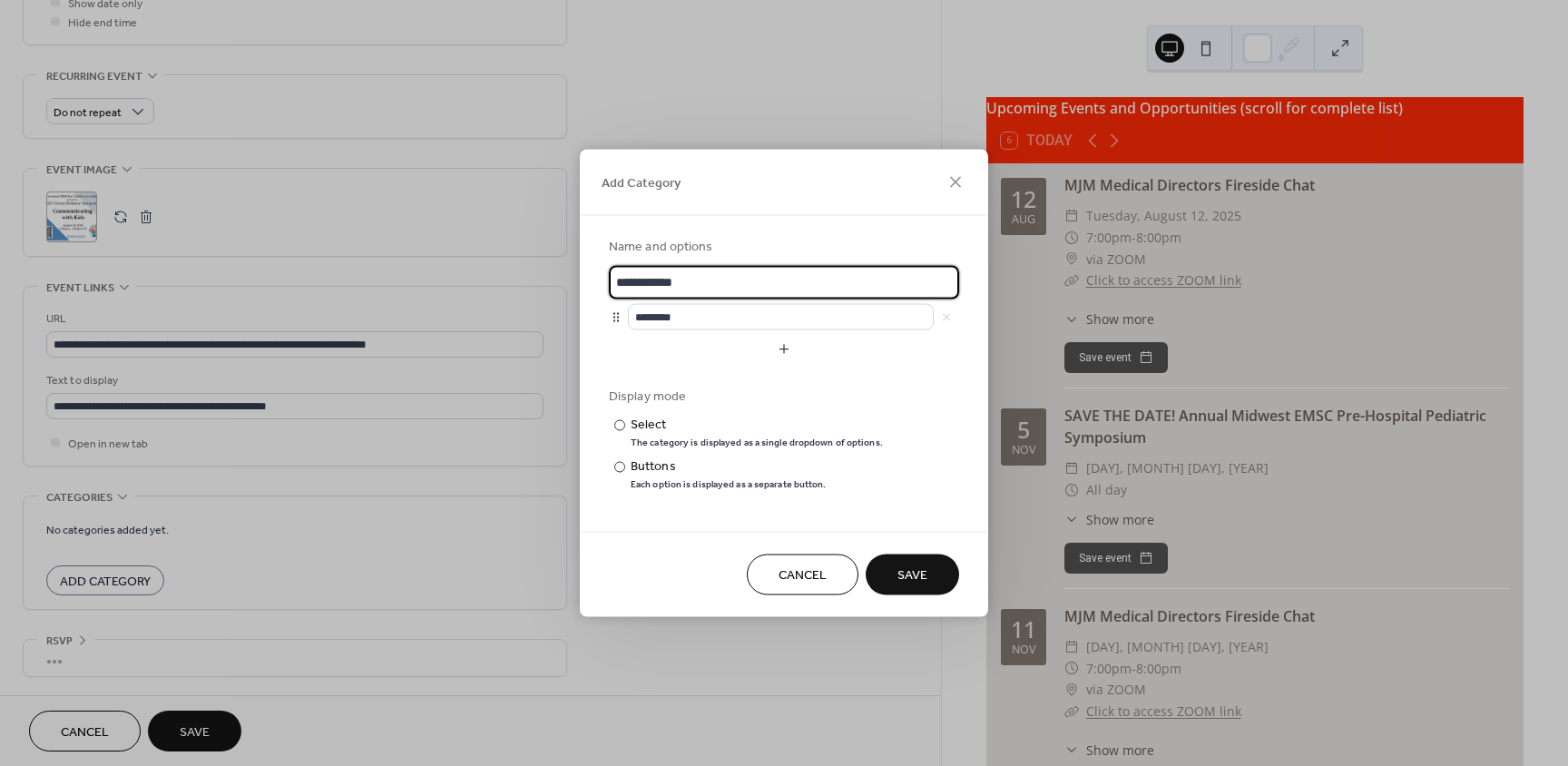 drag, startPoint x: 710, startPoint y: 280, endPoint x: 626, endPoint y: 281, distance: 84.00595 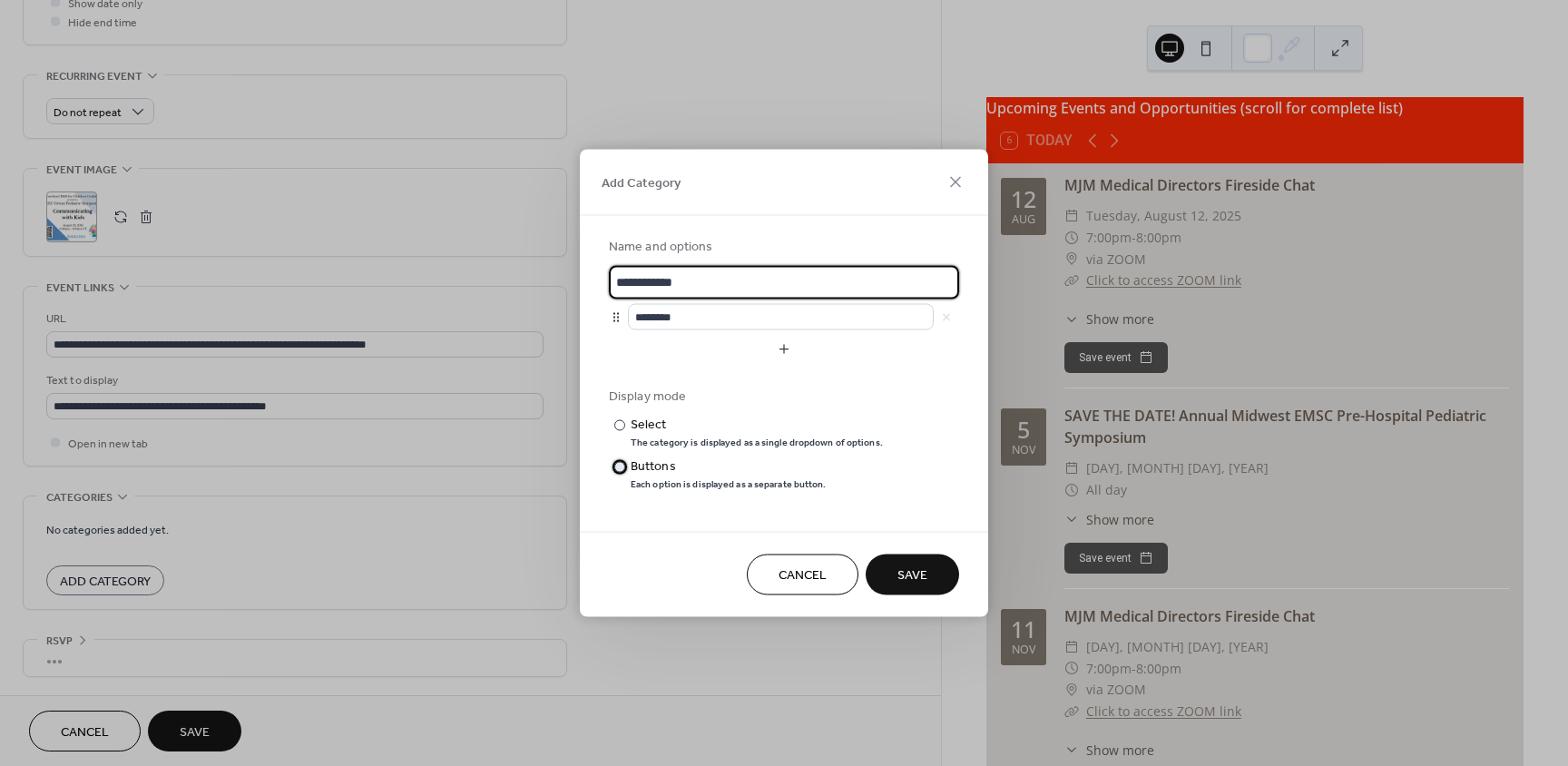 click at bounding box center [620, 466] 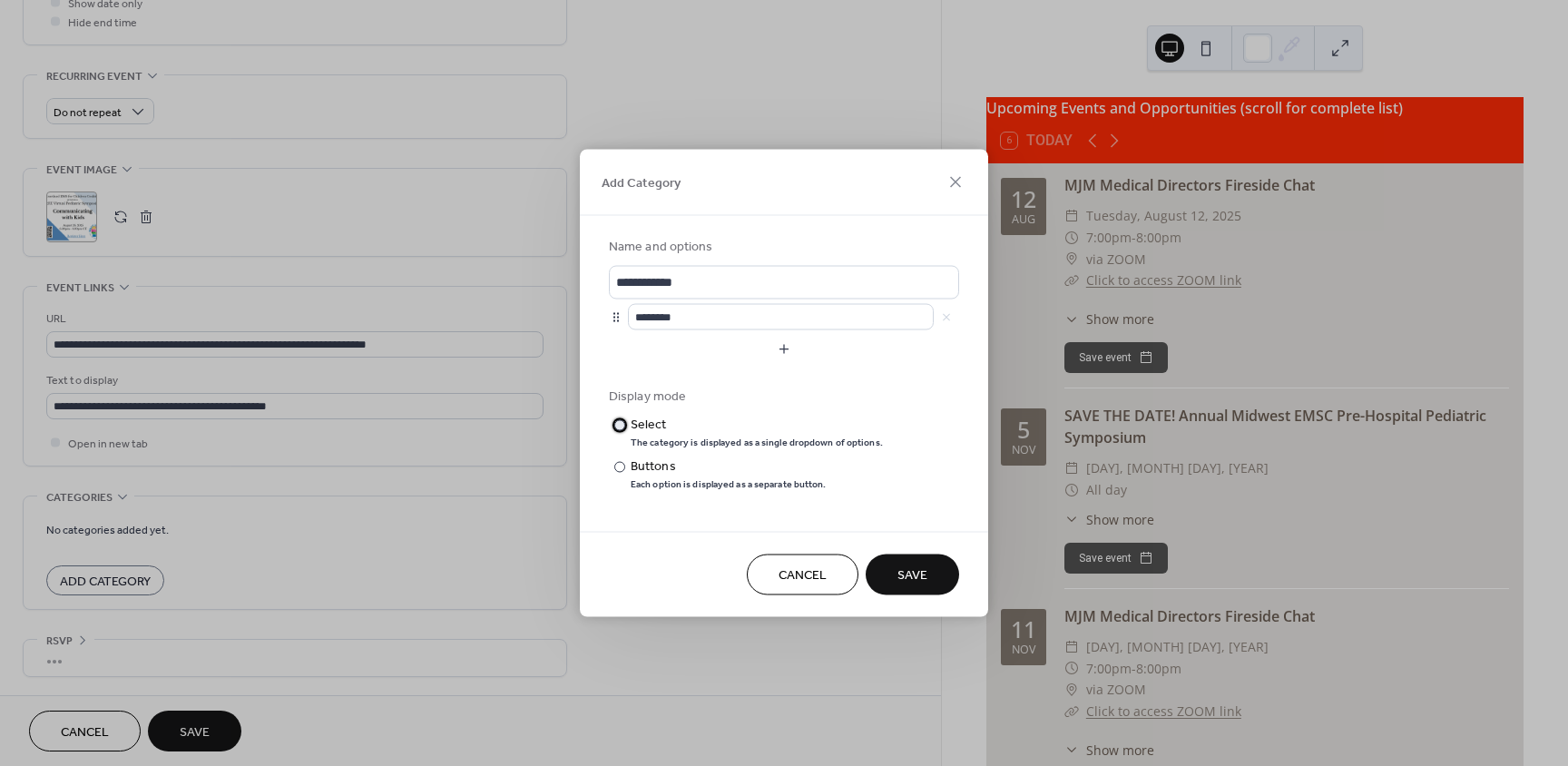 click at bounding box center (620, 425) 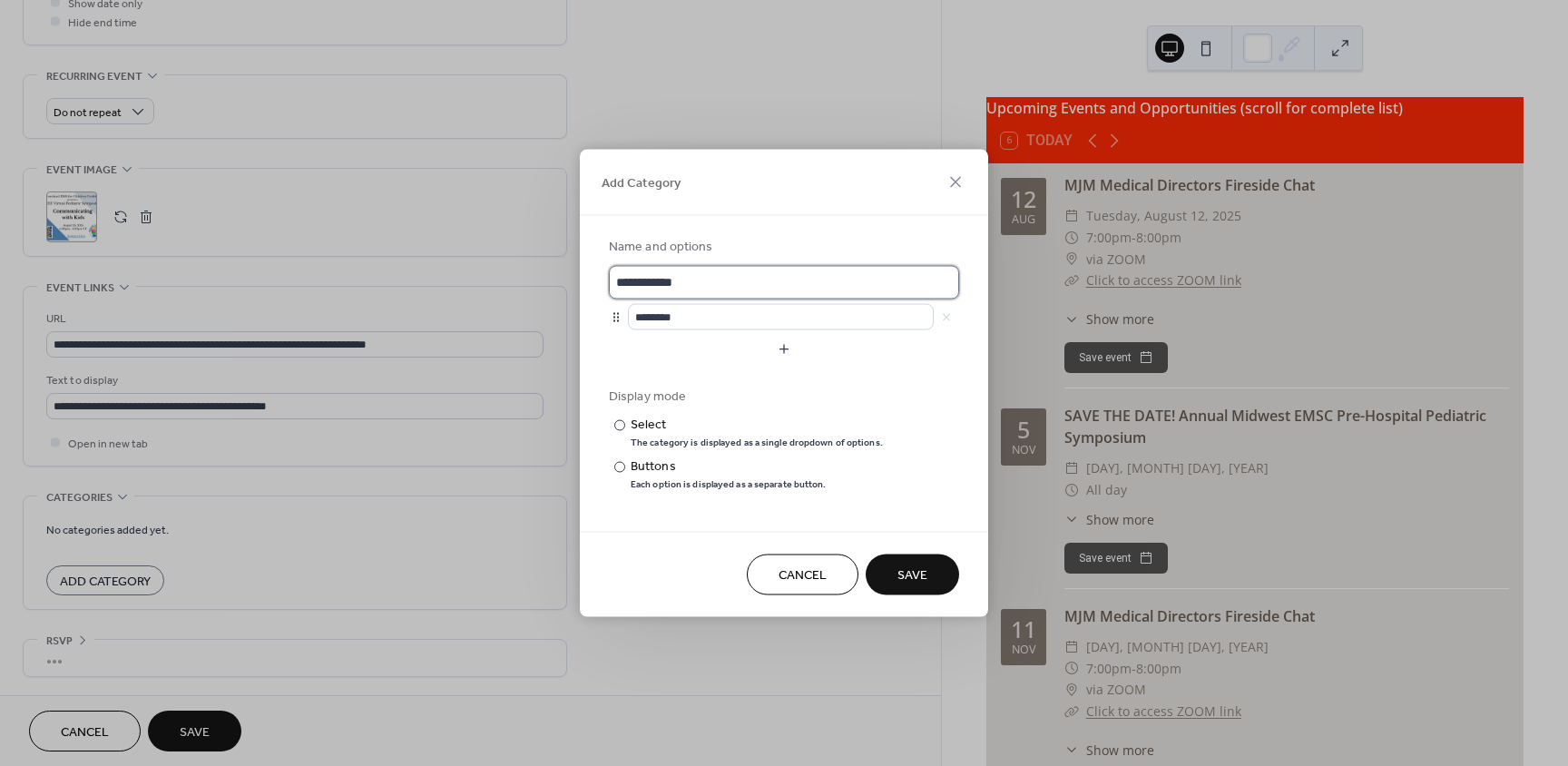 click on "**********" at bounding box center (784, 282) 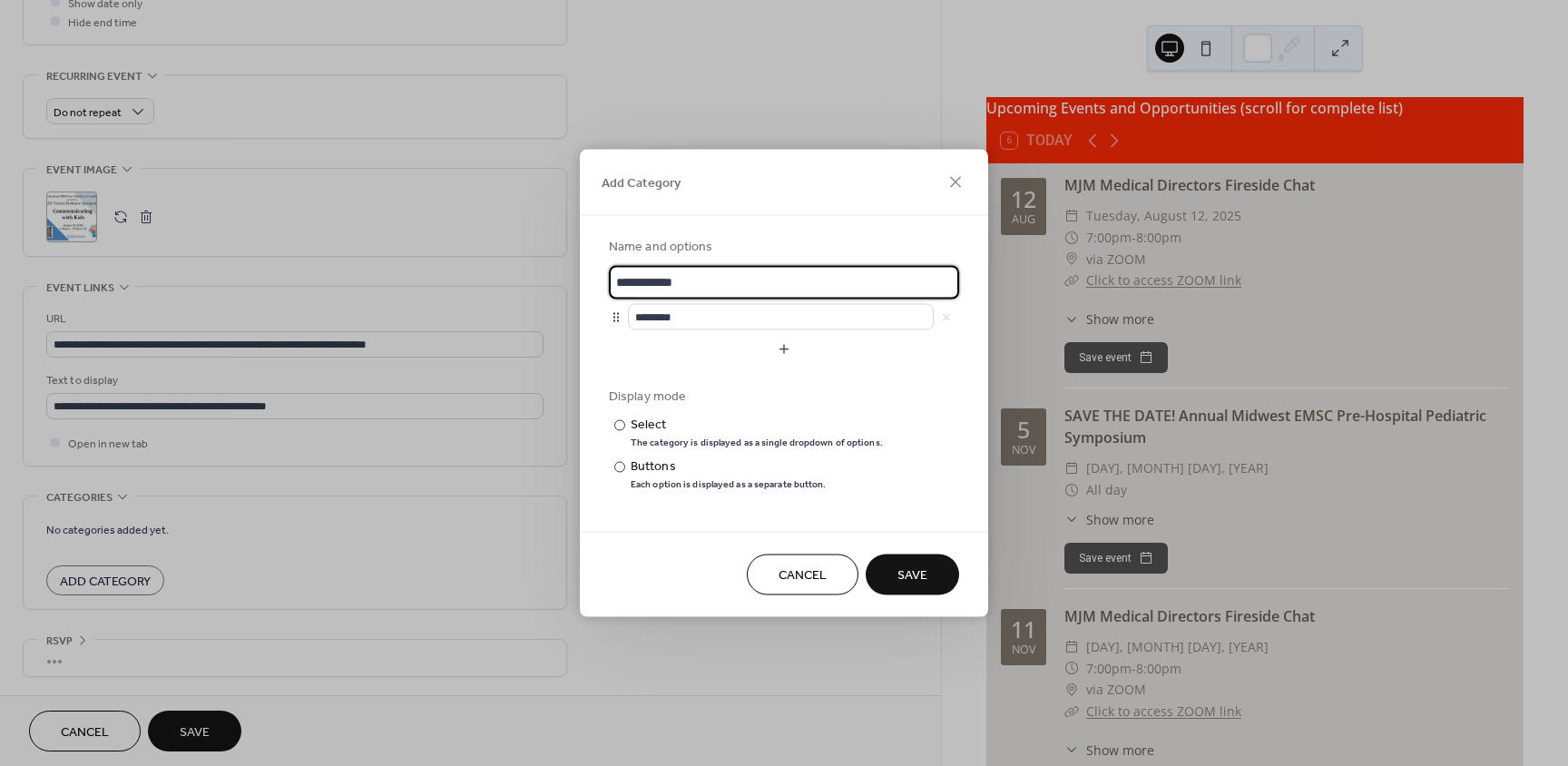 click on "**********" at bounding box center [784, 282] 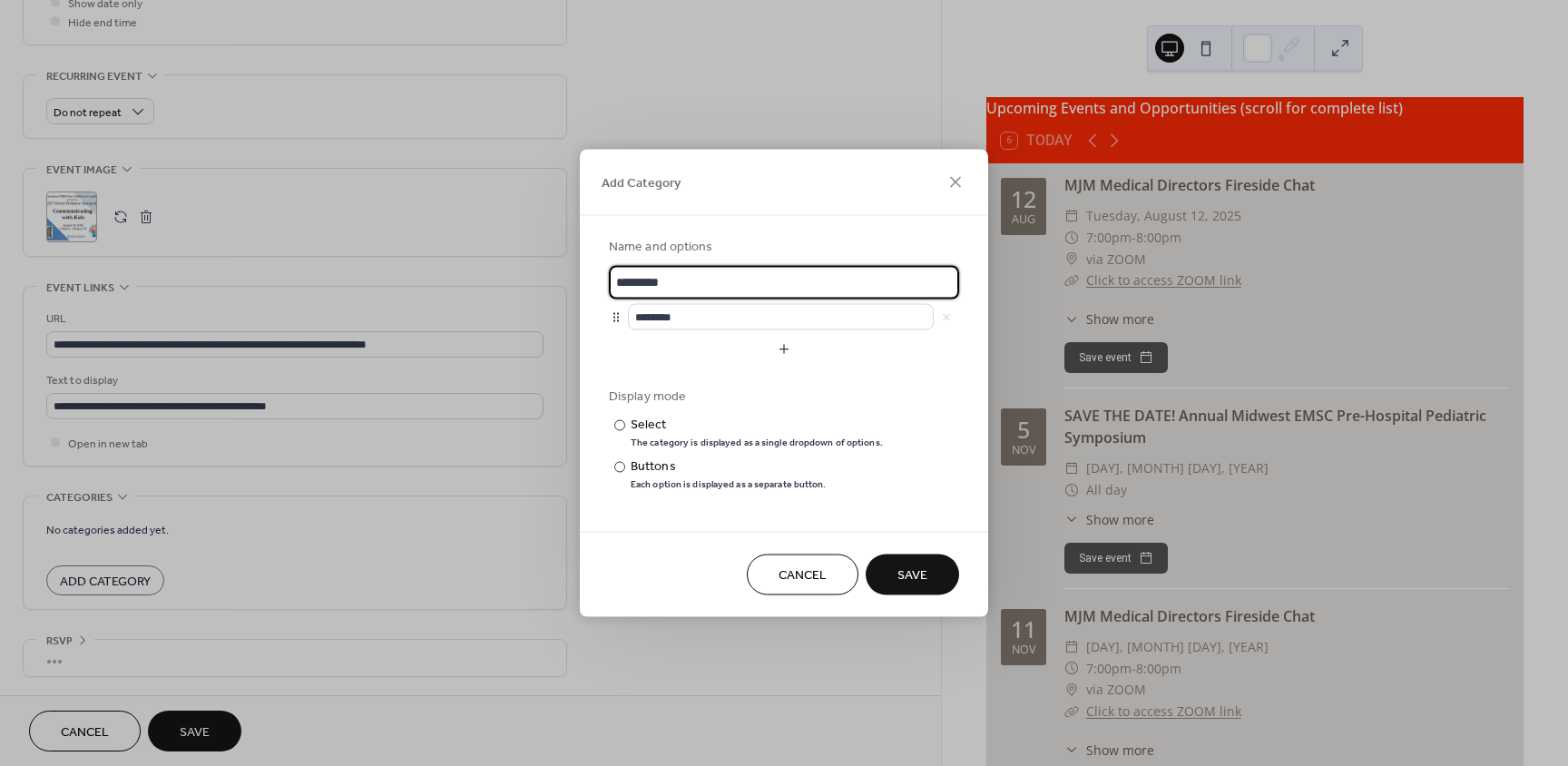 type on "*********" 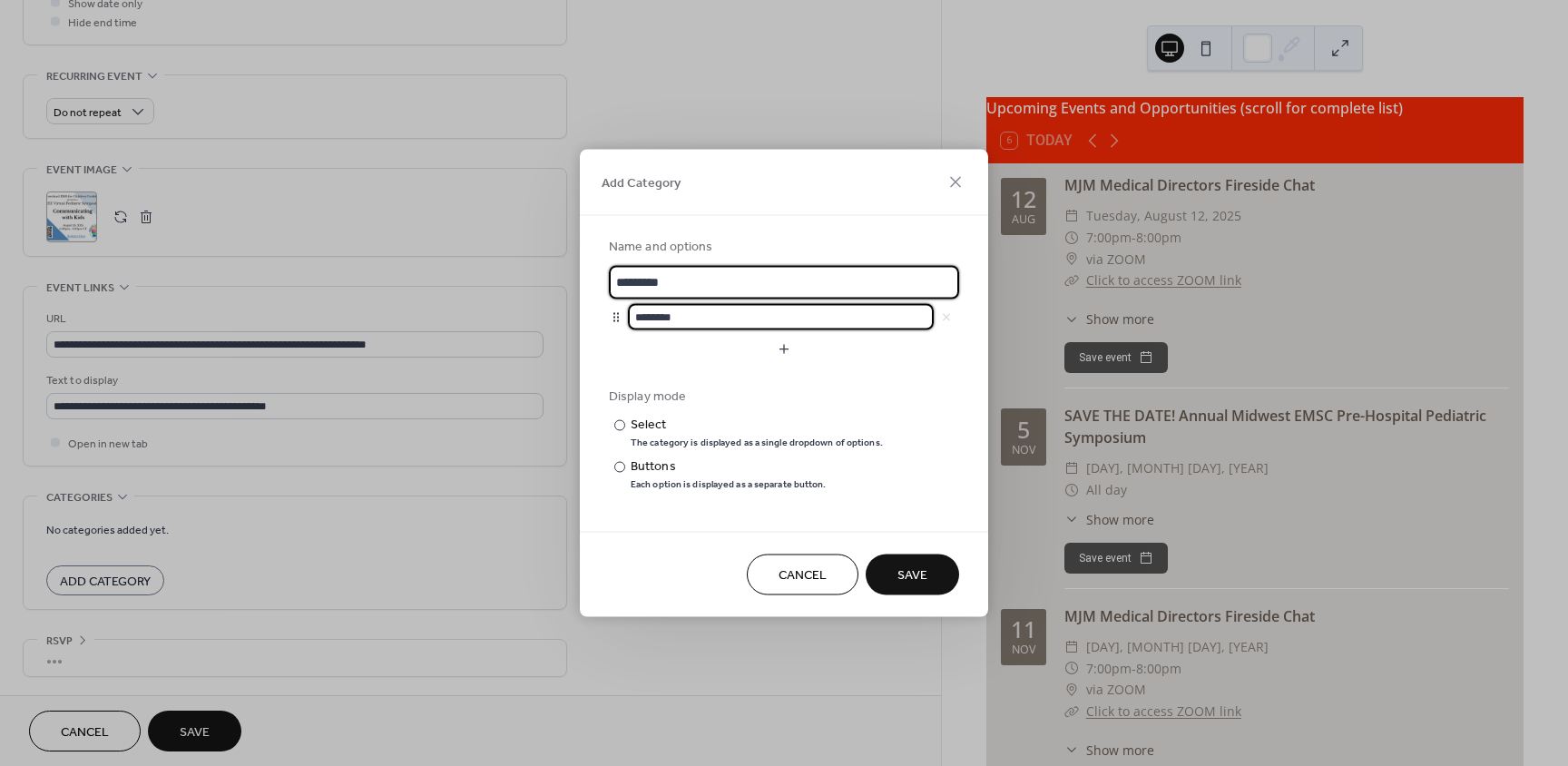 scroll, scrollTop: 1, scrollLeft: 0, axis: vertical 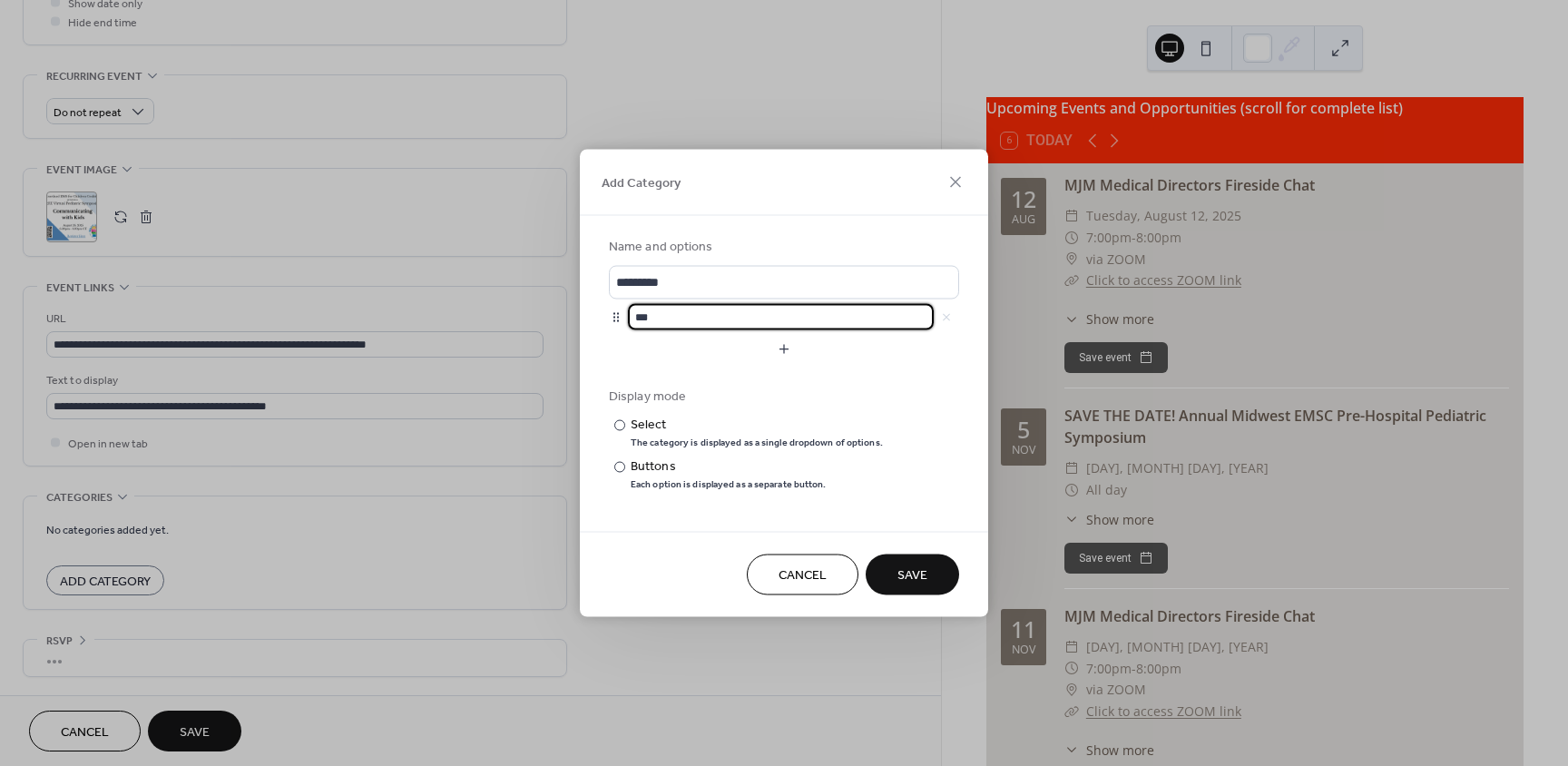 type on "***" 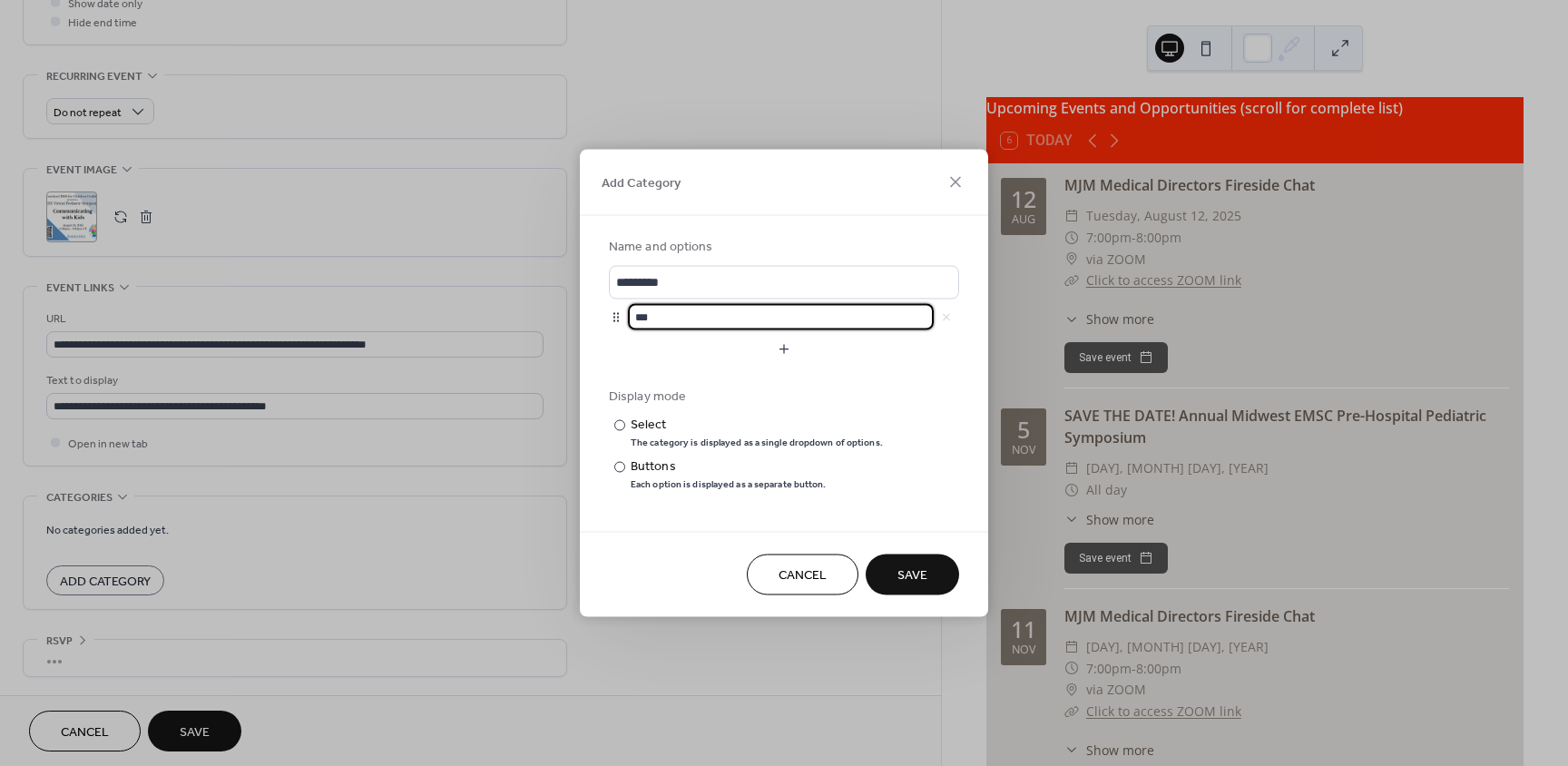 scroll, scrollTop: 0, scrollLeft: 0, axis: both 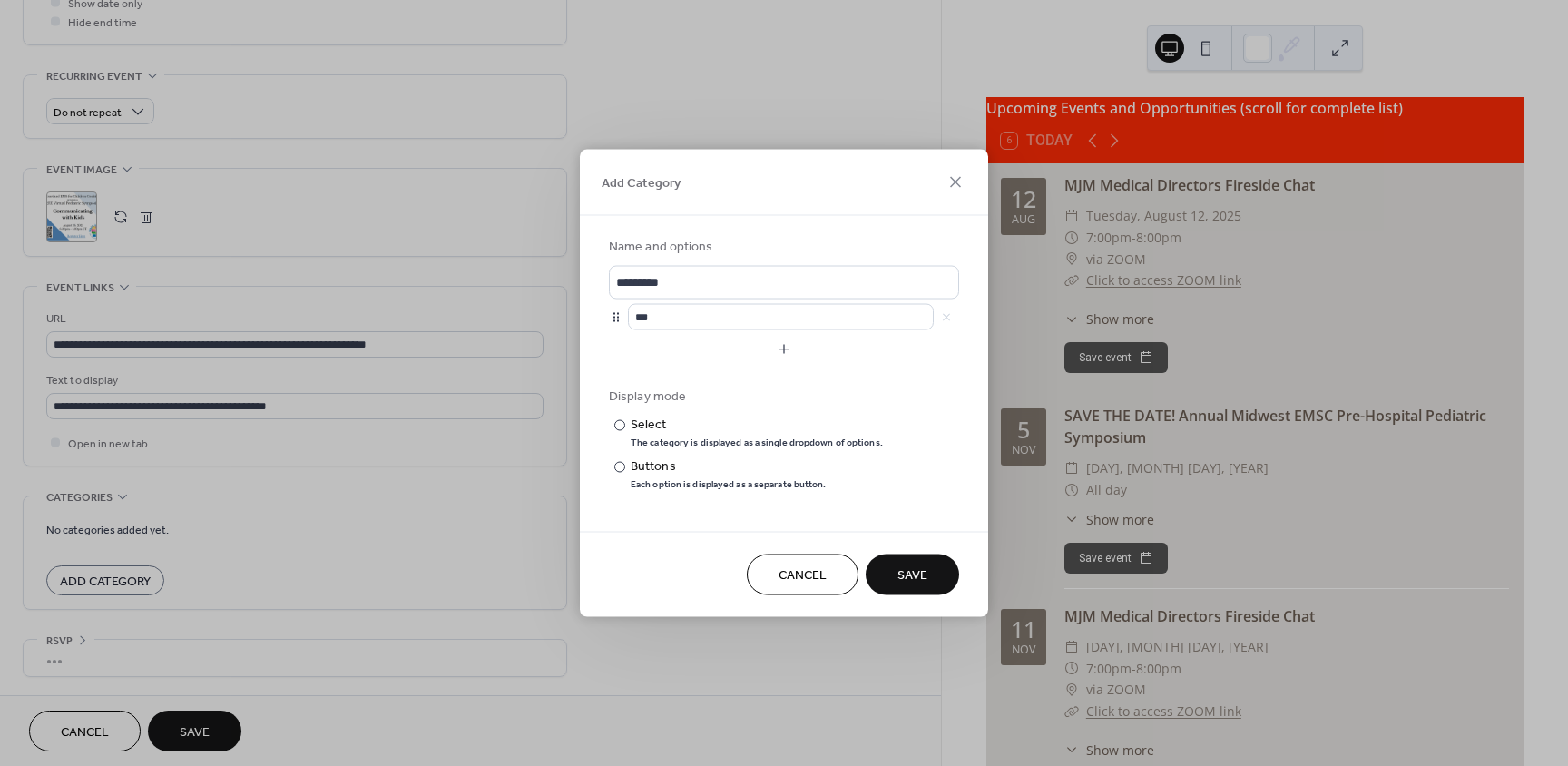 type 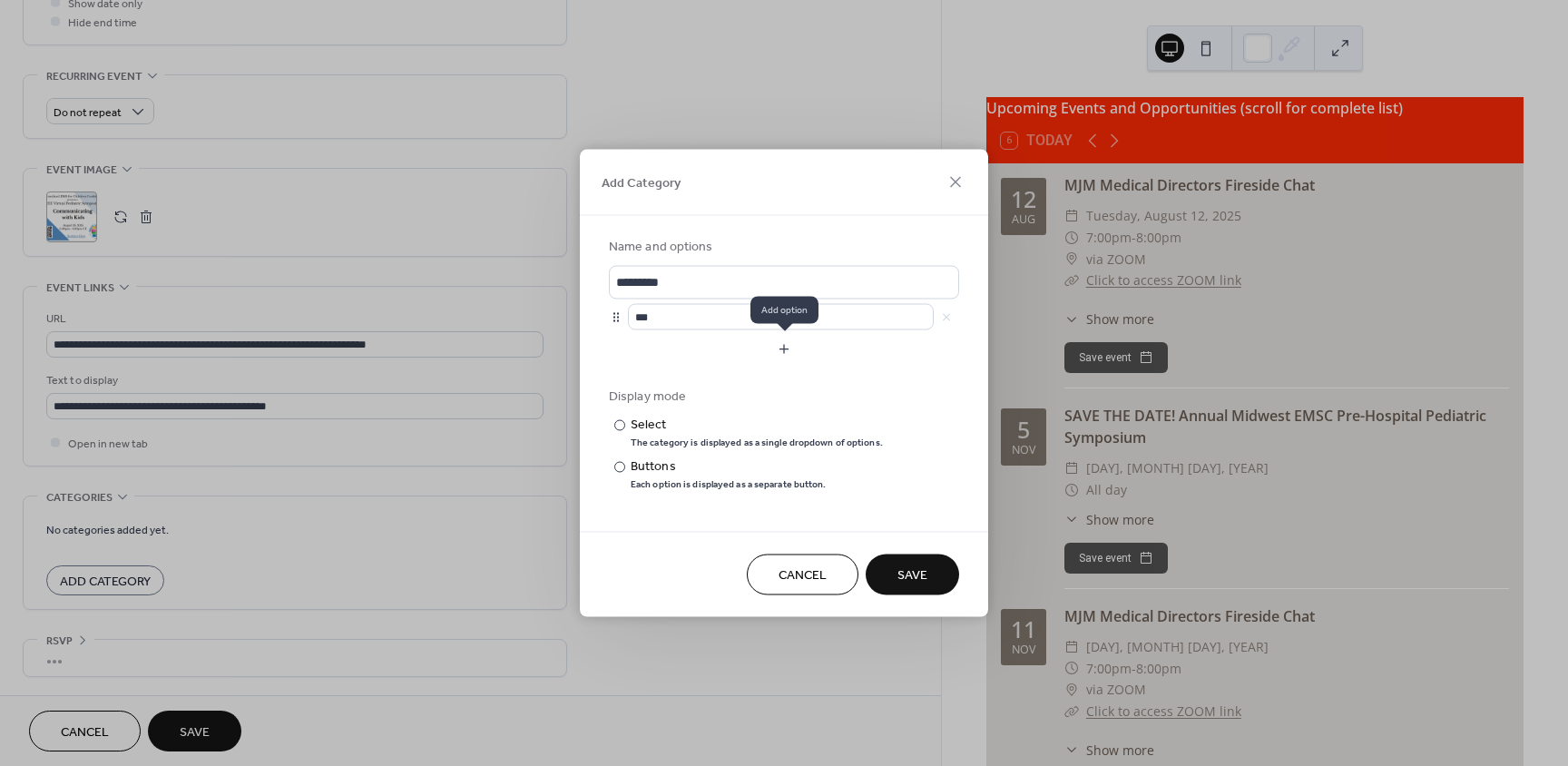 click at bounding box center (784, 349) 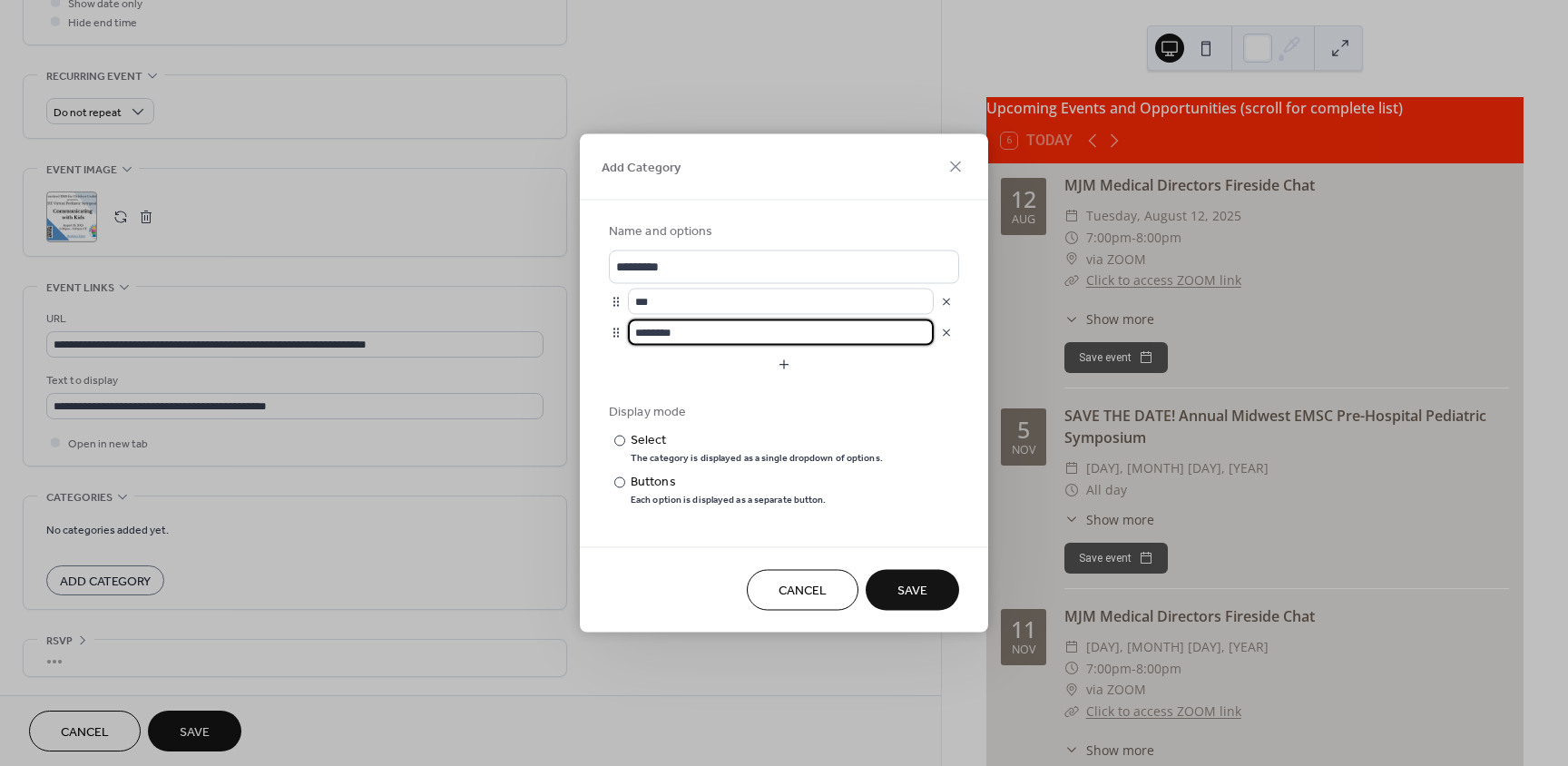 drag, startPoint x: 701, startPoint y: 327, endPoint x: 531, endPoint y: 319, distance: 170.18813 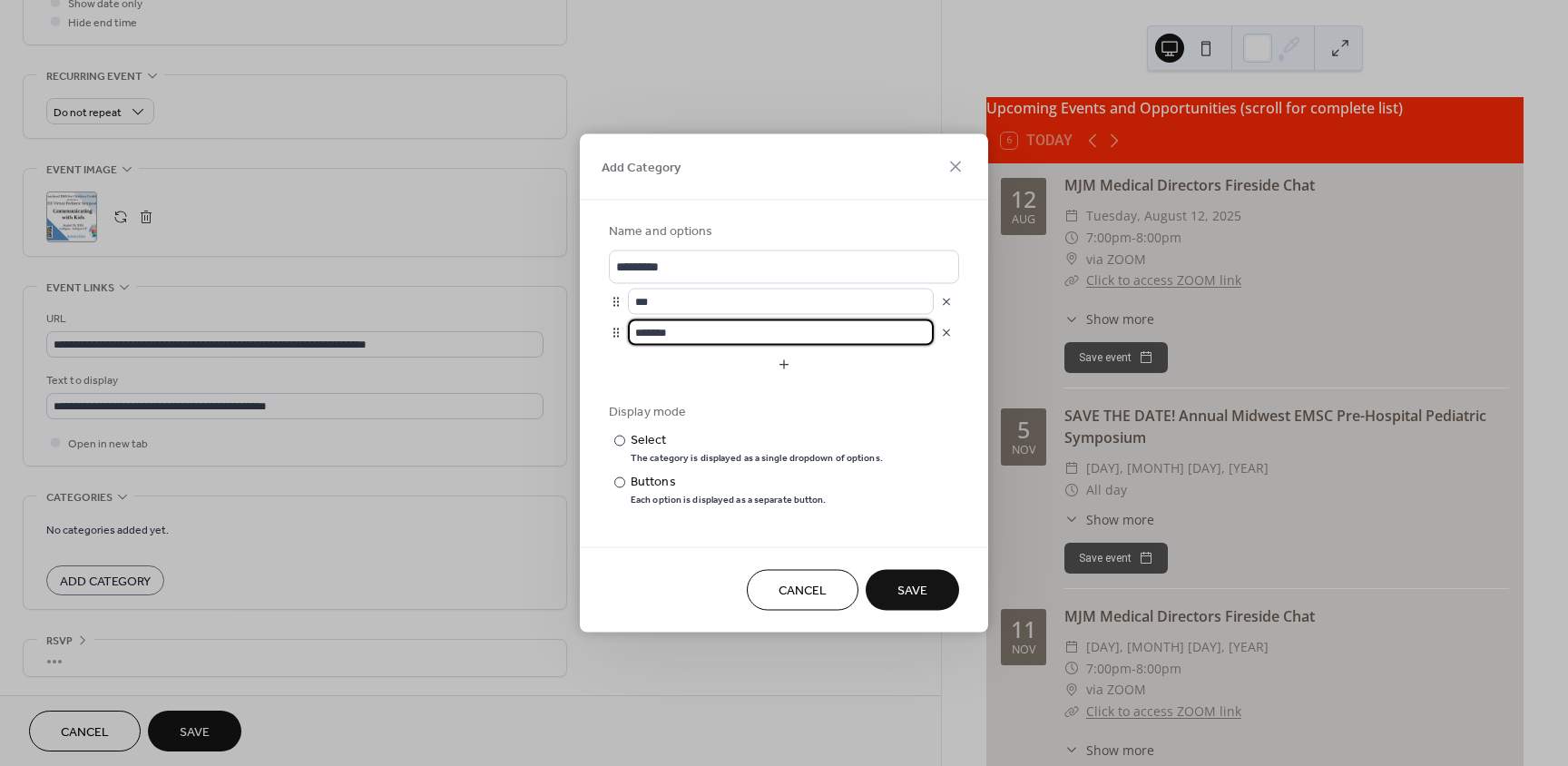 type on "*******" 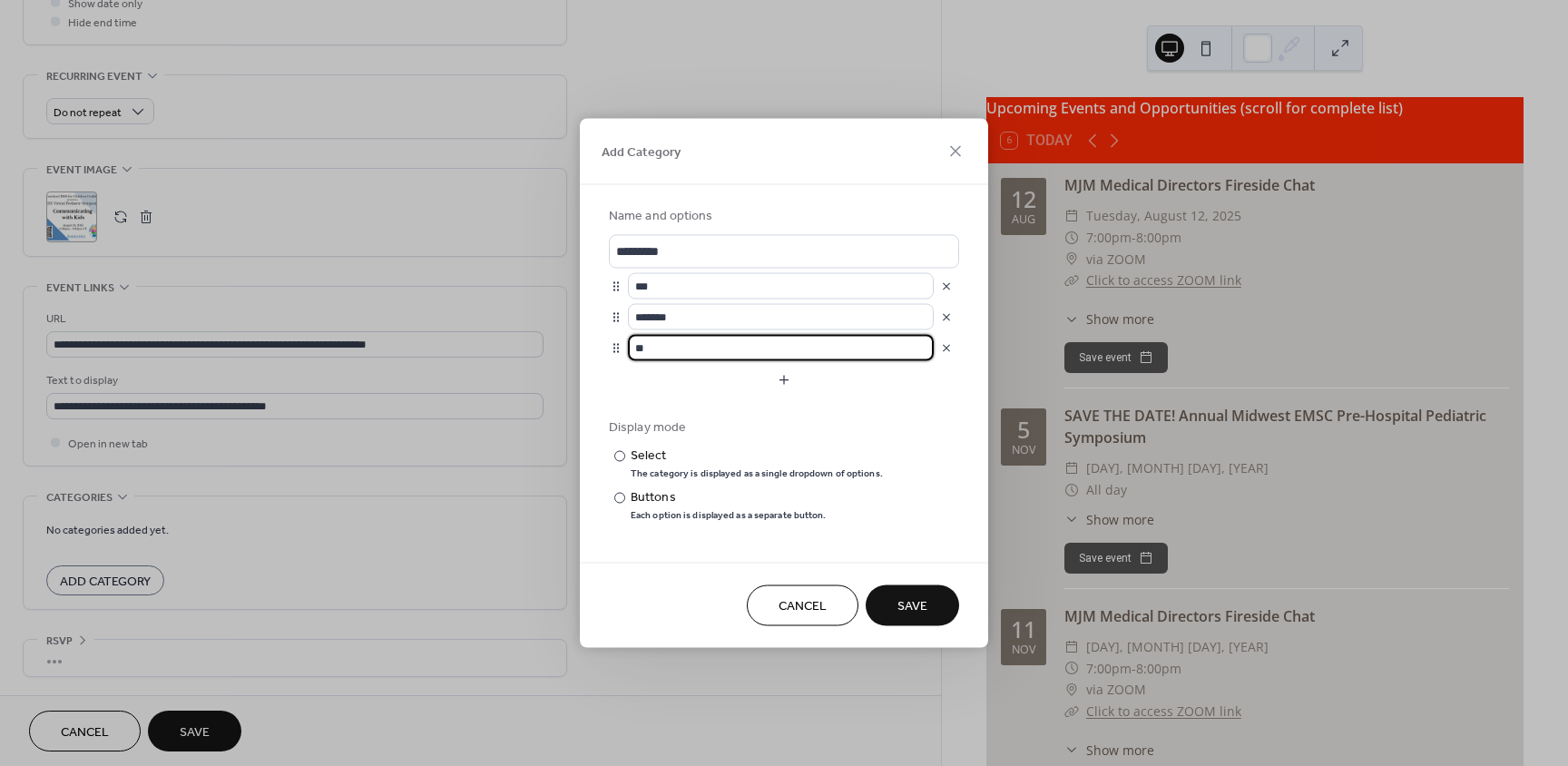 type on "*" 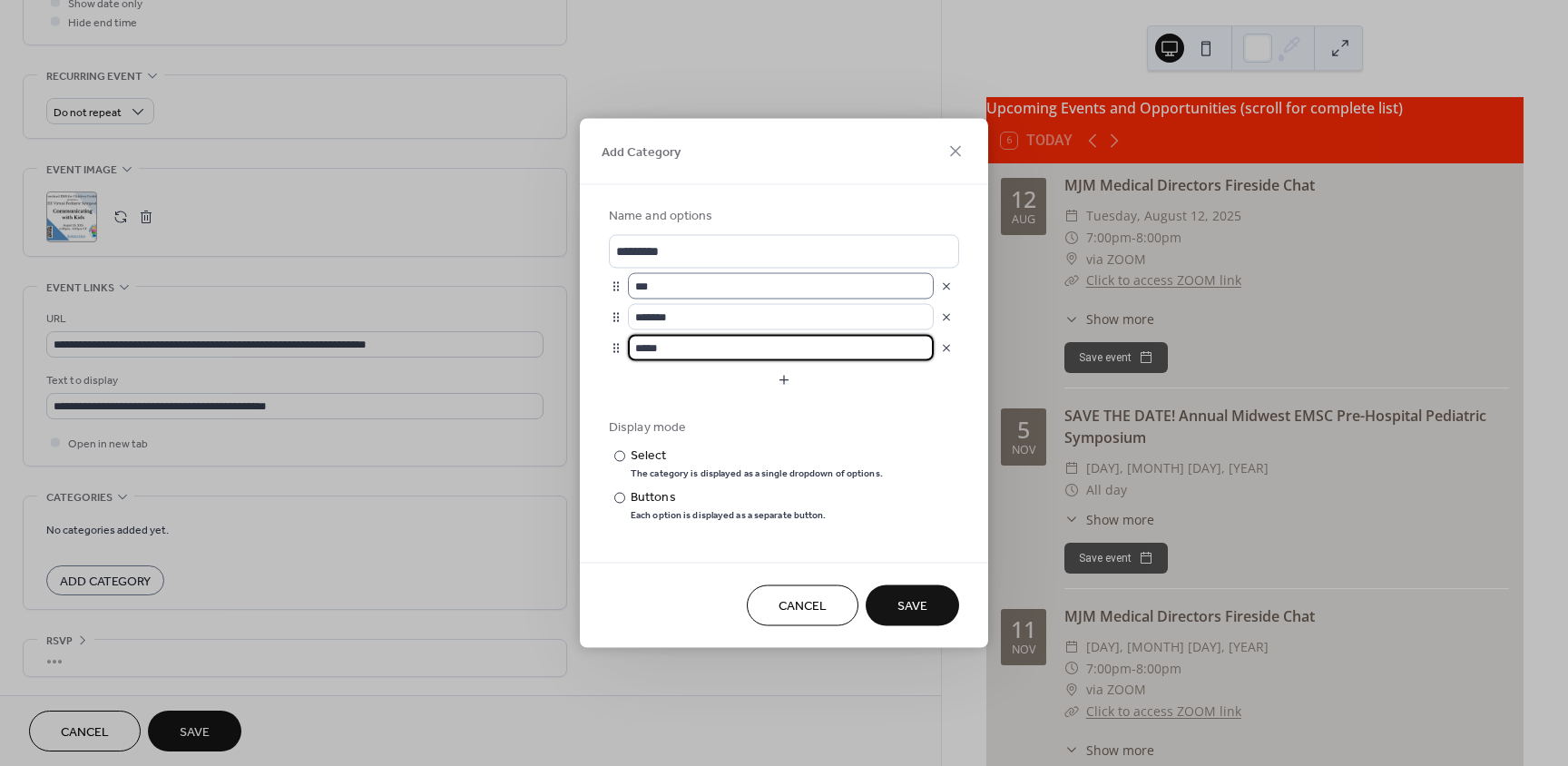 type on "****" 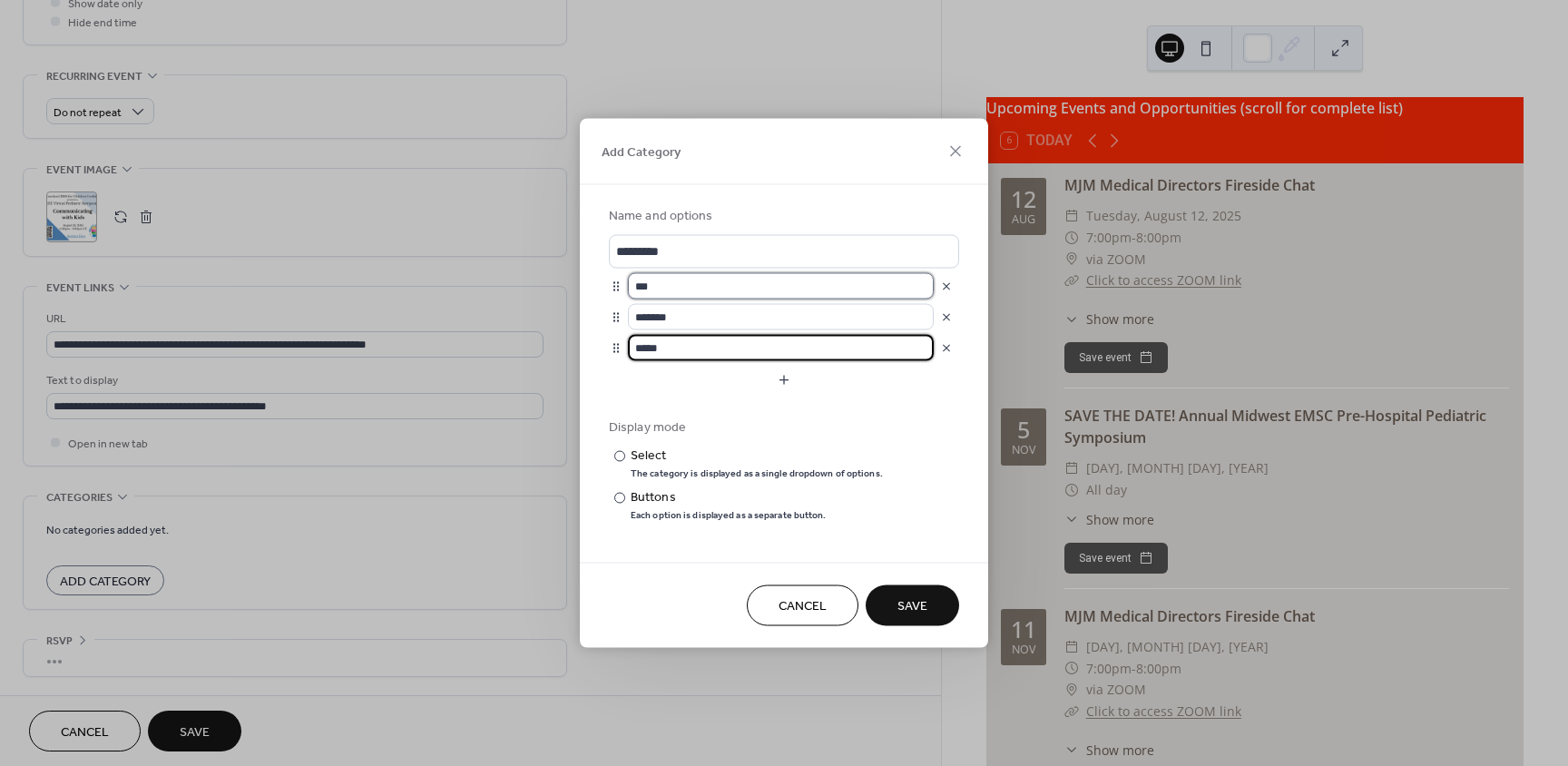 click on "***" at bounding box center [780, 286] 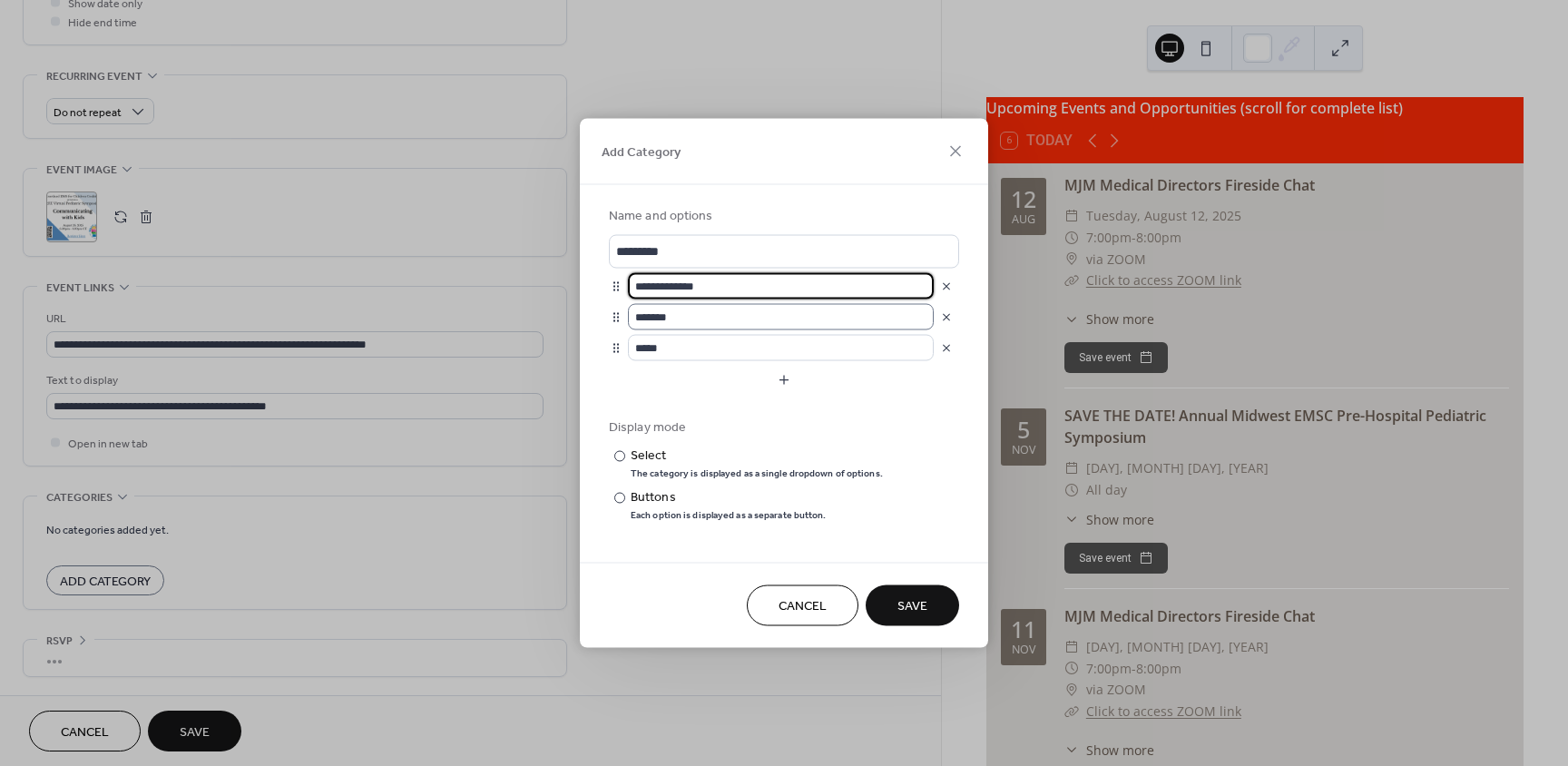 type on "**********" 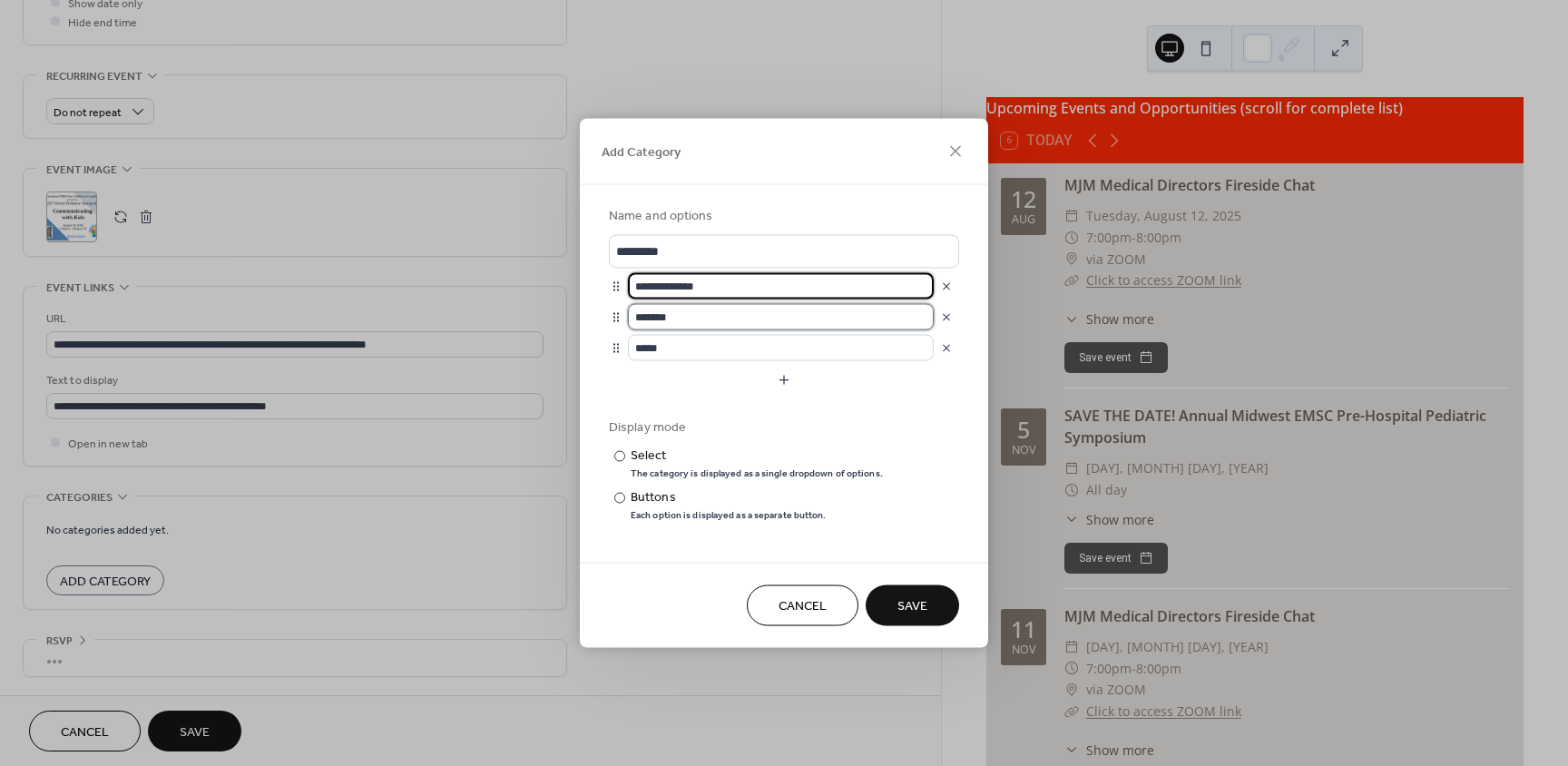 click on "*******" at bounding box center [780, 317] 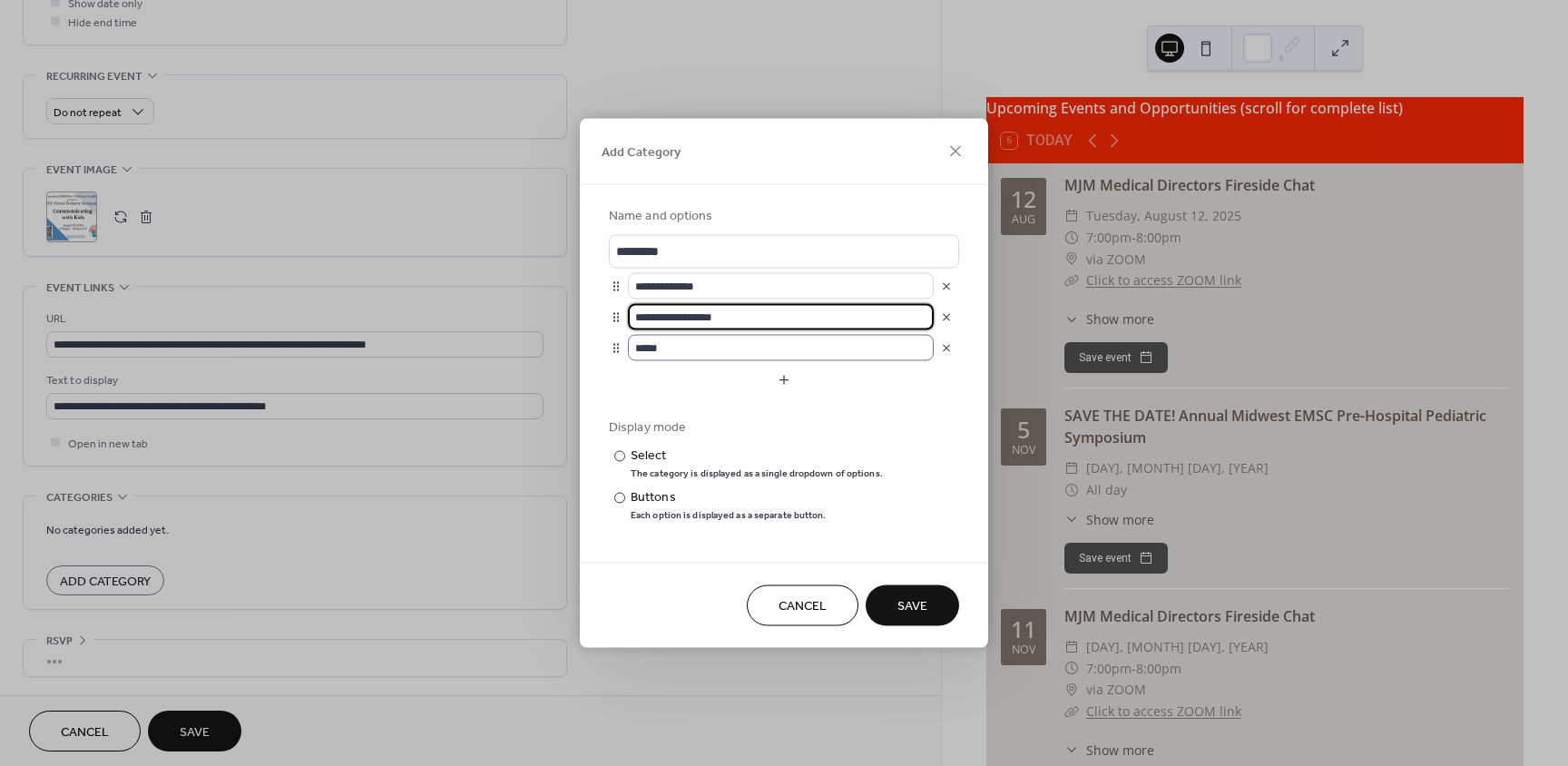 type on "**********" 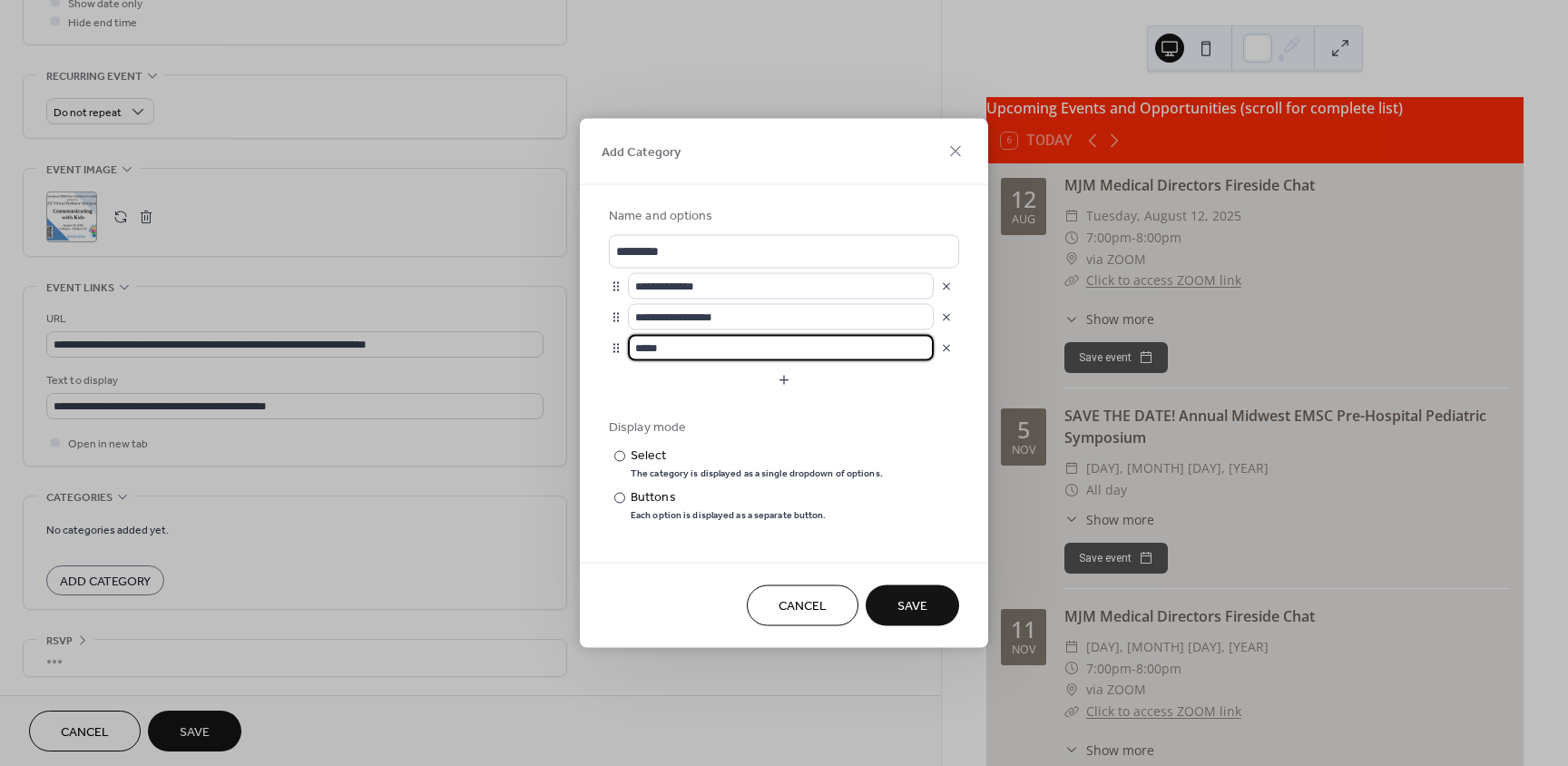 click on "****" at bounding box center (780, 348) 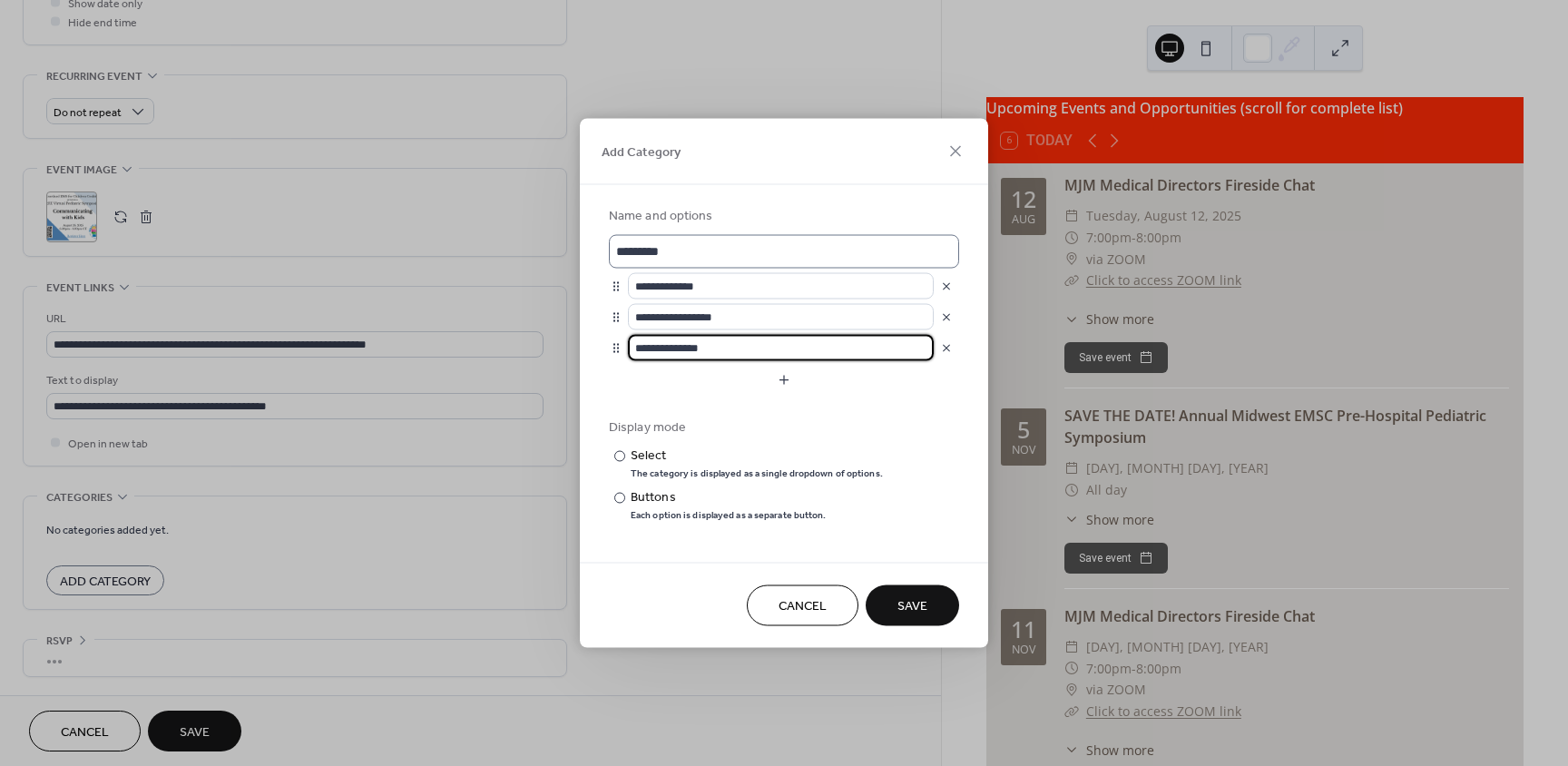 type on "**********" 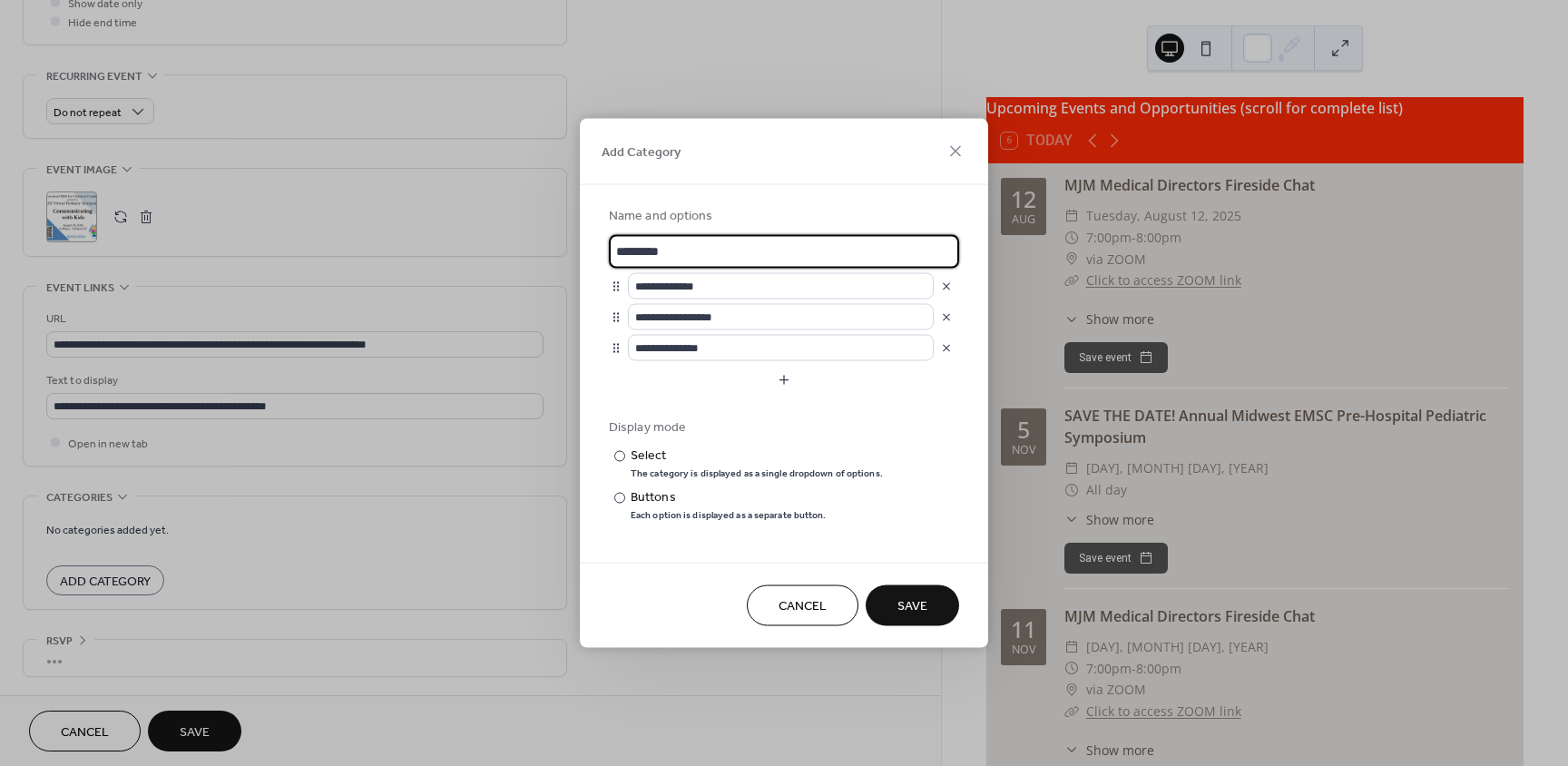 click on "*********" at bounding box center (784, 251) 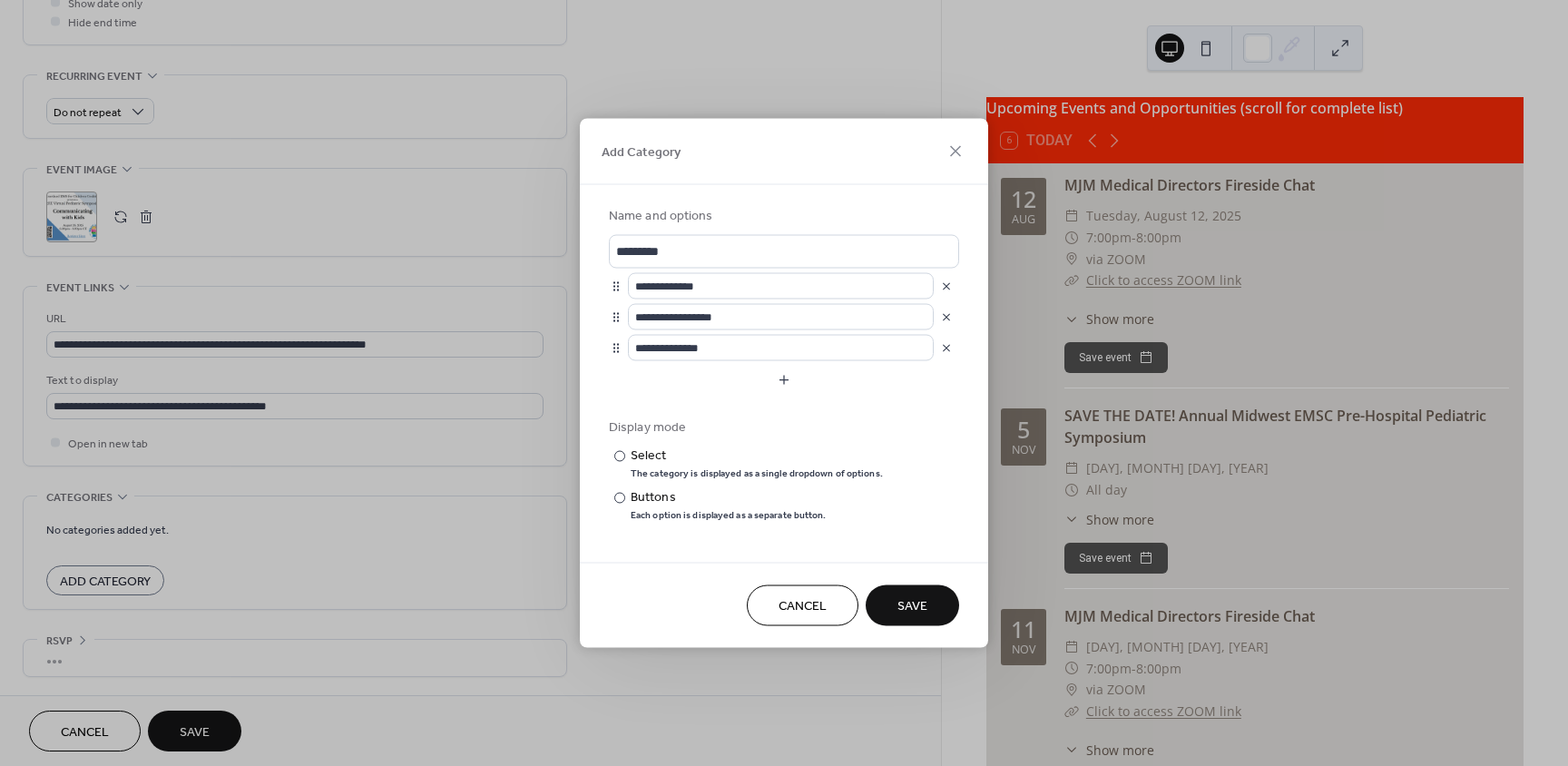 click on "Save" at bounding box center (912, 605) 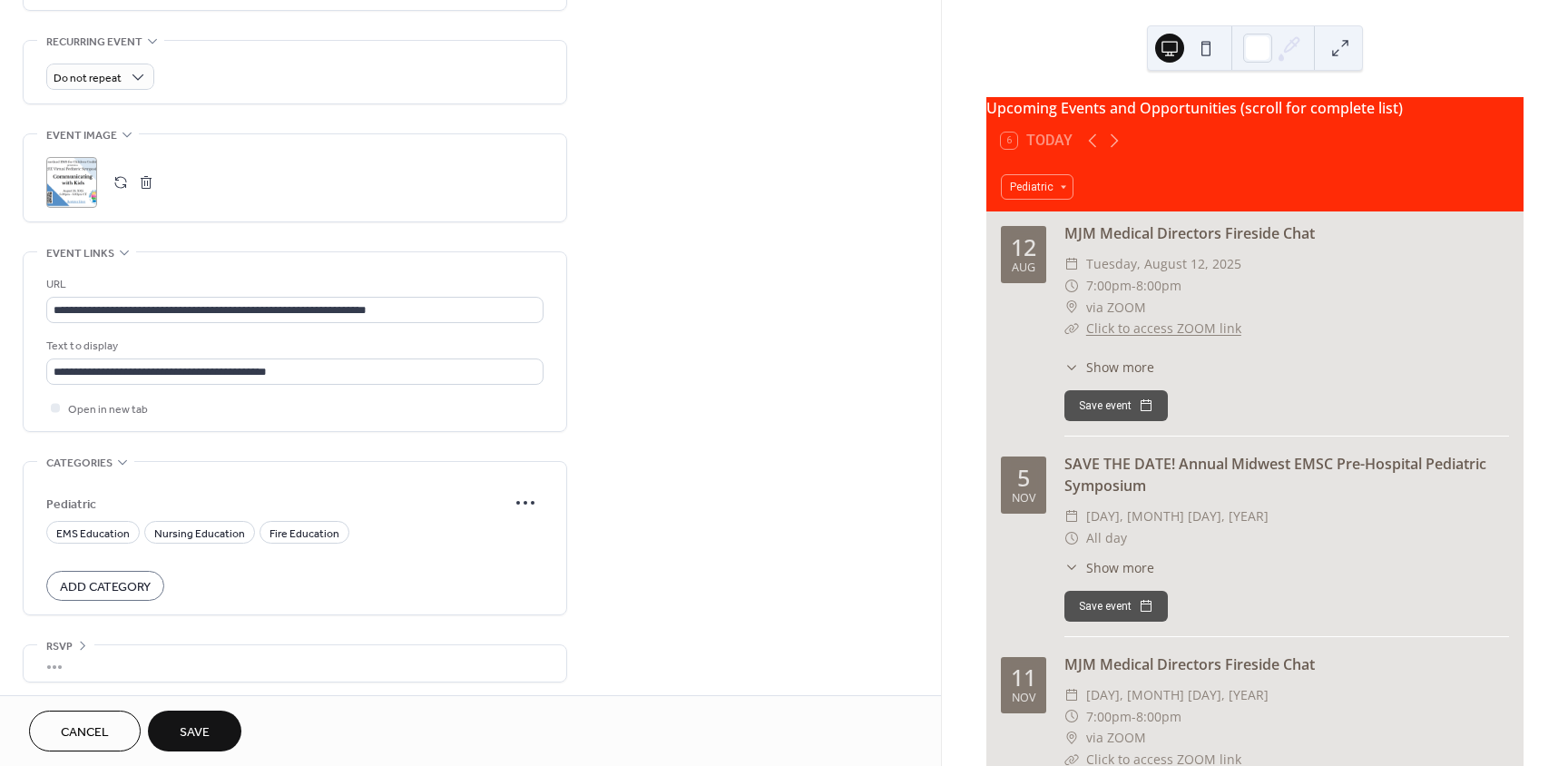 scroll, scrollTop: 770, scrollLeft: 0, axis: vertical 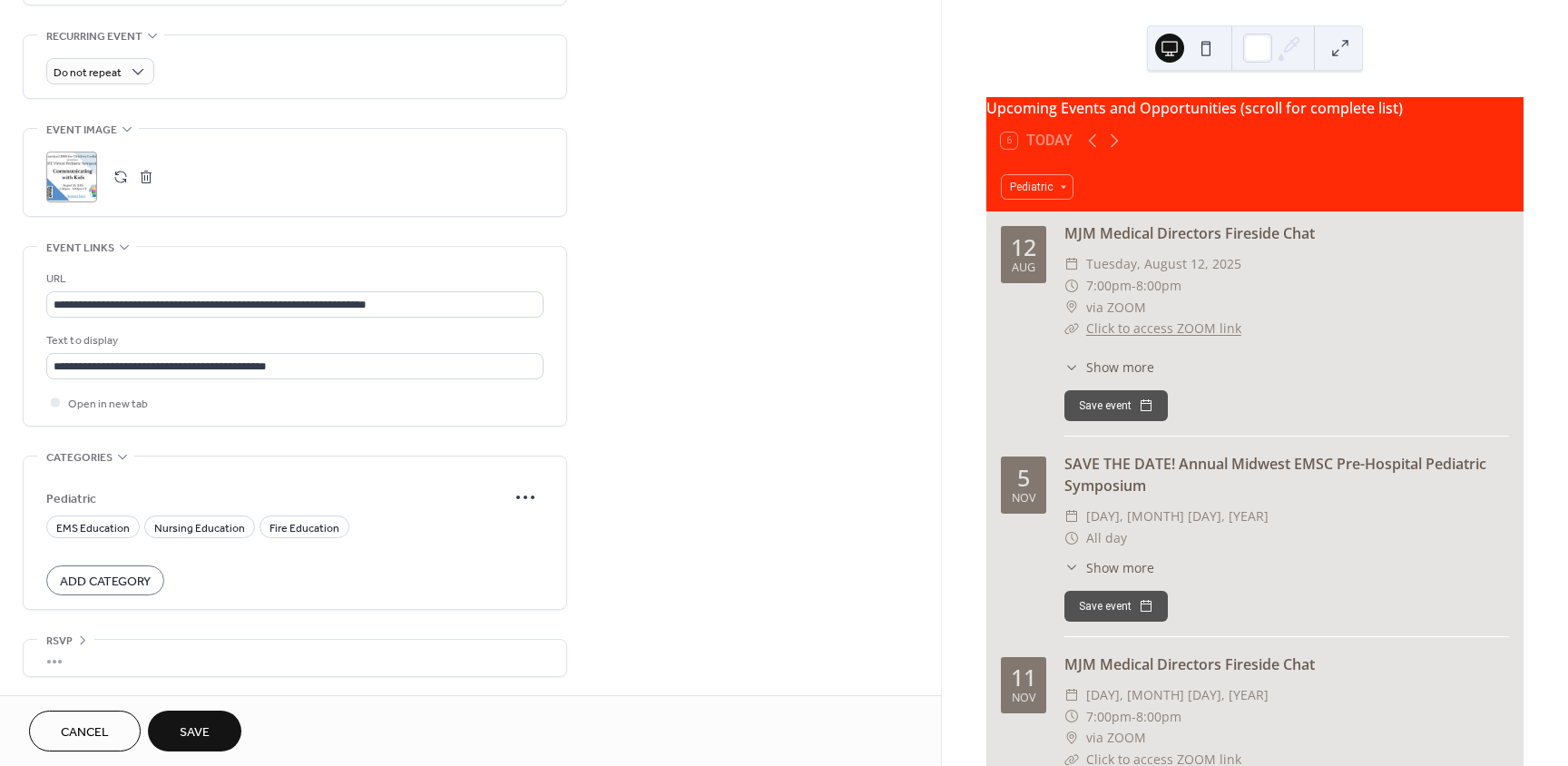 click on "Pediatric EMS Education Nursing Education Fire Education Add Category" at bounding box center (295, 533) 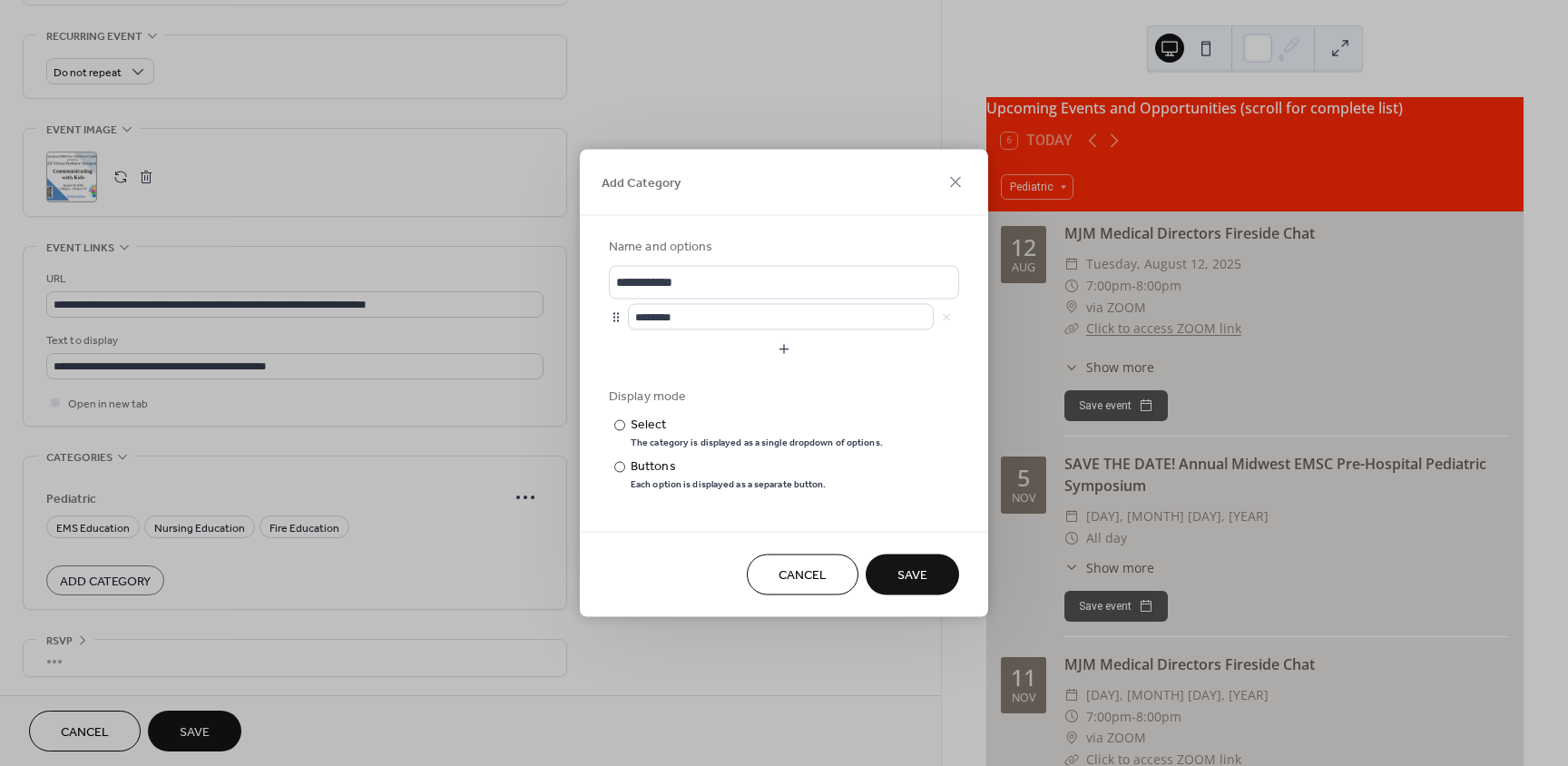 click on "Cancel" at bounding box center [802, 575] 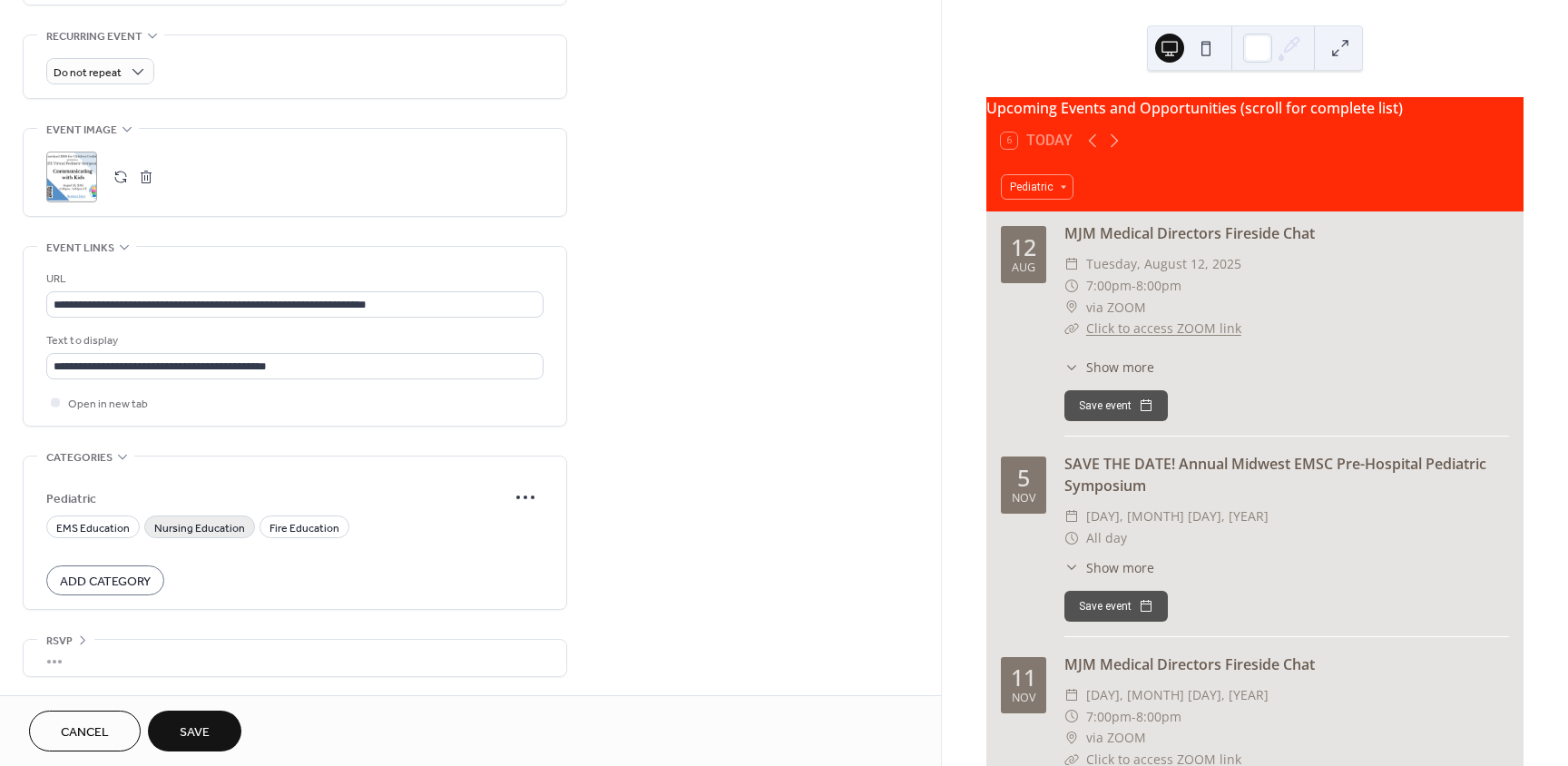 click on "Nursing Education" at bounding box center [200, 528] 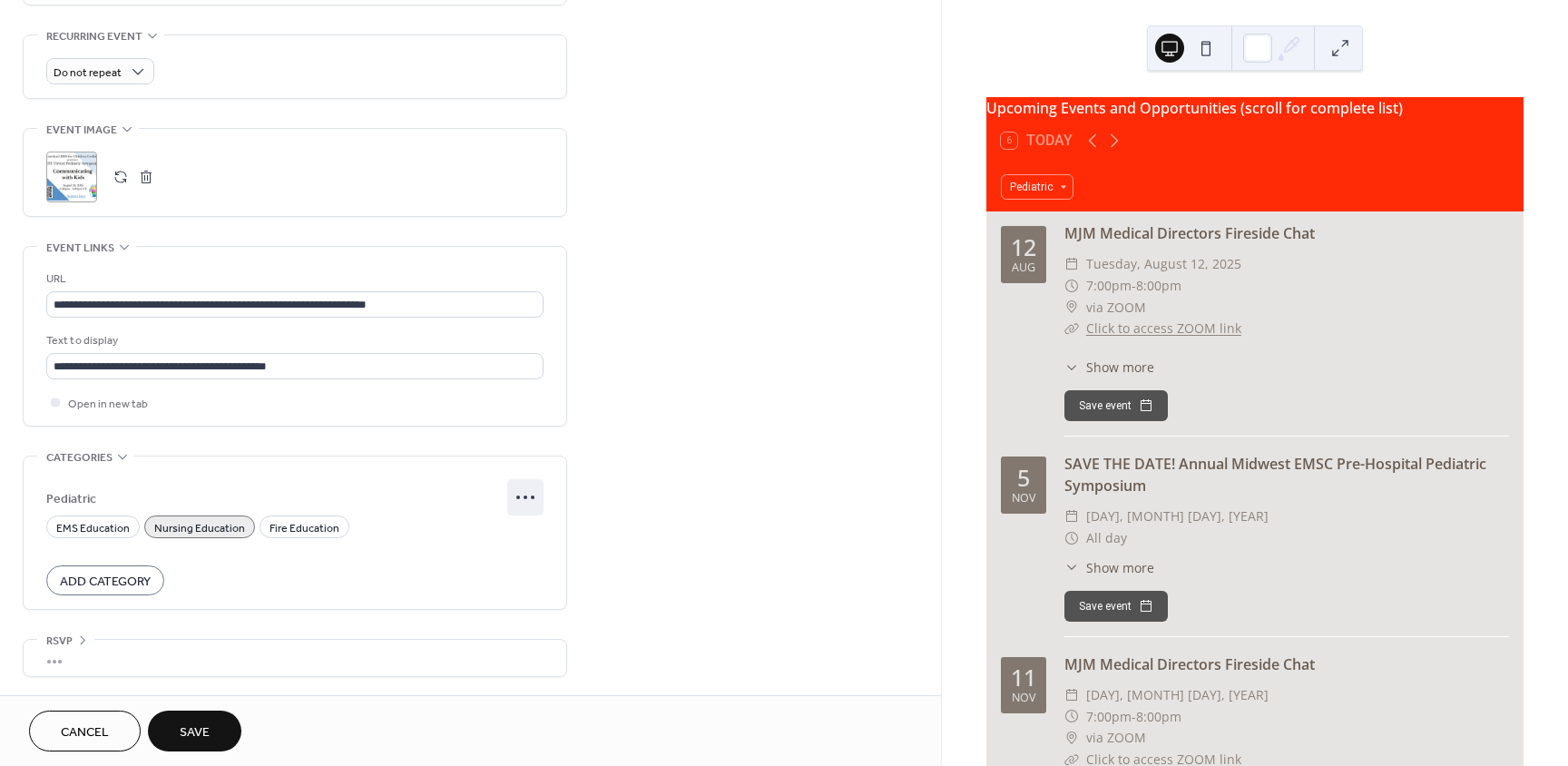 click 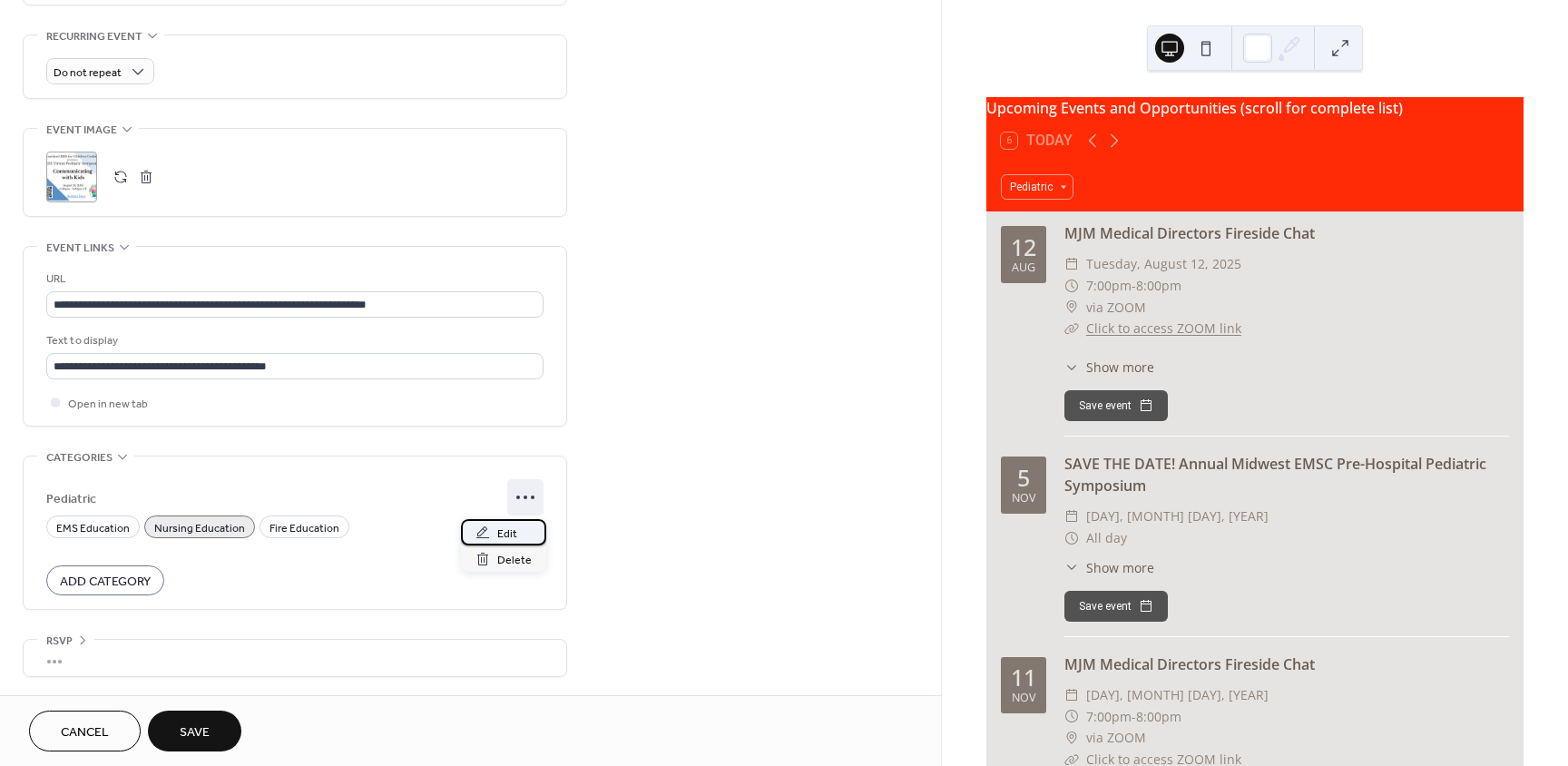 click on "Edit" at bounding box center (504, 532) 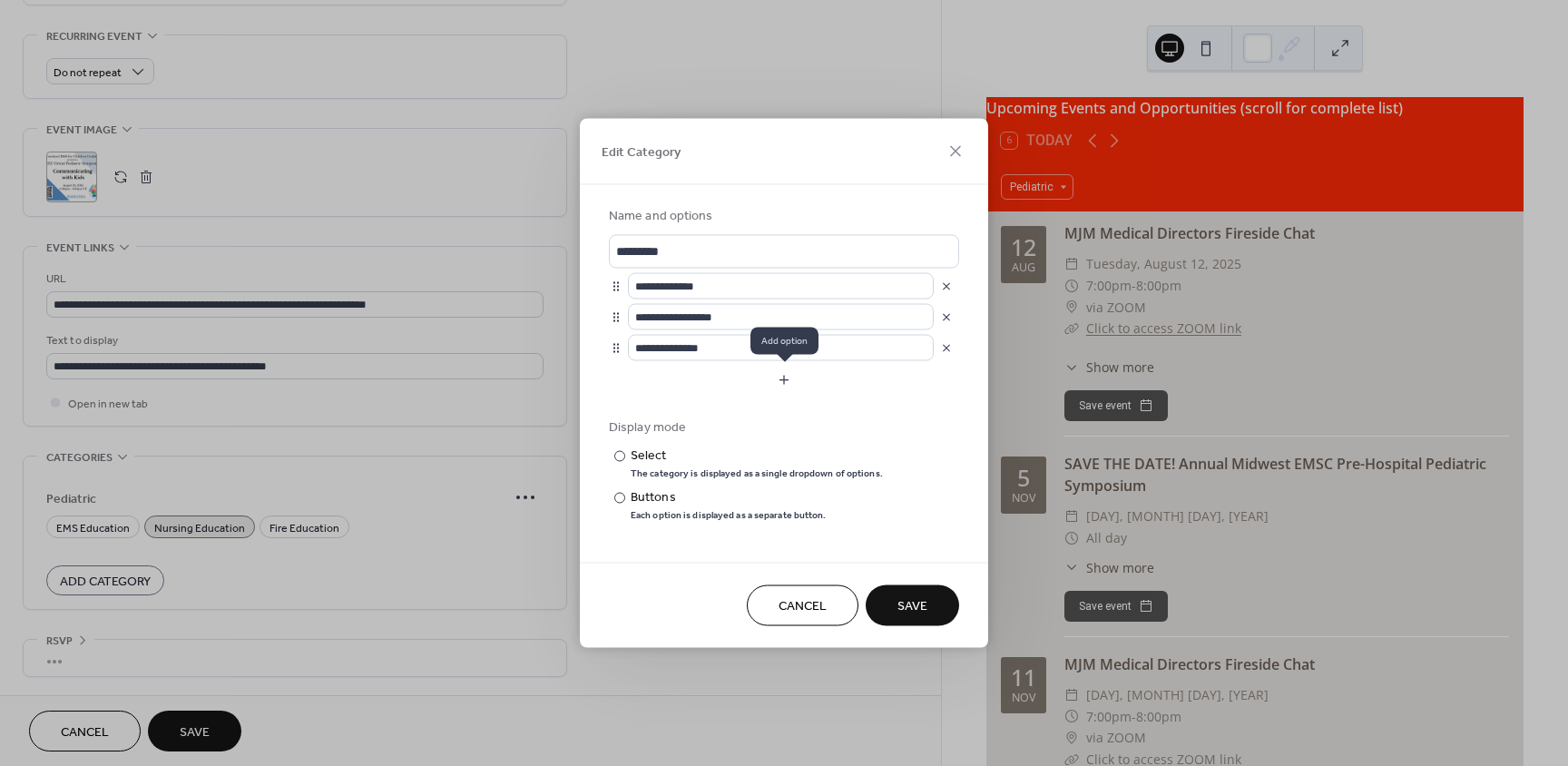 click at bounding box center [784, 380] 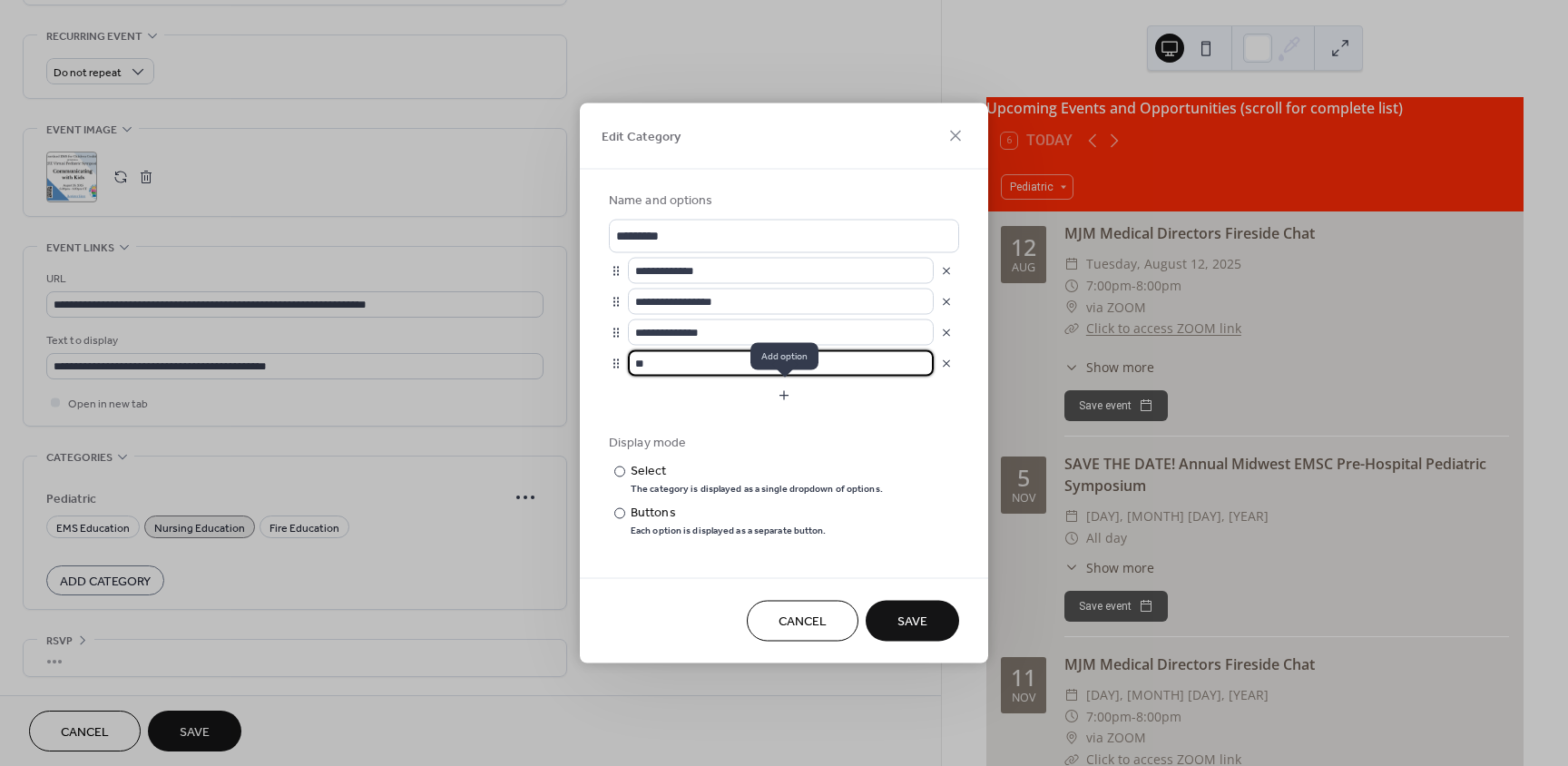 type on "*" 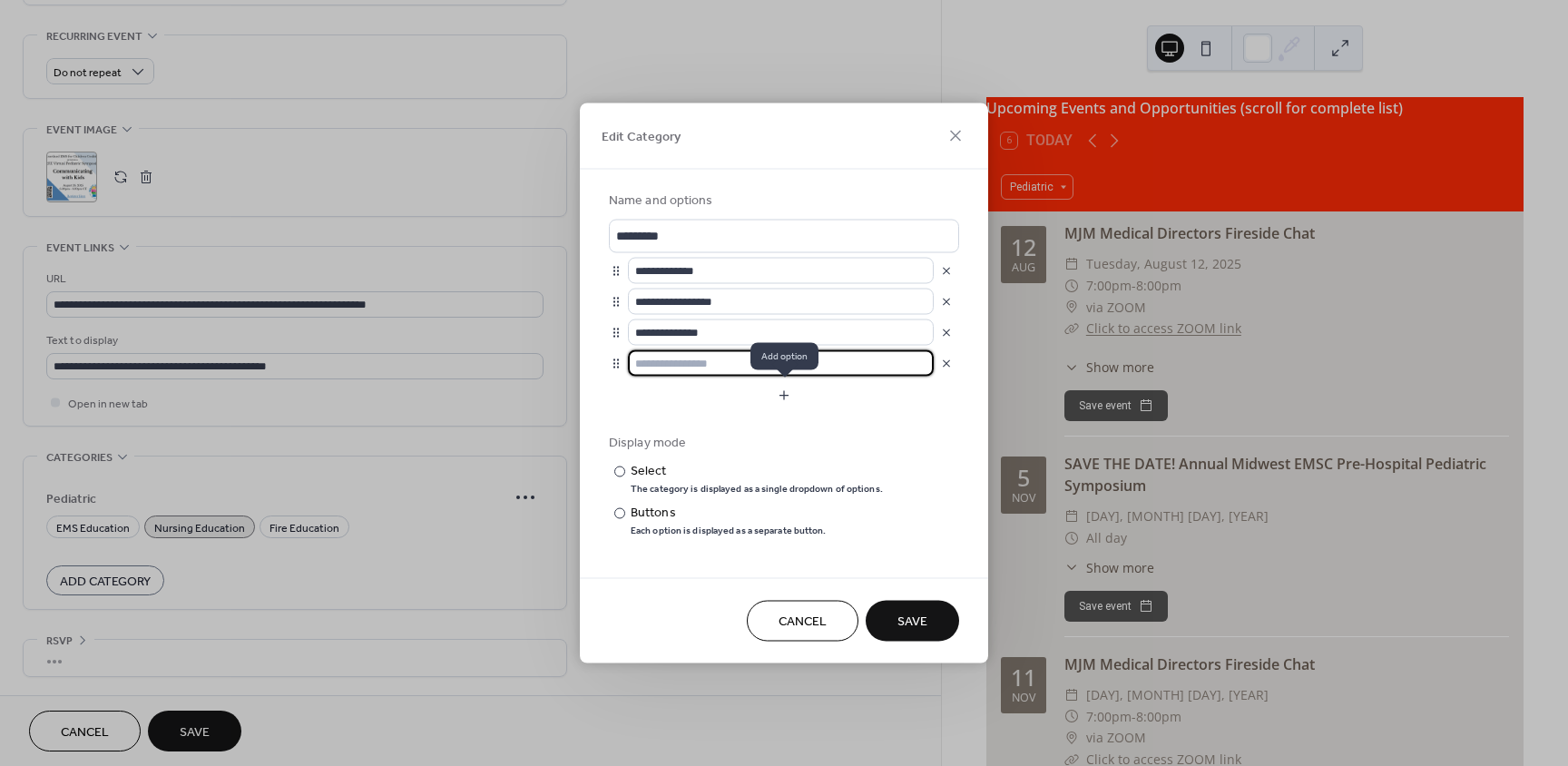 type 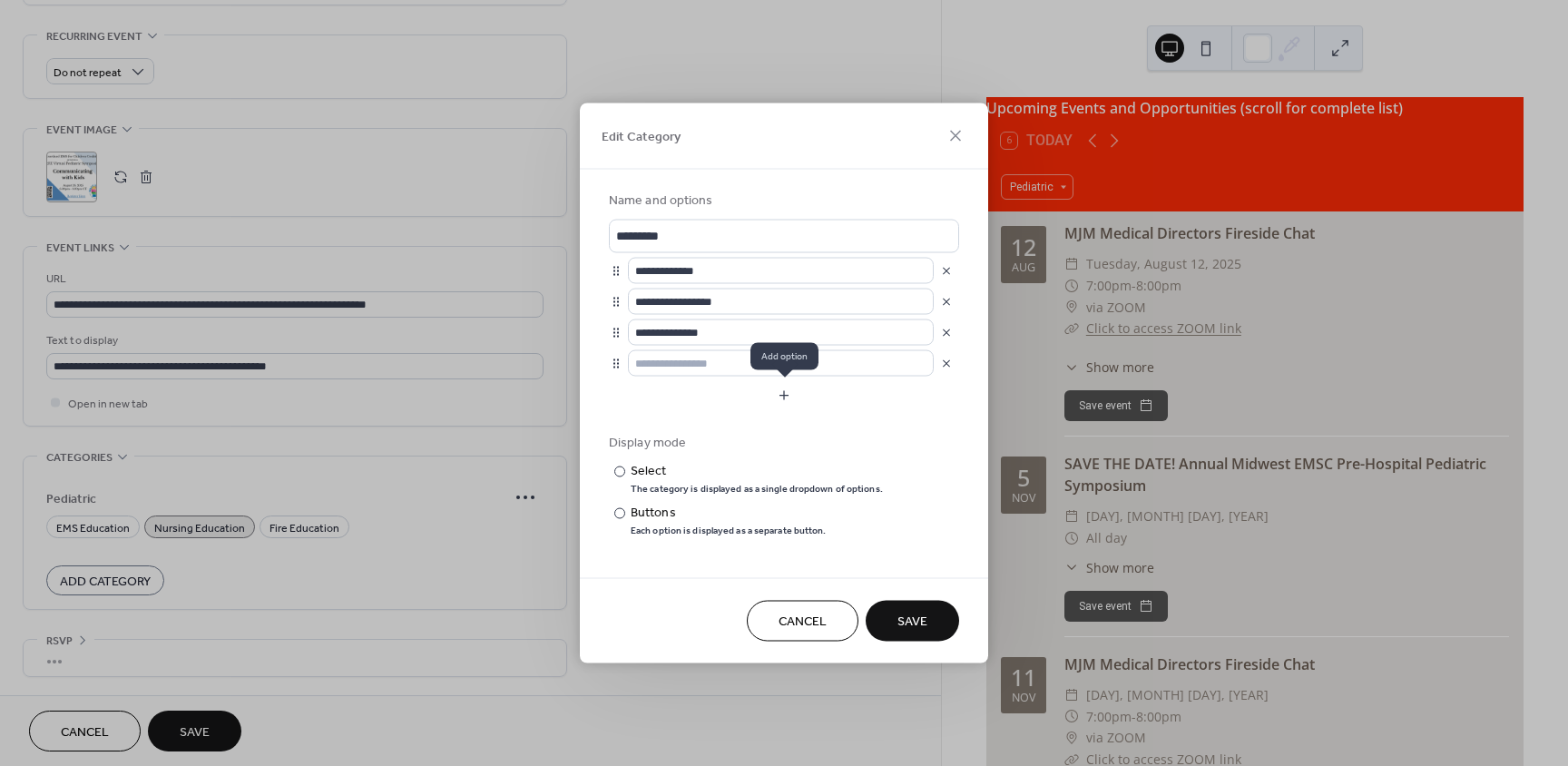 click at bounding box center [784, 396] 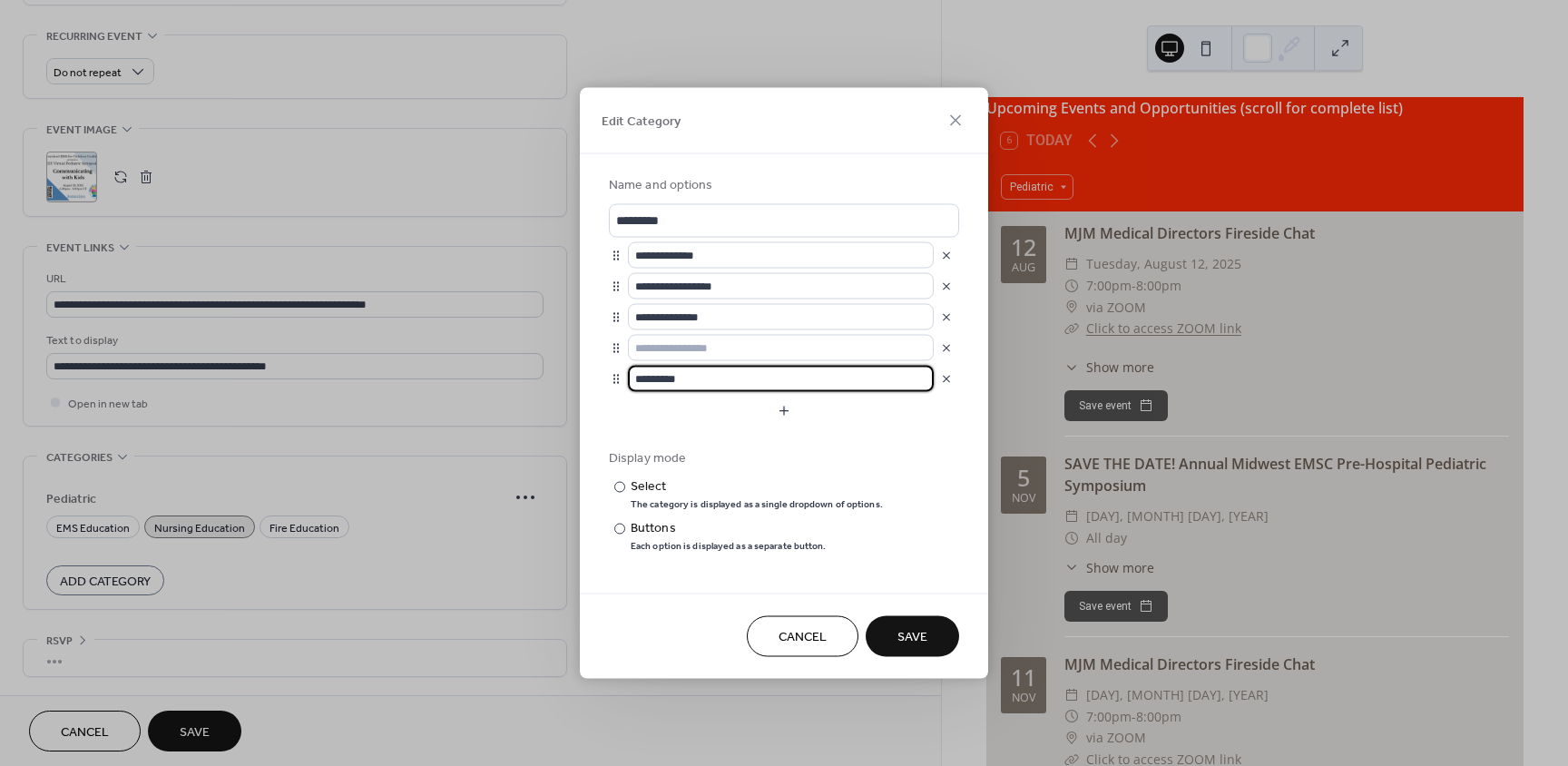type on "*********" 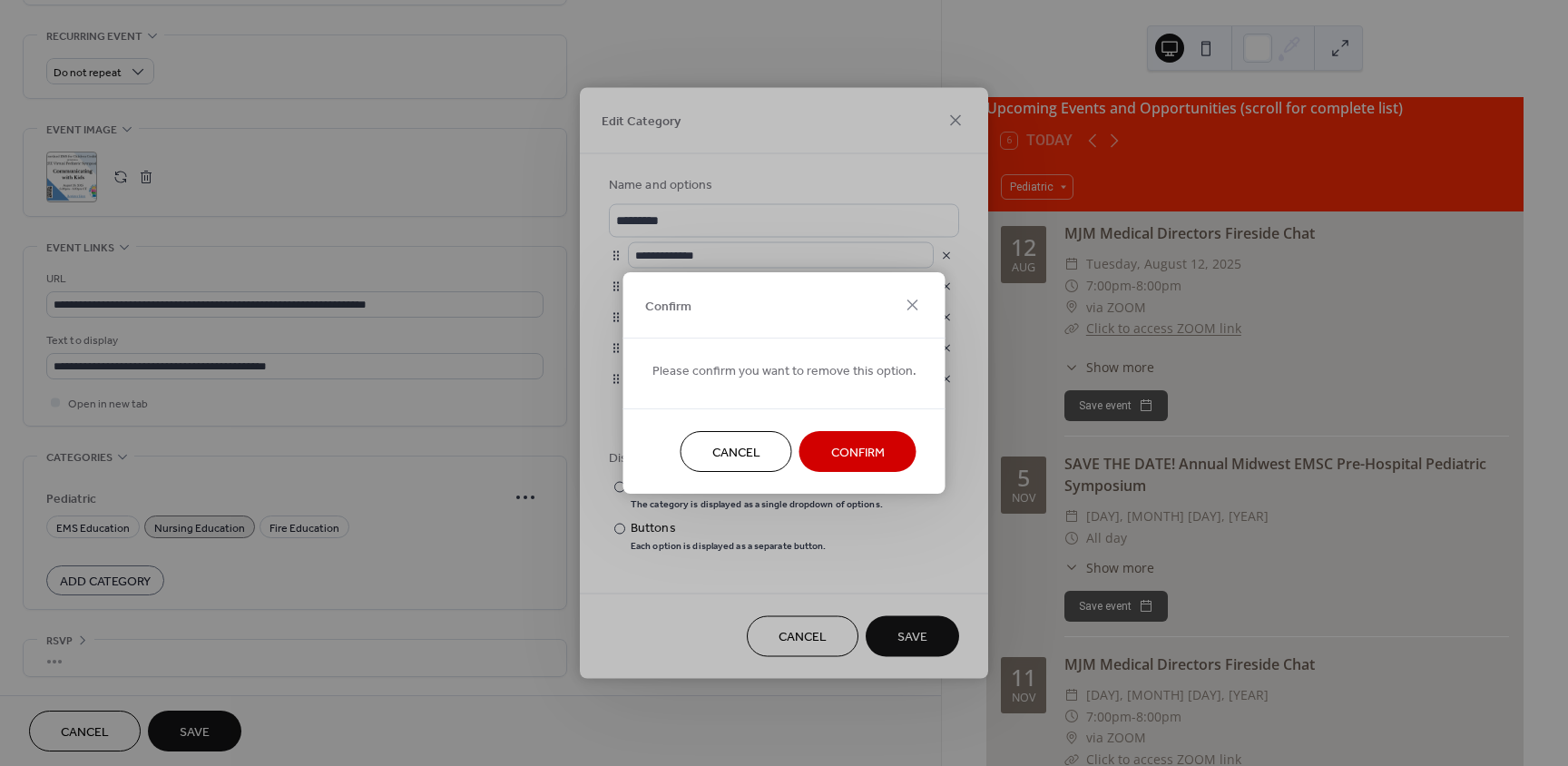 click on "Cancel" at bounding box center (736, 451) 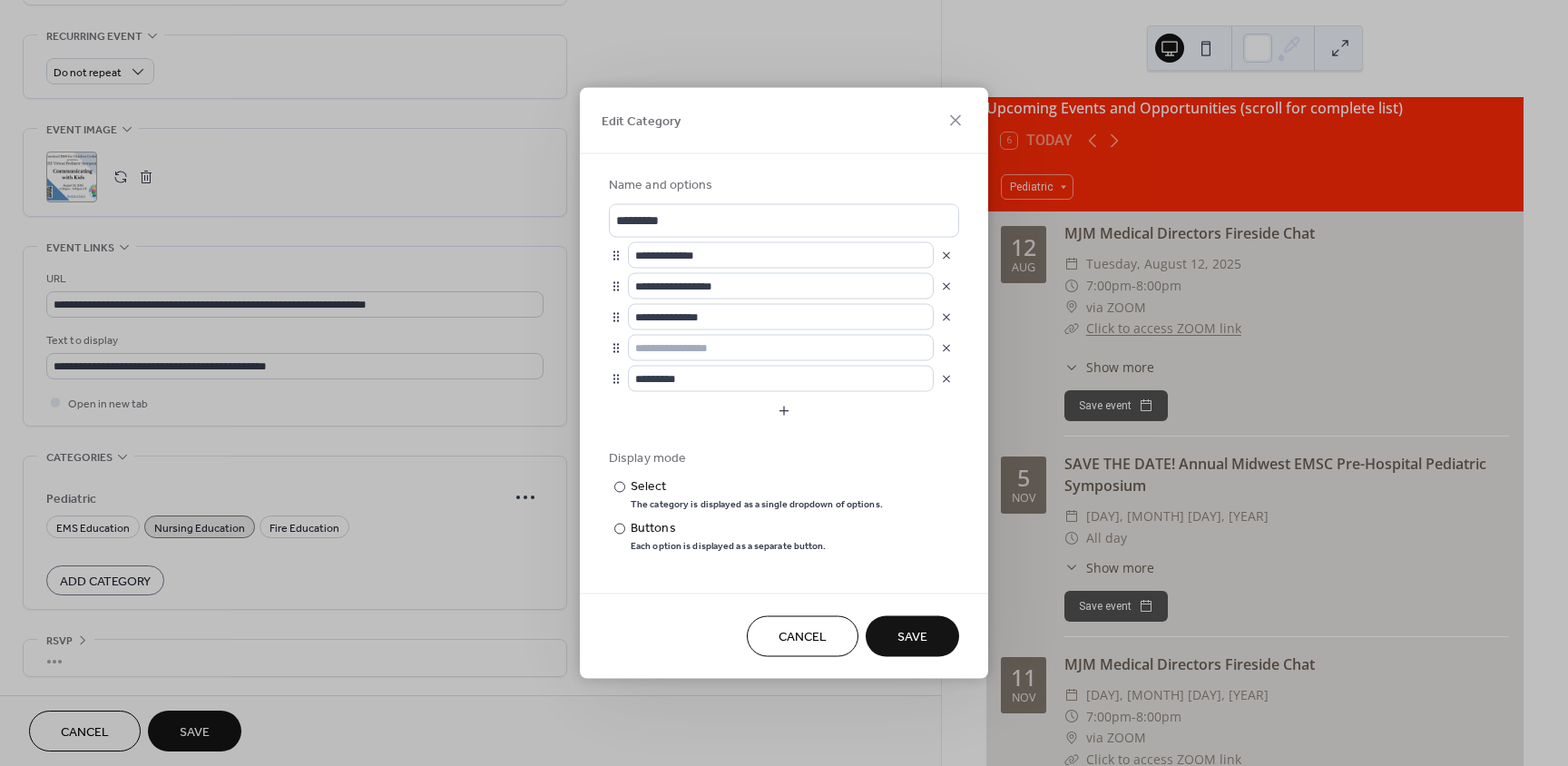 click at bounding box center (946, 378) 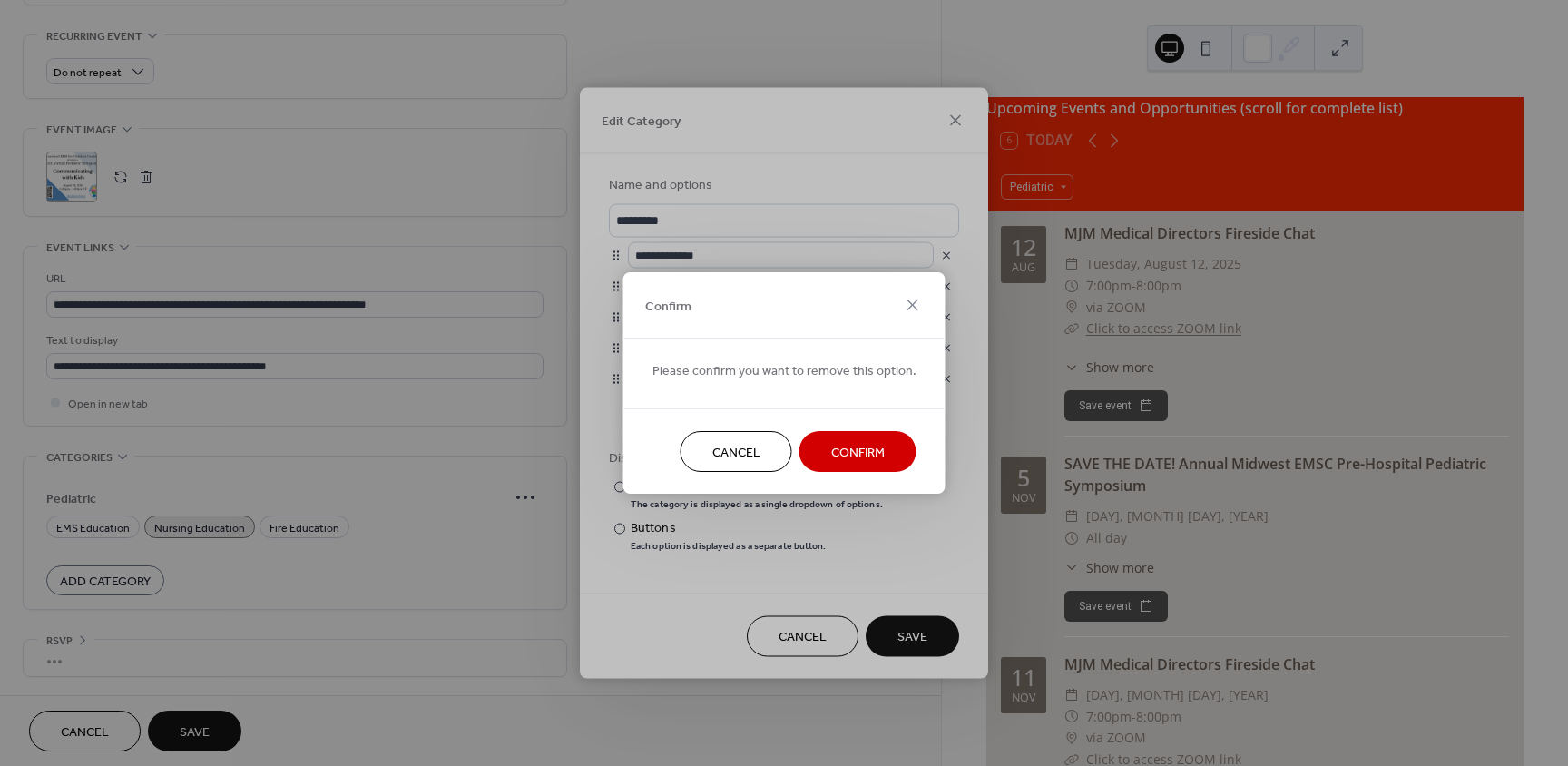 click on "Confirm" at bounding box center (858, 451) 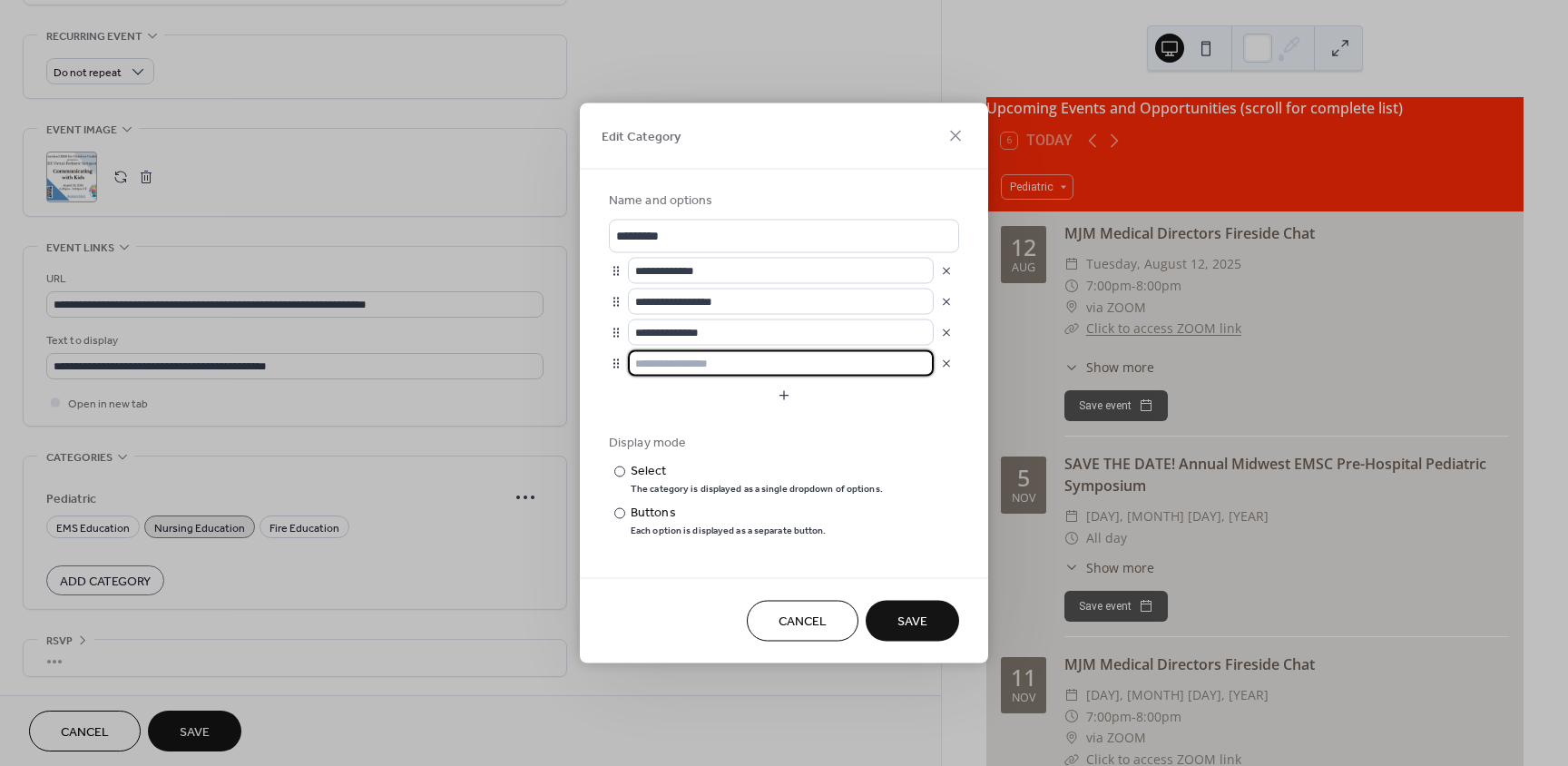 click at bounding box center (780, 363) 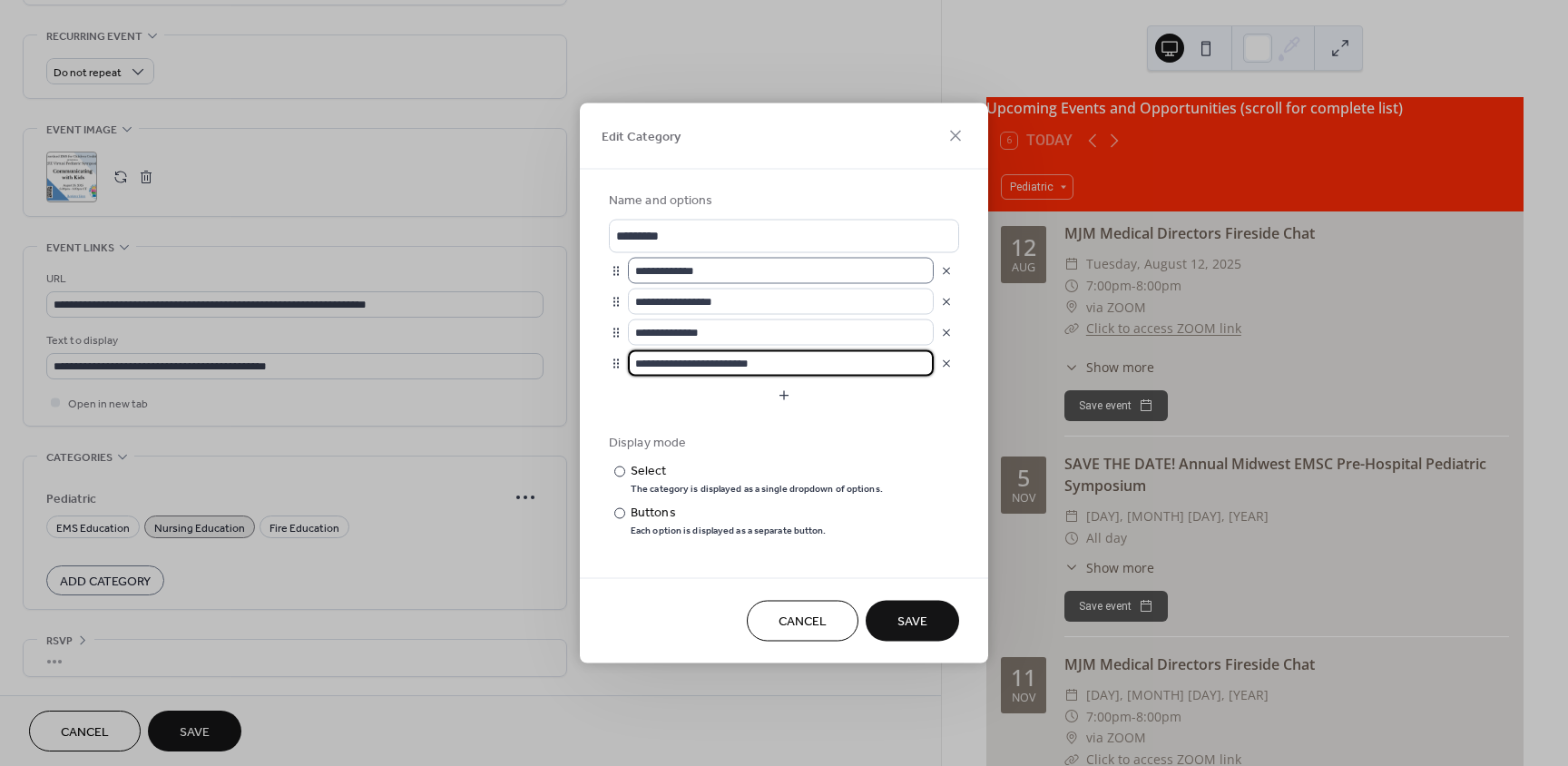 type on "**********" 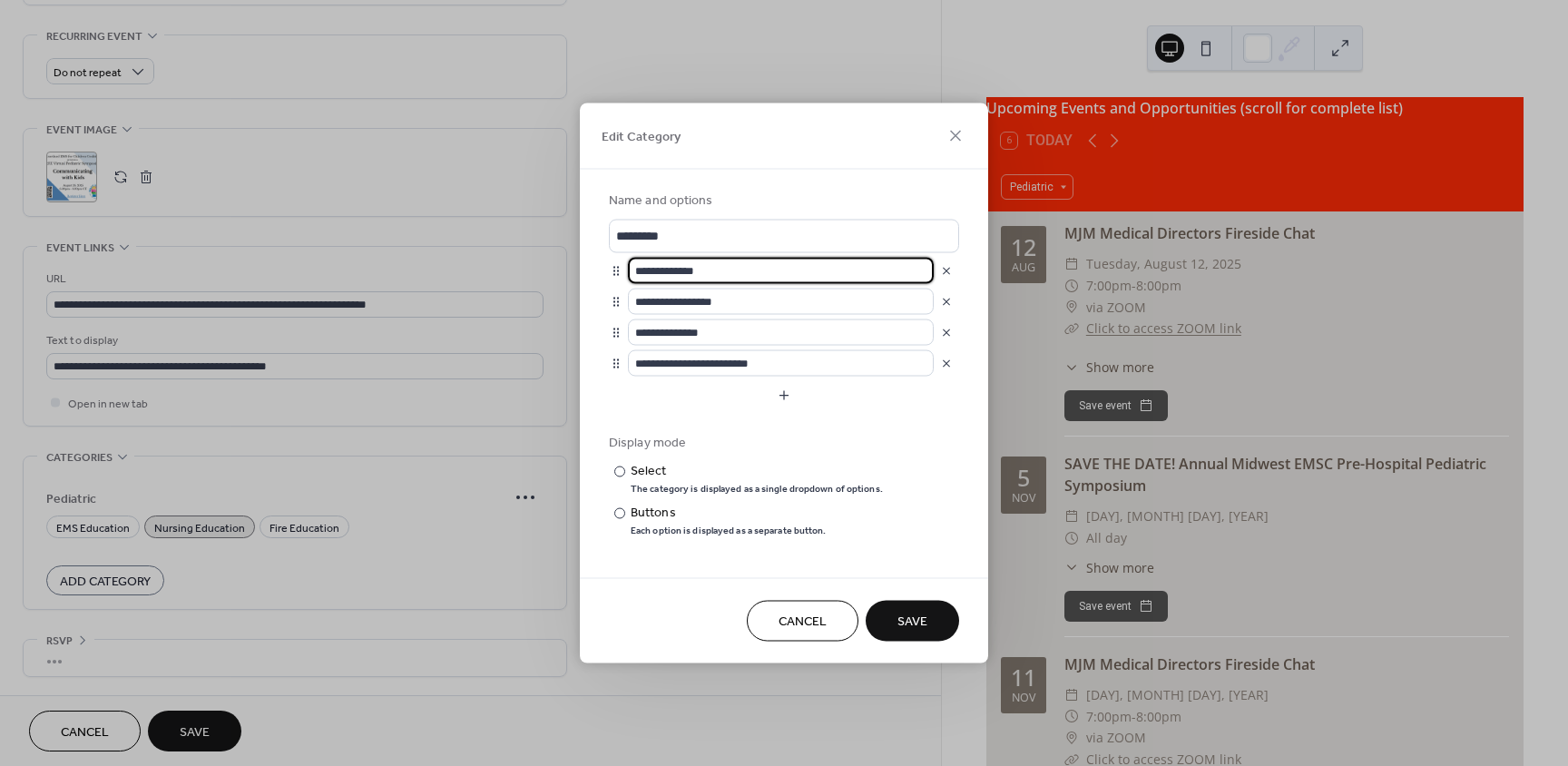 click on "**********" at bounding box center (780, 270) 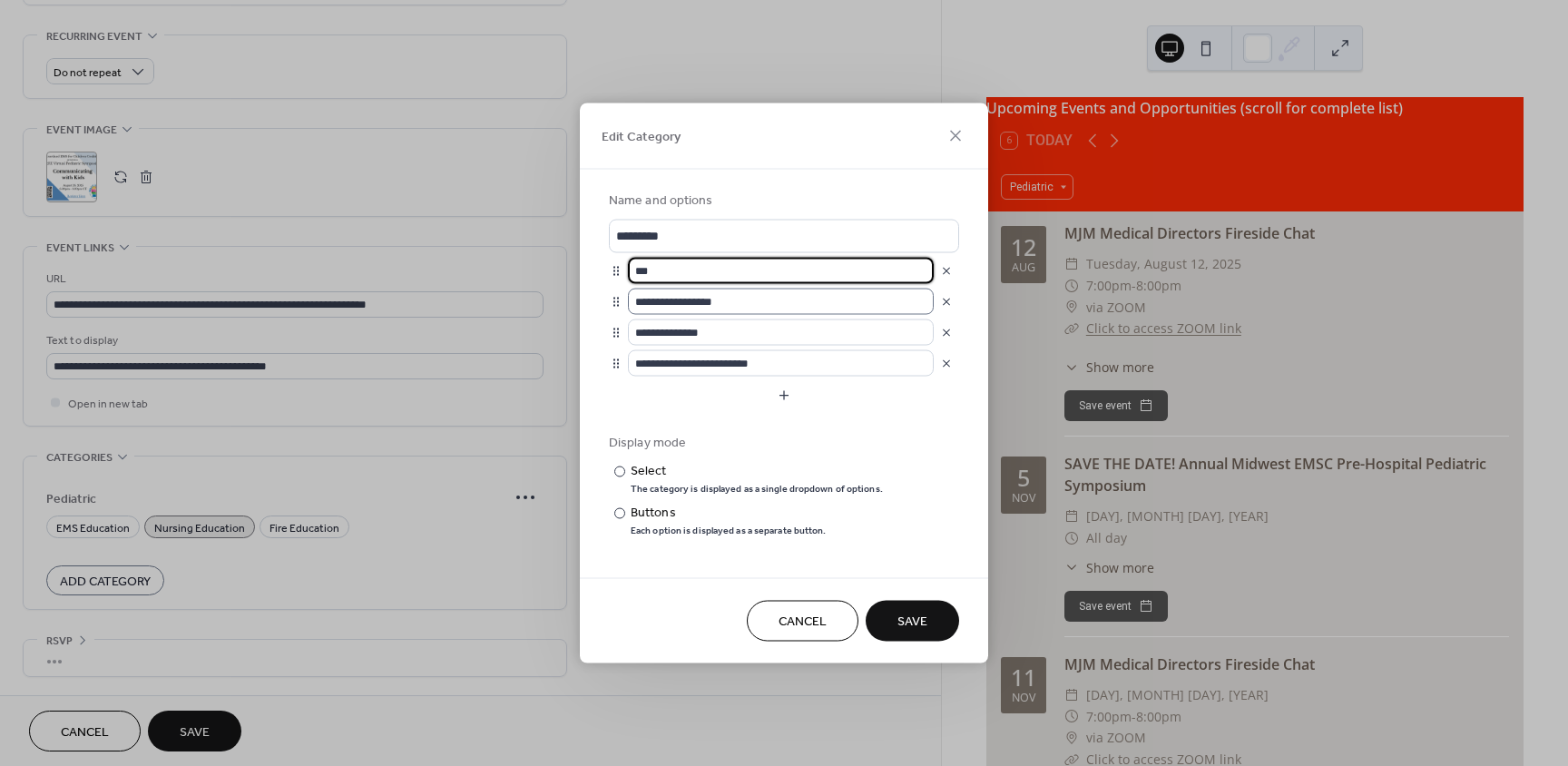 type on "***" 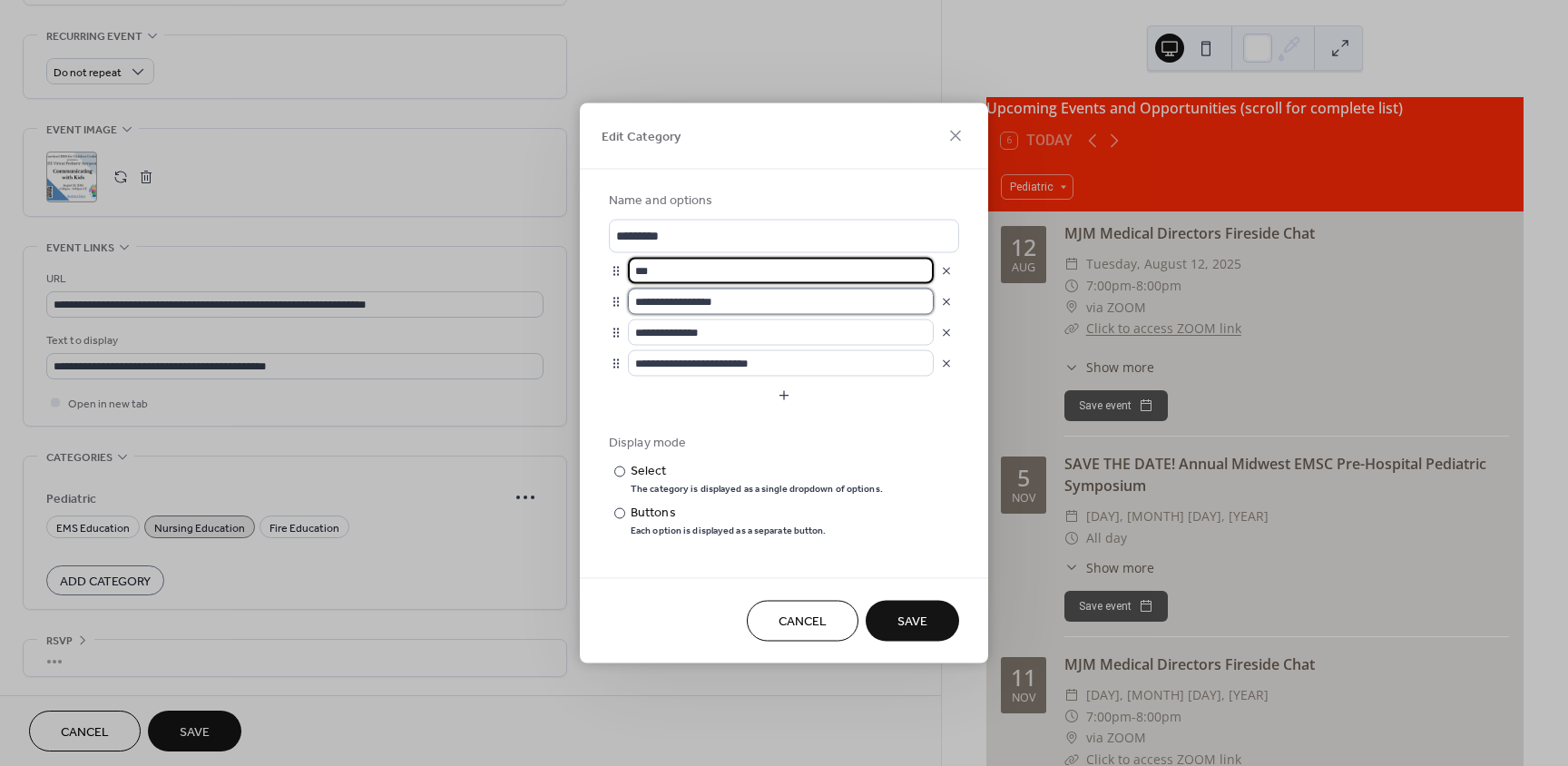 click on "**********" at bounding box center [780, 301] 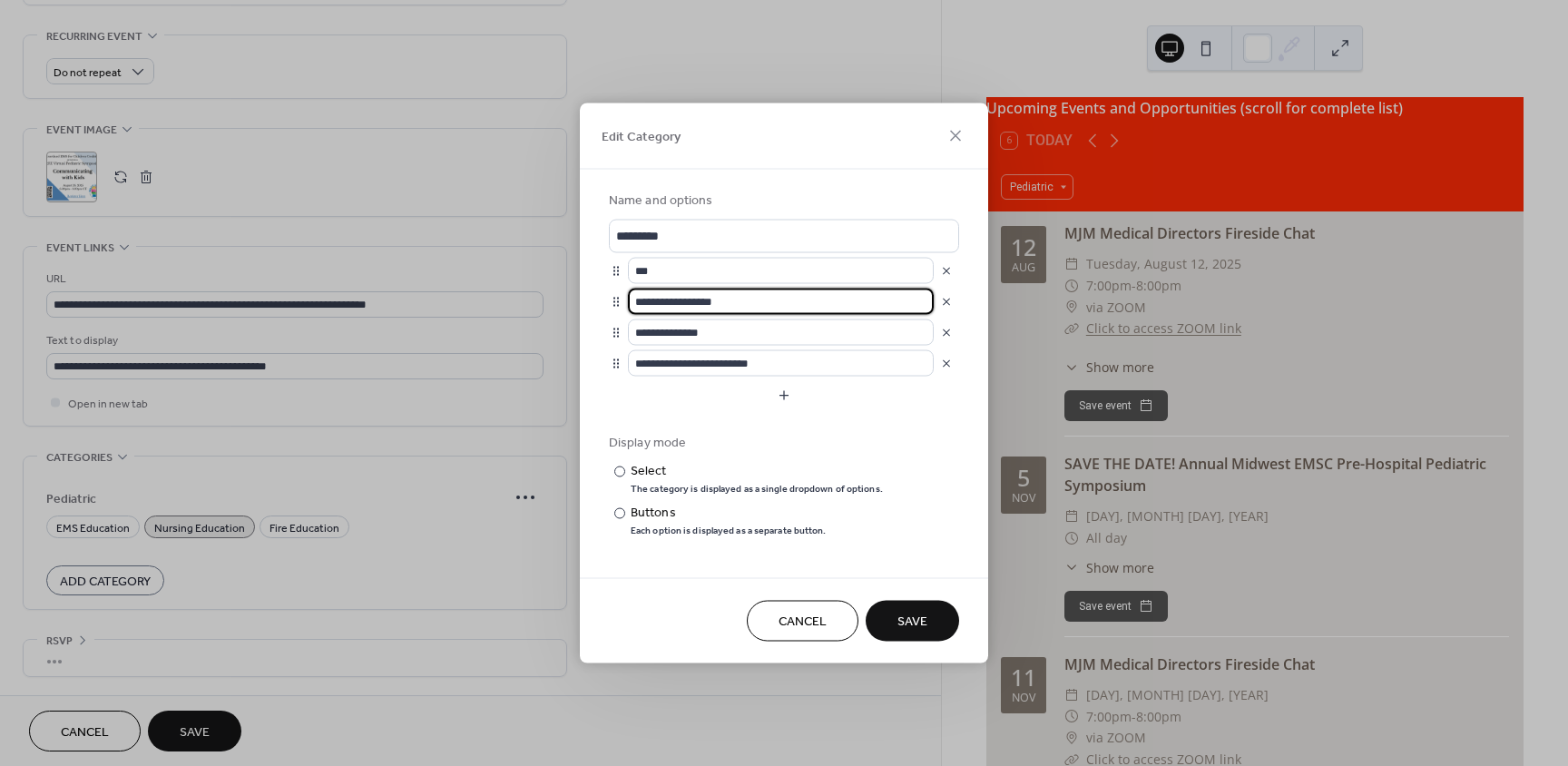 drag, startPoint x: 726, startPoint y: 302, endPoint x: 599, endPoint y: 305, distance: 127.03543 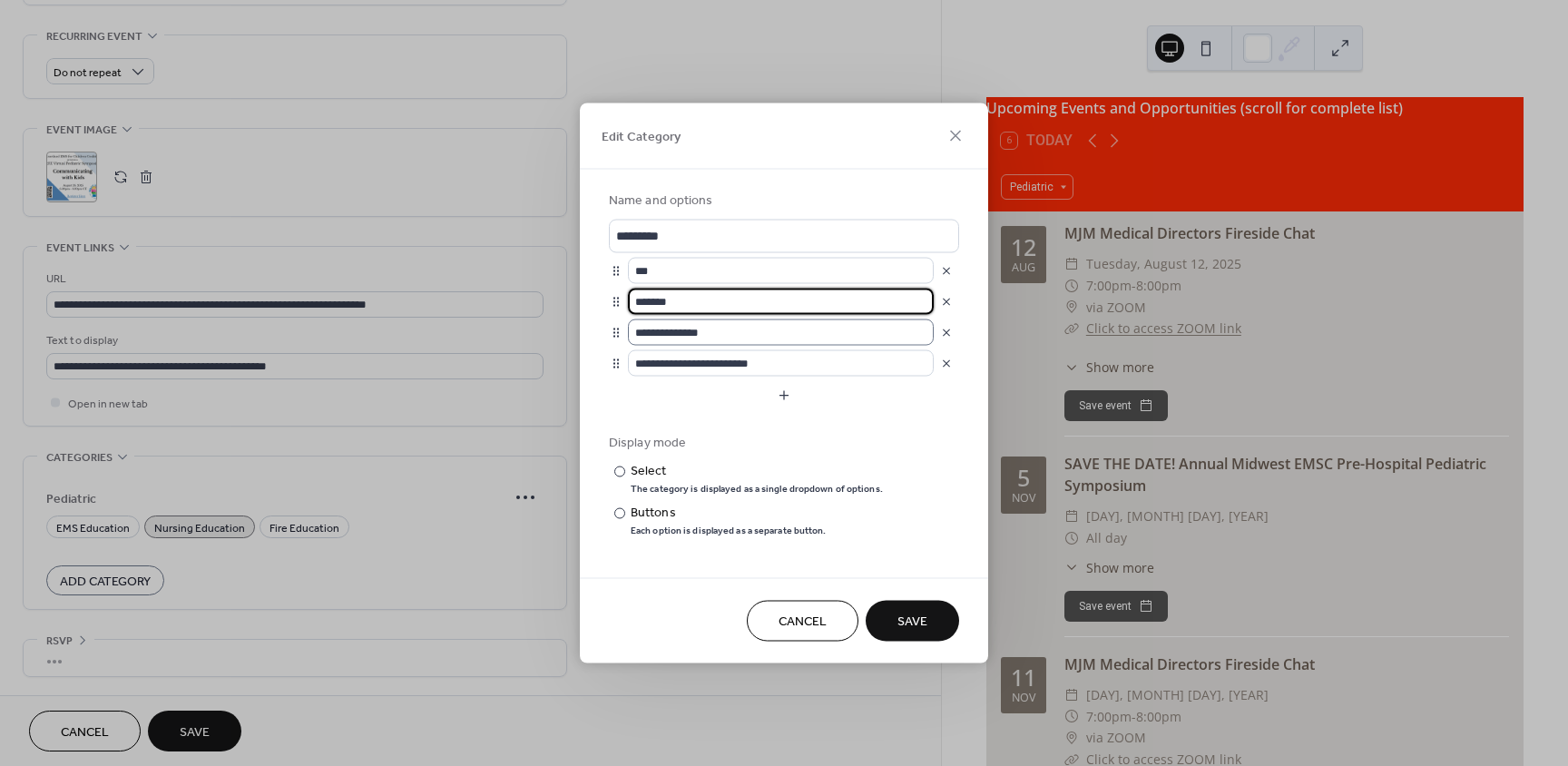 type on "*******" 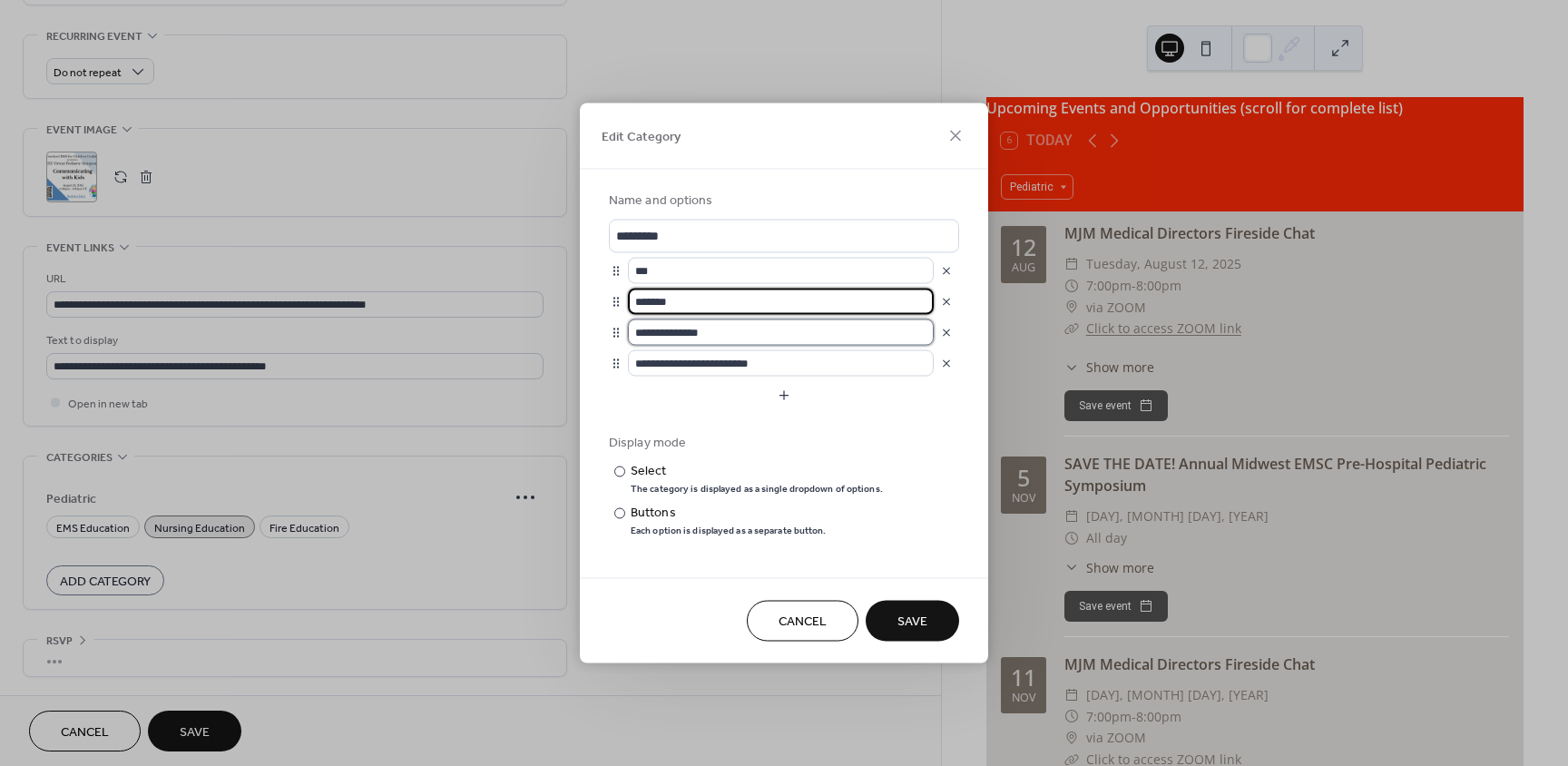 click on "**********" at bounding box center (780, 332) 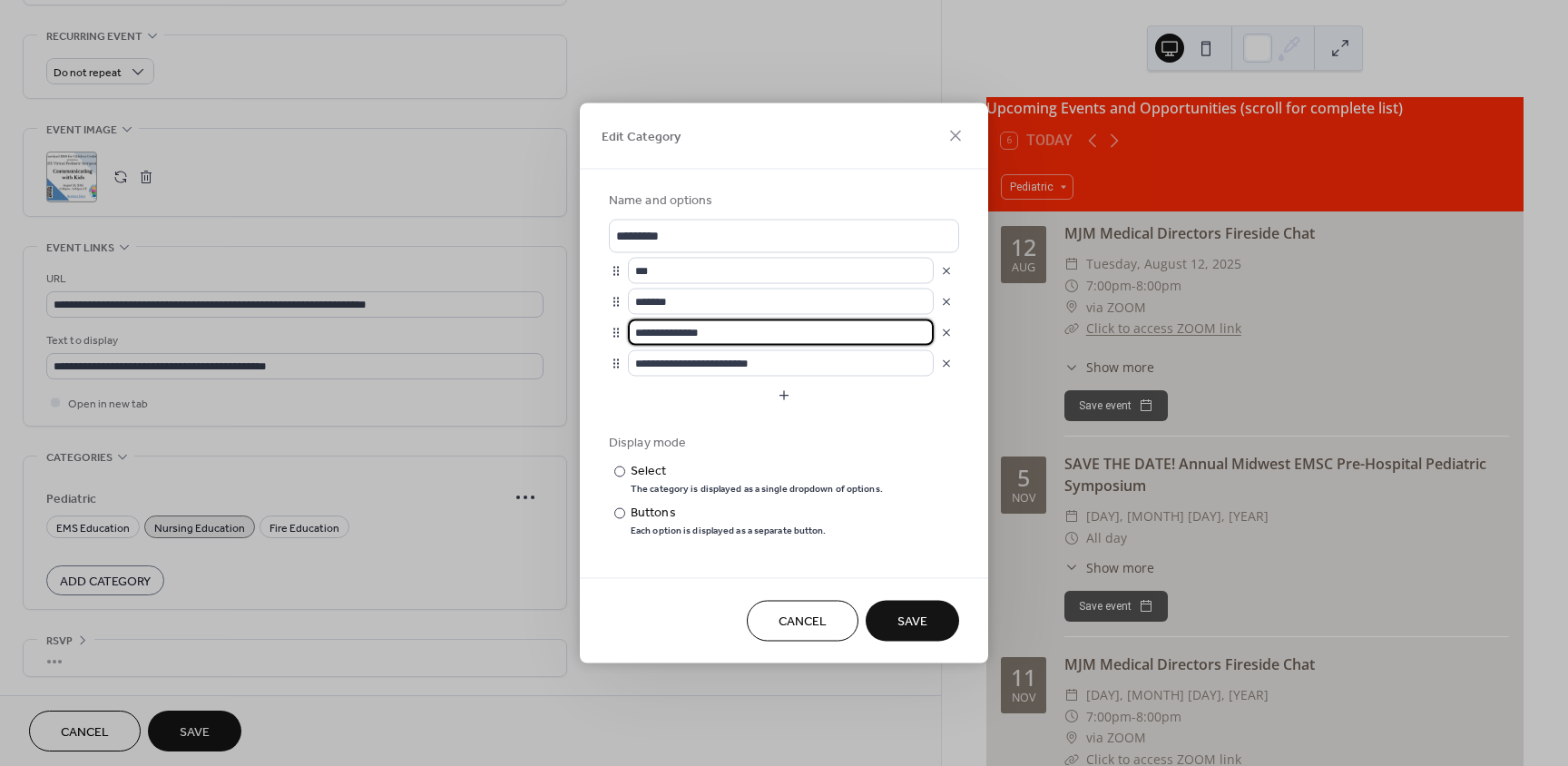 drag, startPoint x: 714, startPoint y: 329, endPoint x: 622, endPoint y: 326, distance: 92.0489 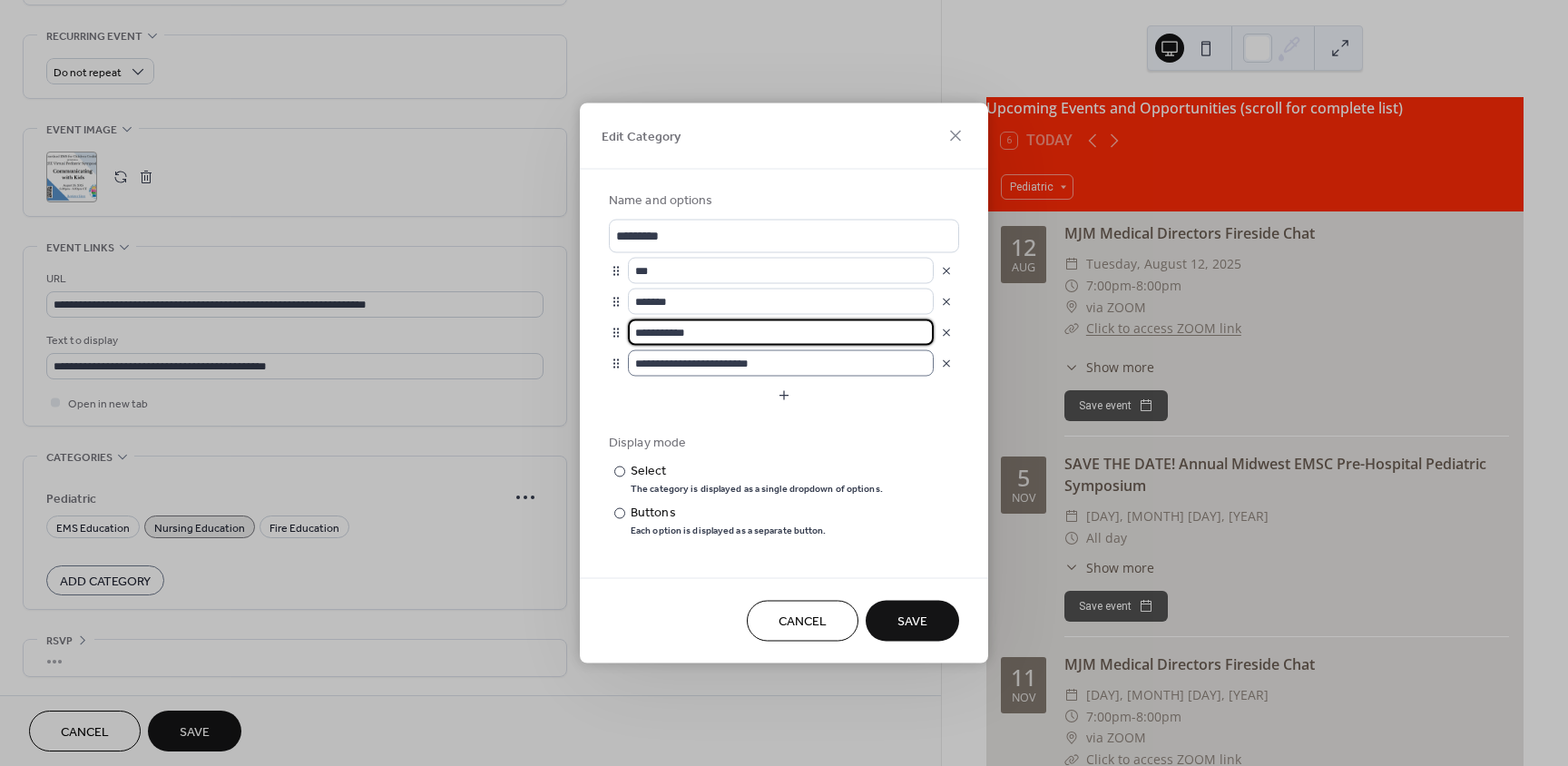 type on "**********" 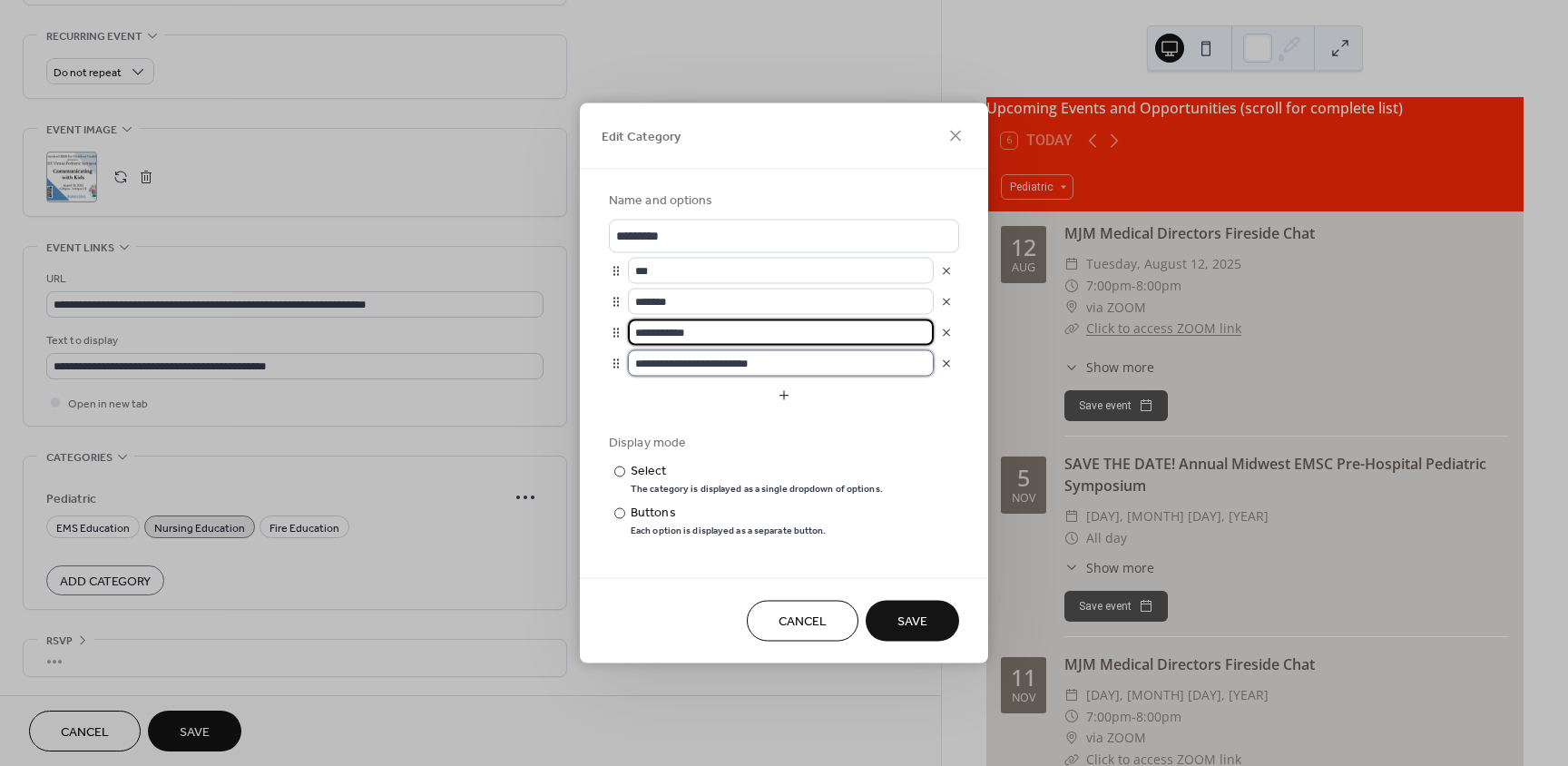 click on "**********" at bounding box center (780, 363) 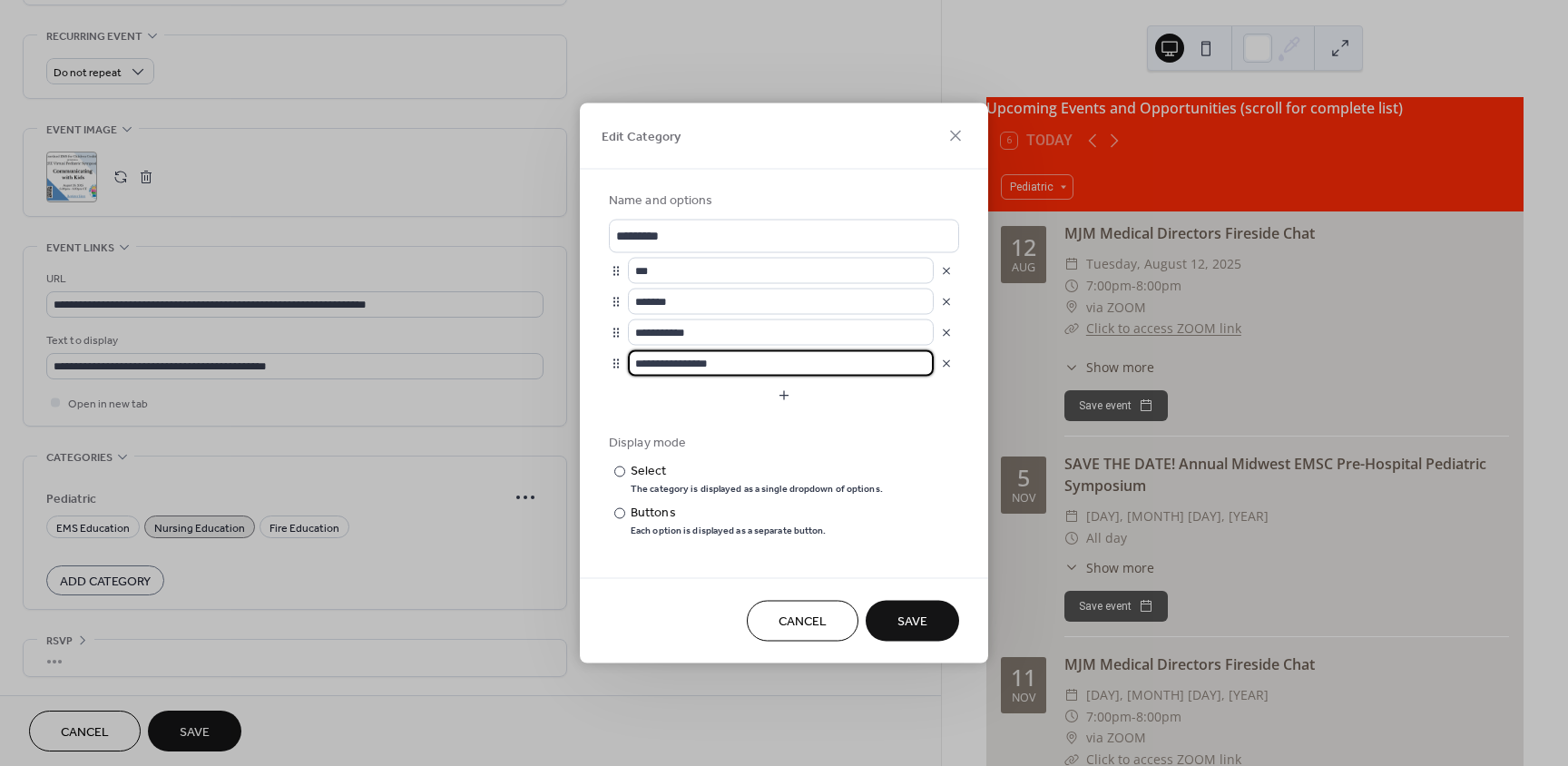 type on "**********" 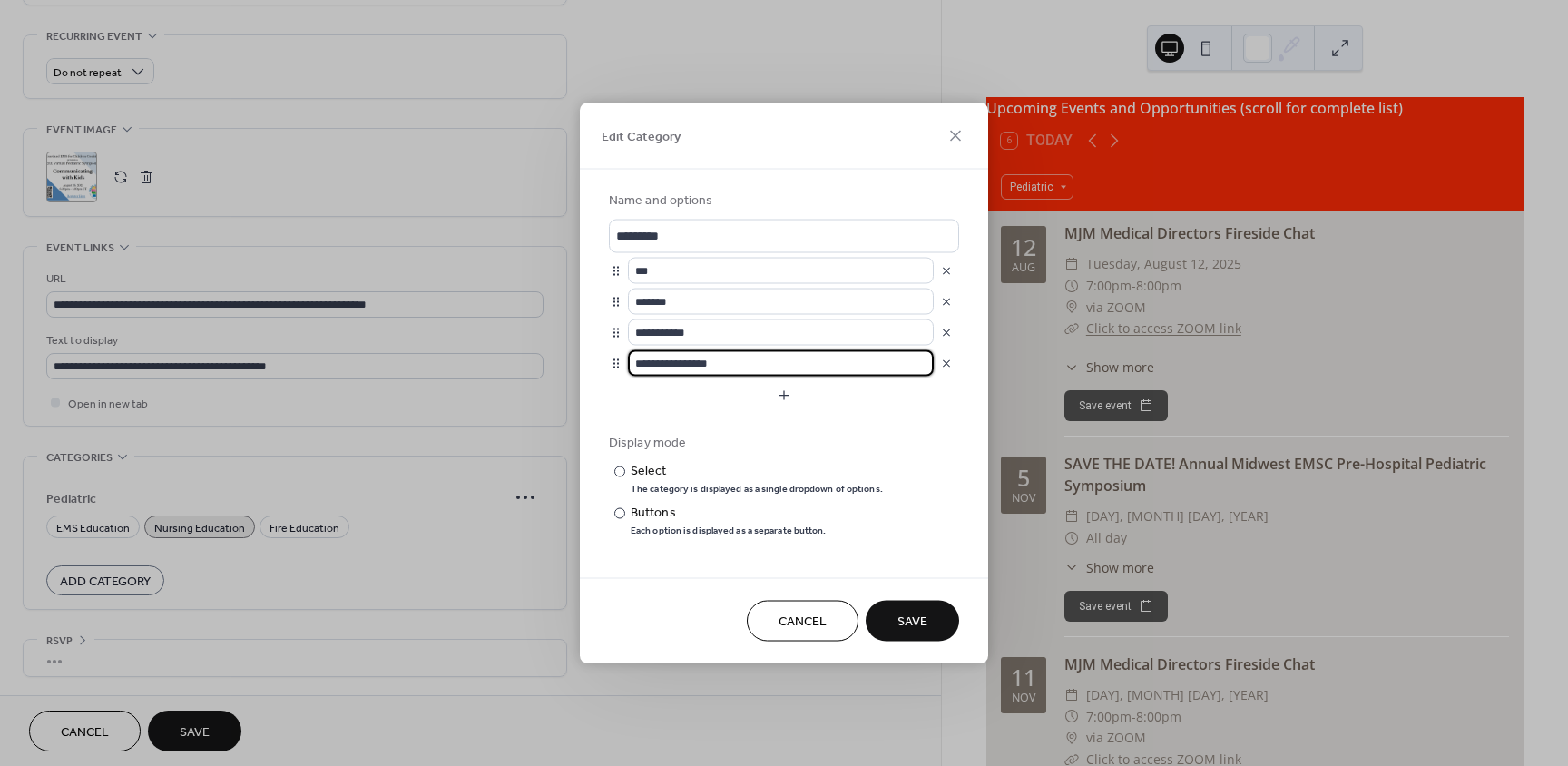 type 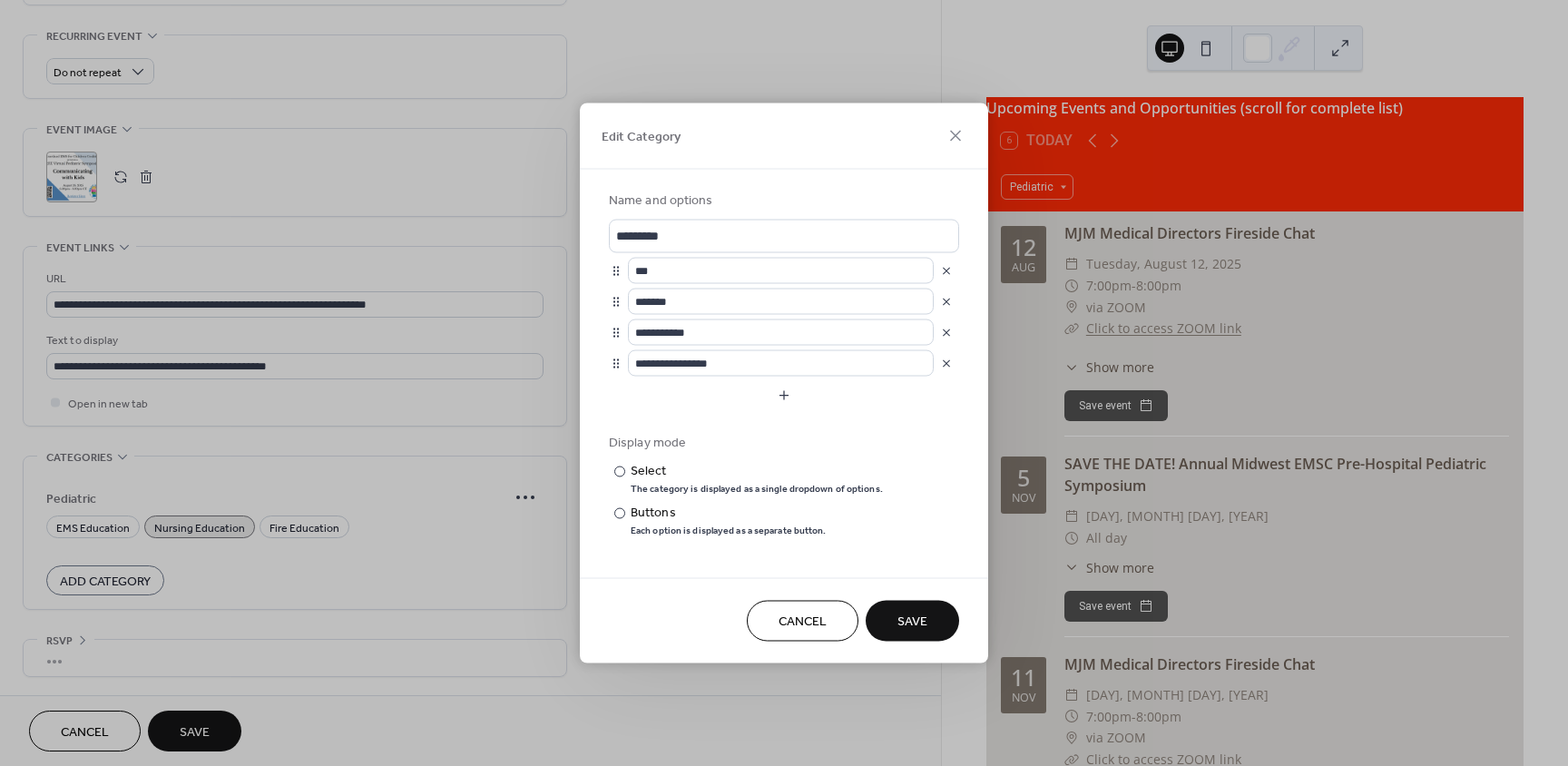 click on "Save" at bounding box center [912, 622] 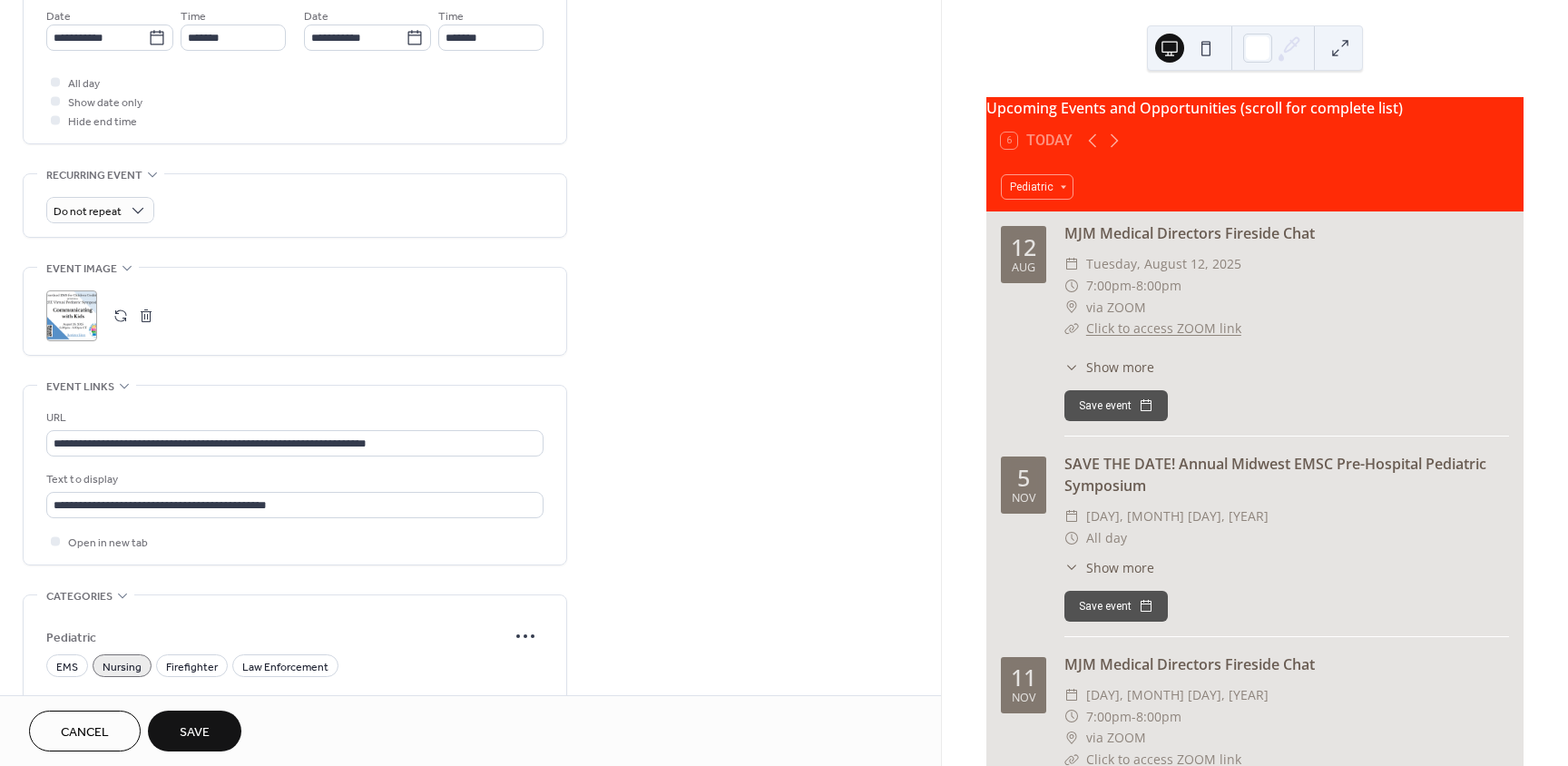 scroll, scrollTop: 679, scrollLeft: 0, axis: vertical 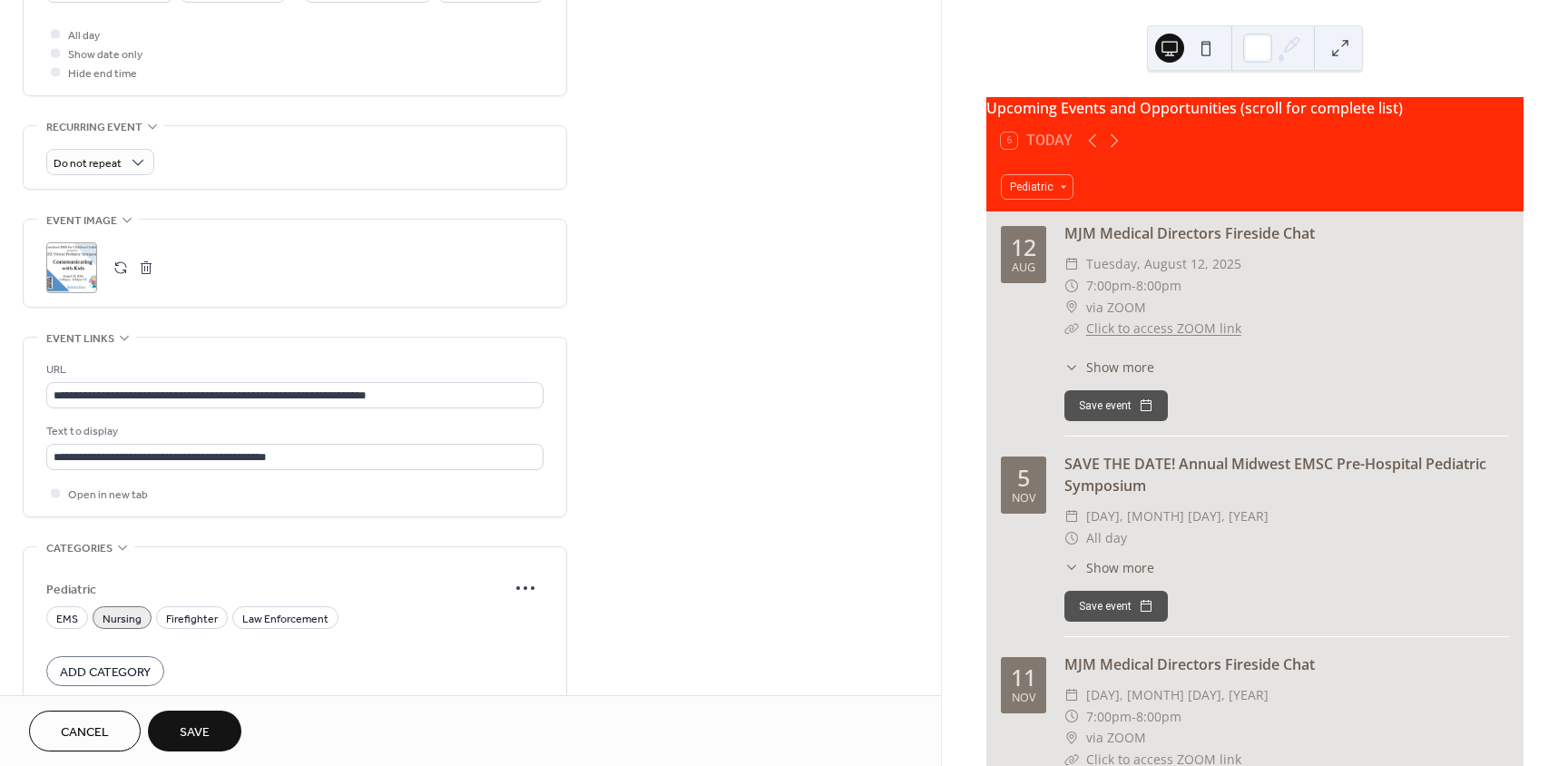 click on "Save" at bounding box center (194, 731) 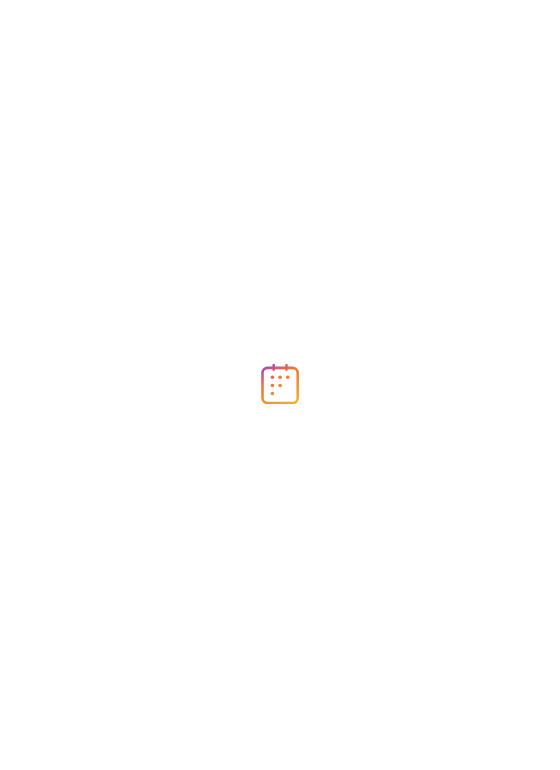 scroll, scrollTop: 0, scrollLeft: 0, axis: both 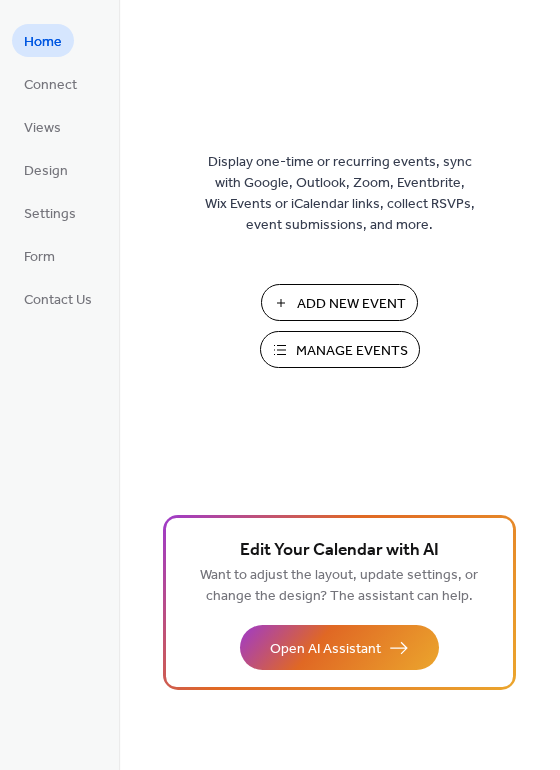 click on "Manage Events" at bounding box center (352, 351) 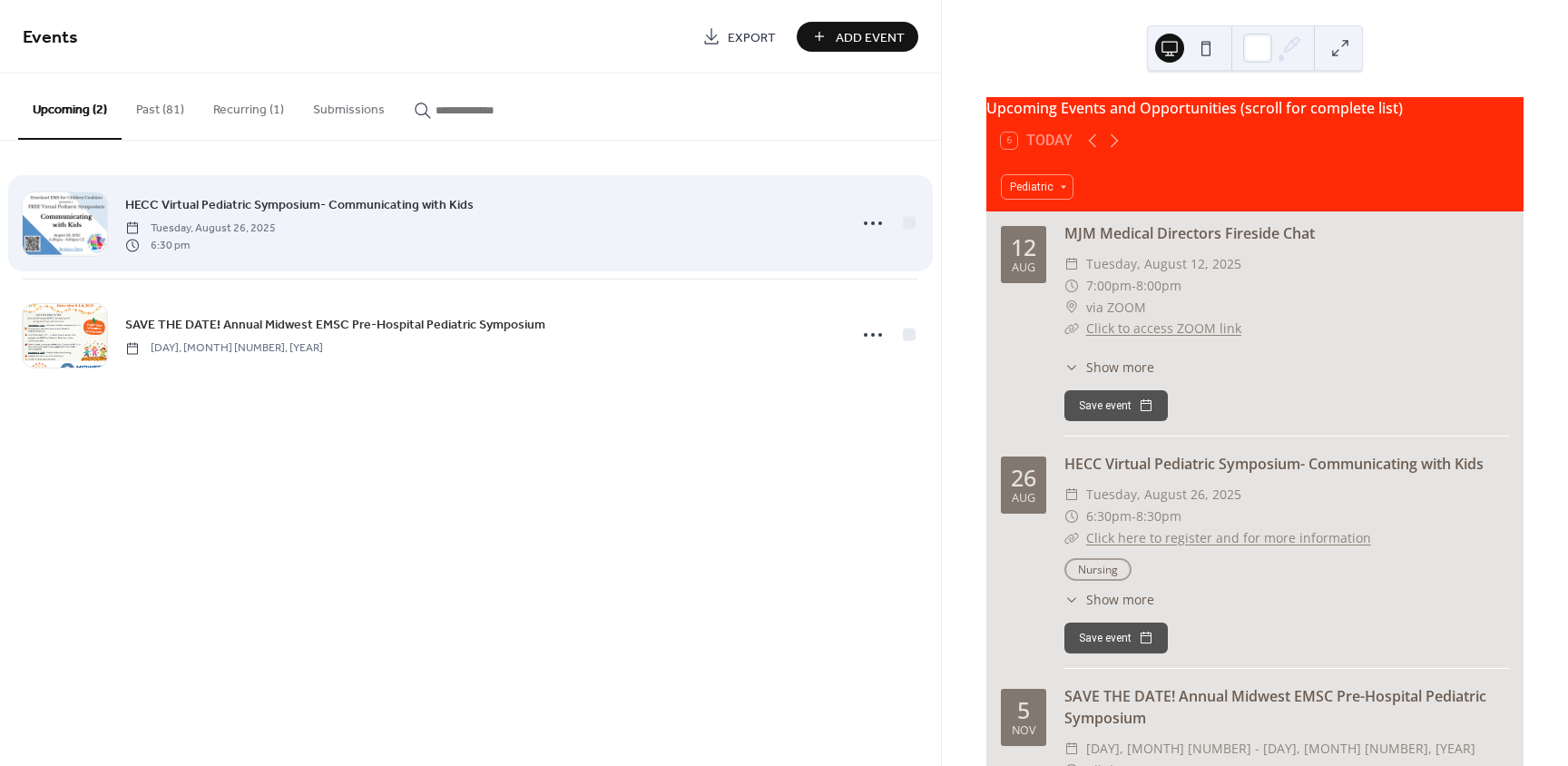 scroll, scrollTop: 0, scrollLeft: 0, axis: both 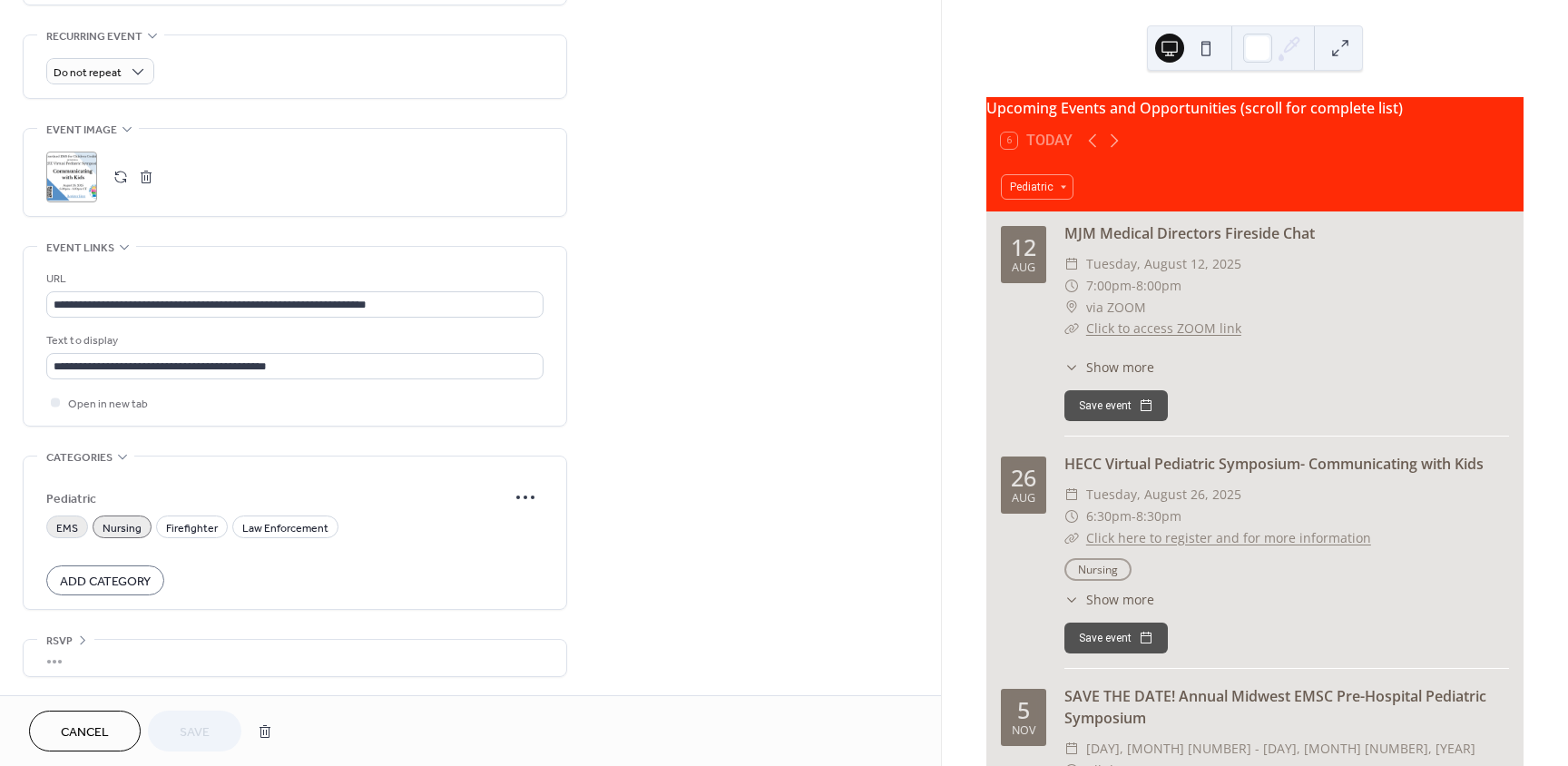 click on "EMS" at bounding box center (67, 528) 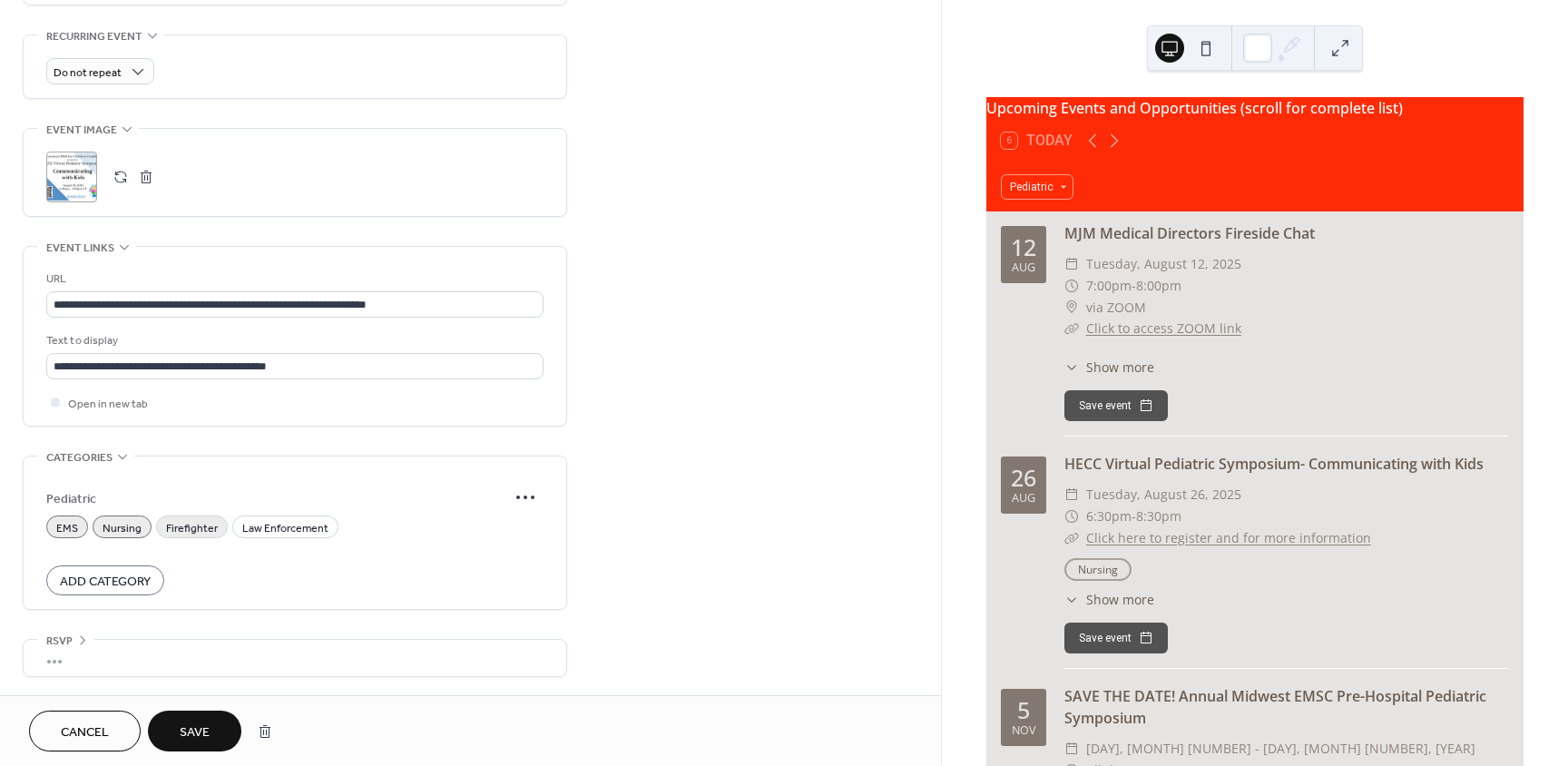 click on "Firefighter" at bounding box center (191, 528) 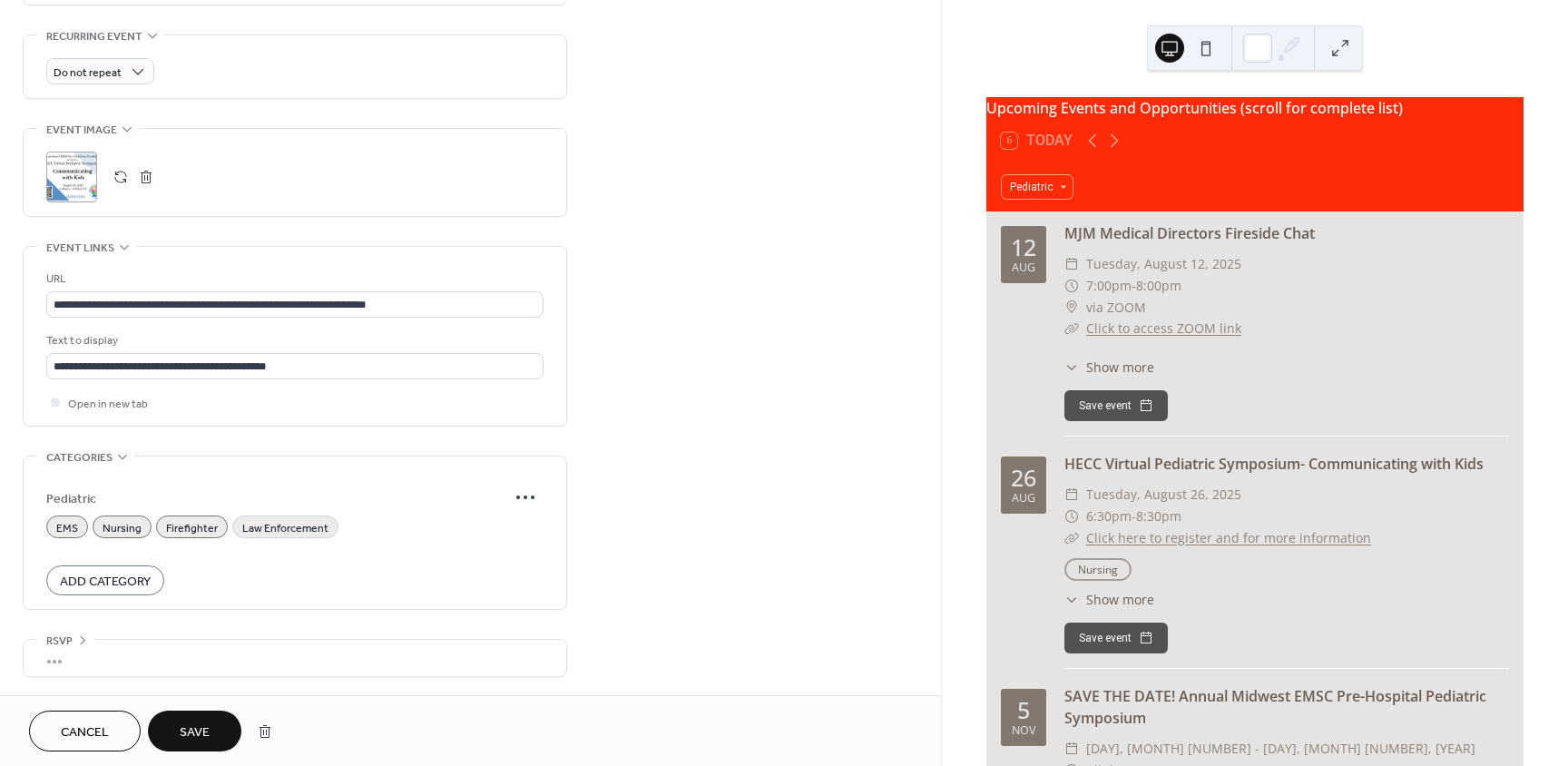 click on "Law Enforcement" at bounding box center [285, 528] 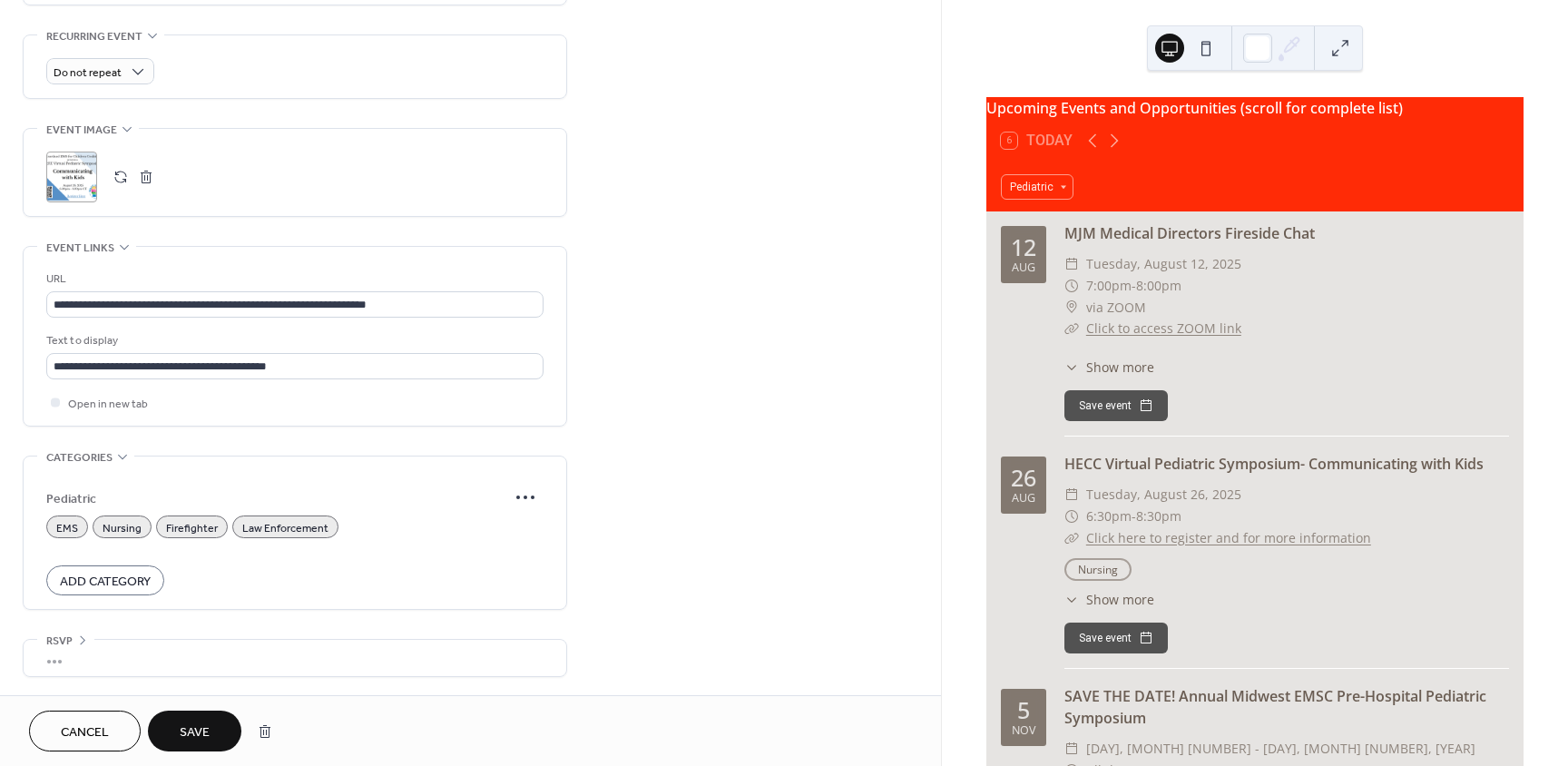 click on "Save" at bounding box center (194, 732) 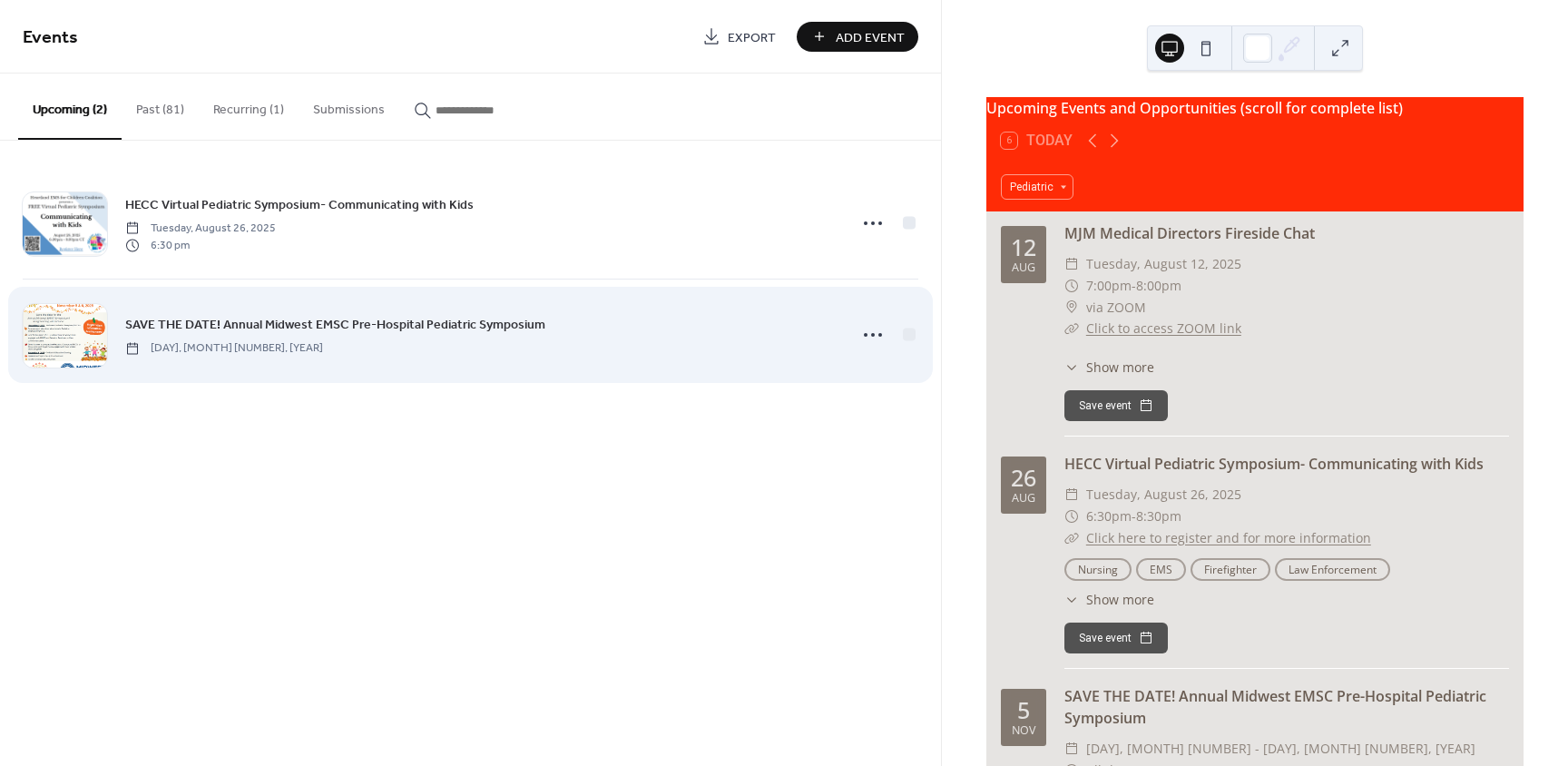 click on "SAVE THE DATE!  Annual Midwest EMSC Pre-Hospital Pediatric Symposium Wednesday, November 5, 2025" at bounding box center [480, 334] 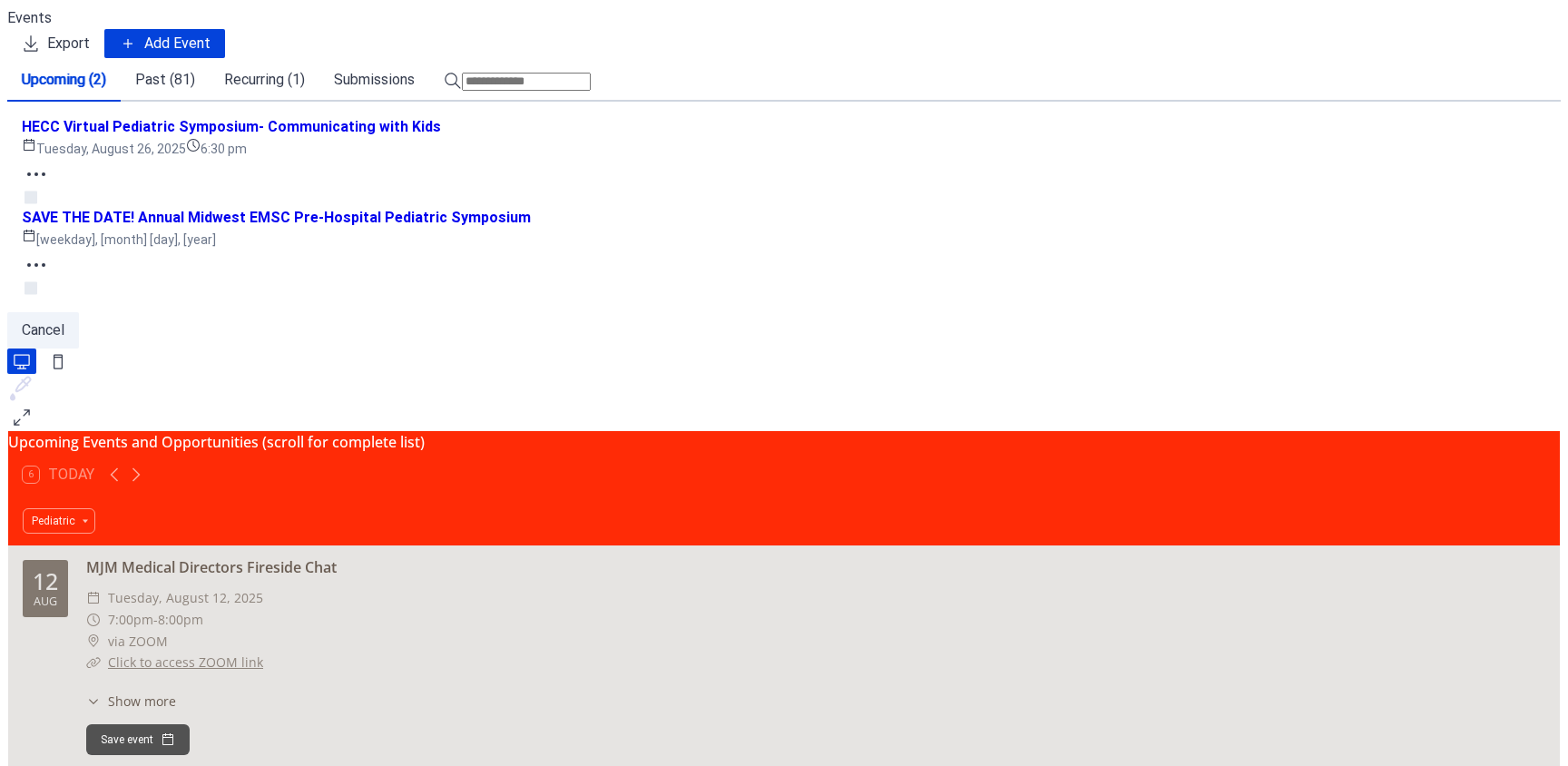scroll, scrollTop: 0, scrollLeft: 0, axis: both 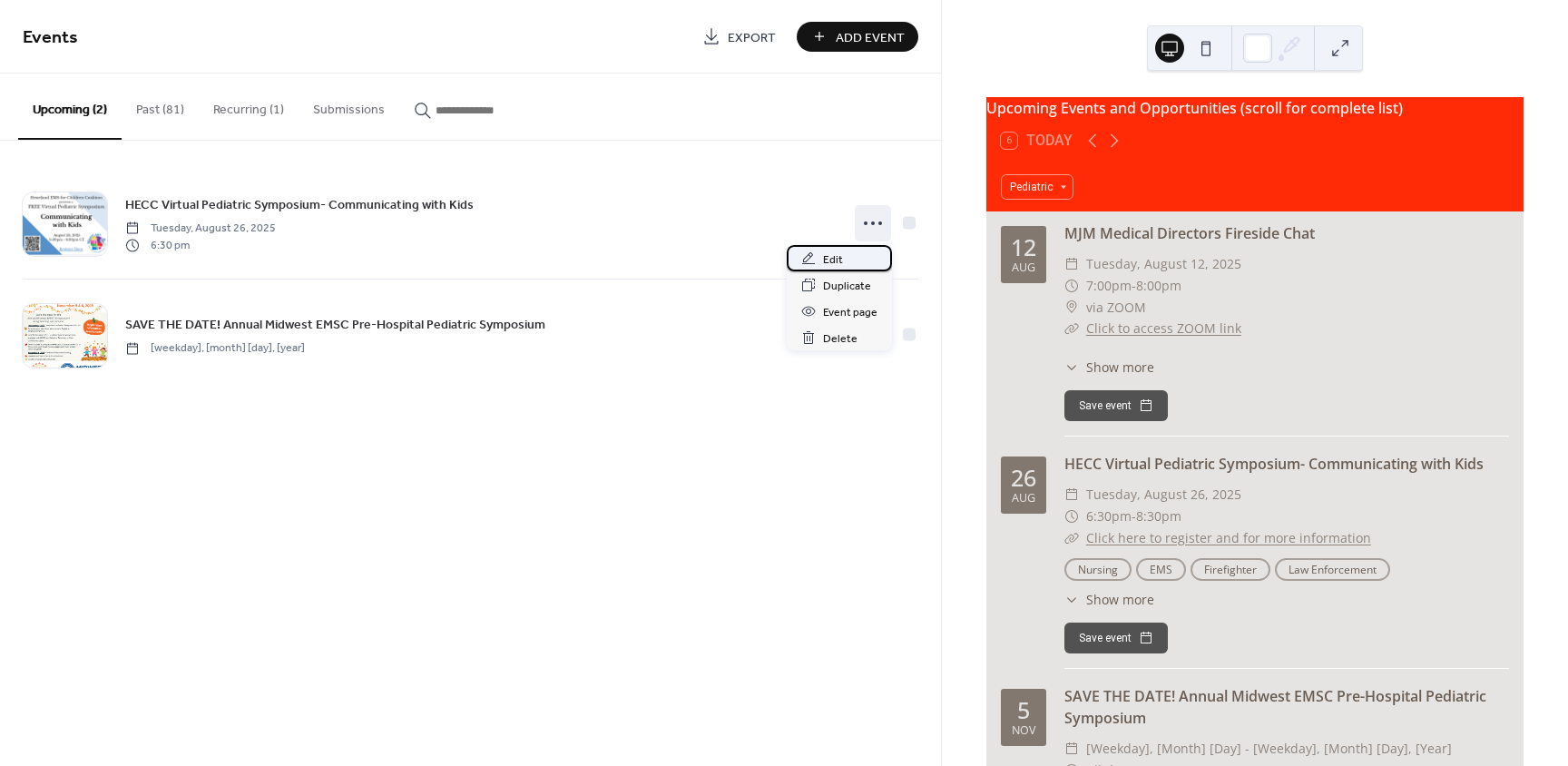 click on "Edit" at bounding box center [833, 260] 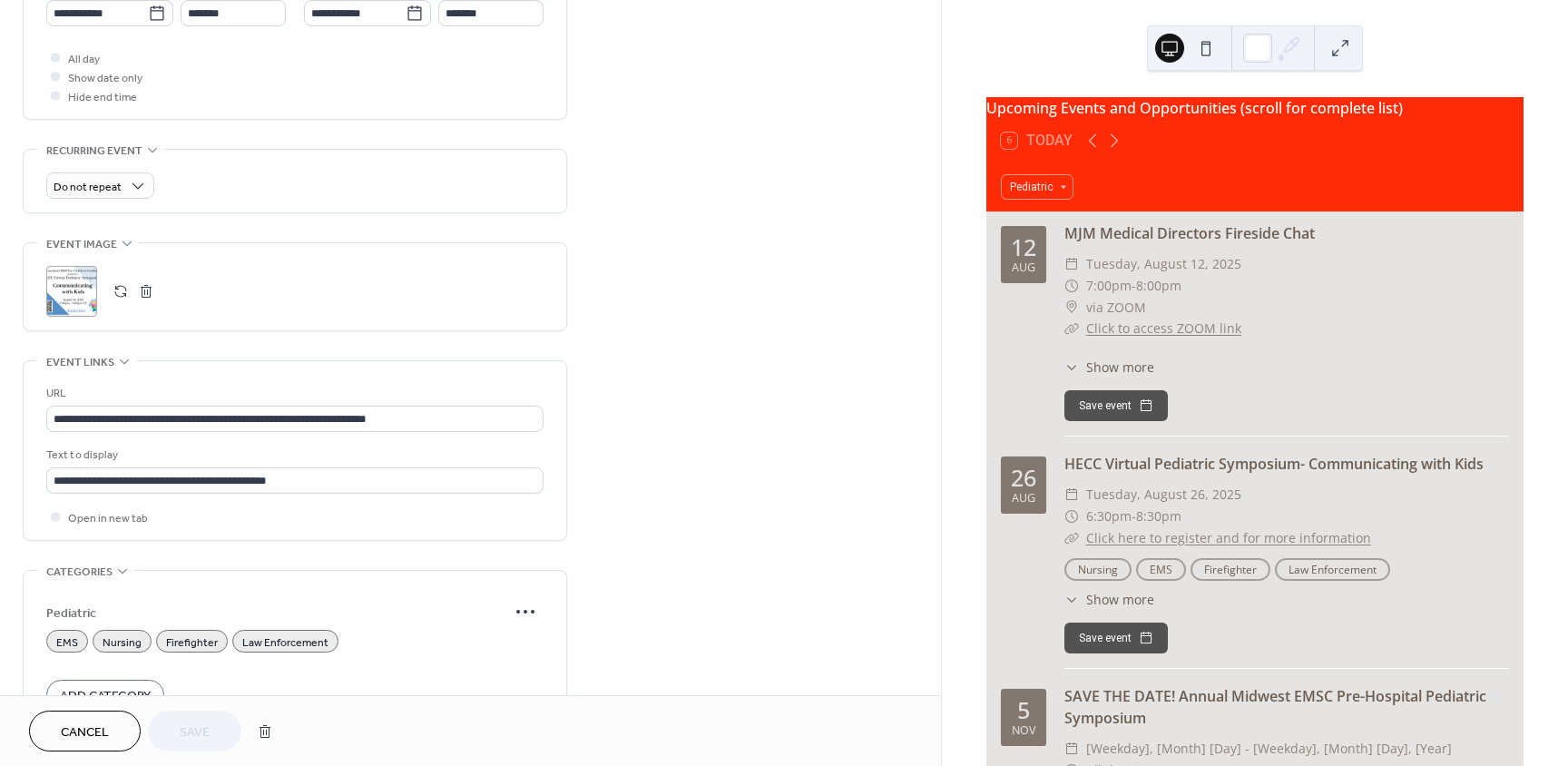 scroll, scrollTop: 726, scrollLeft: 0, axis: vertical 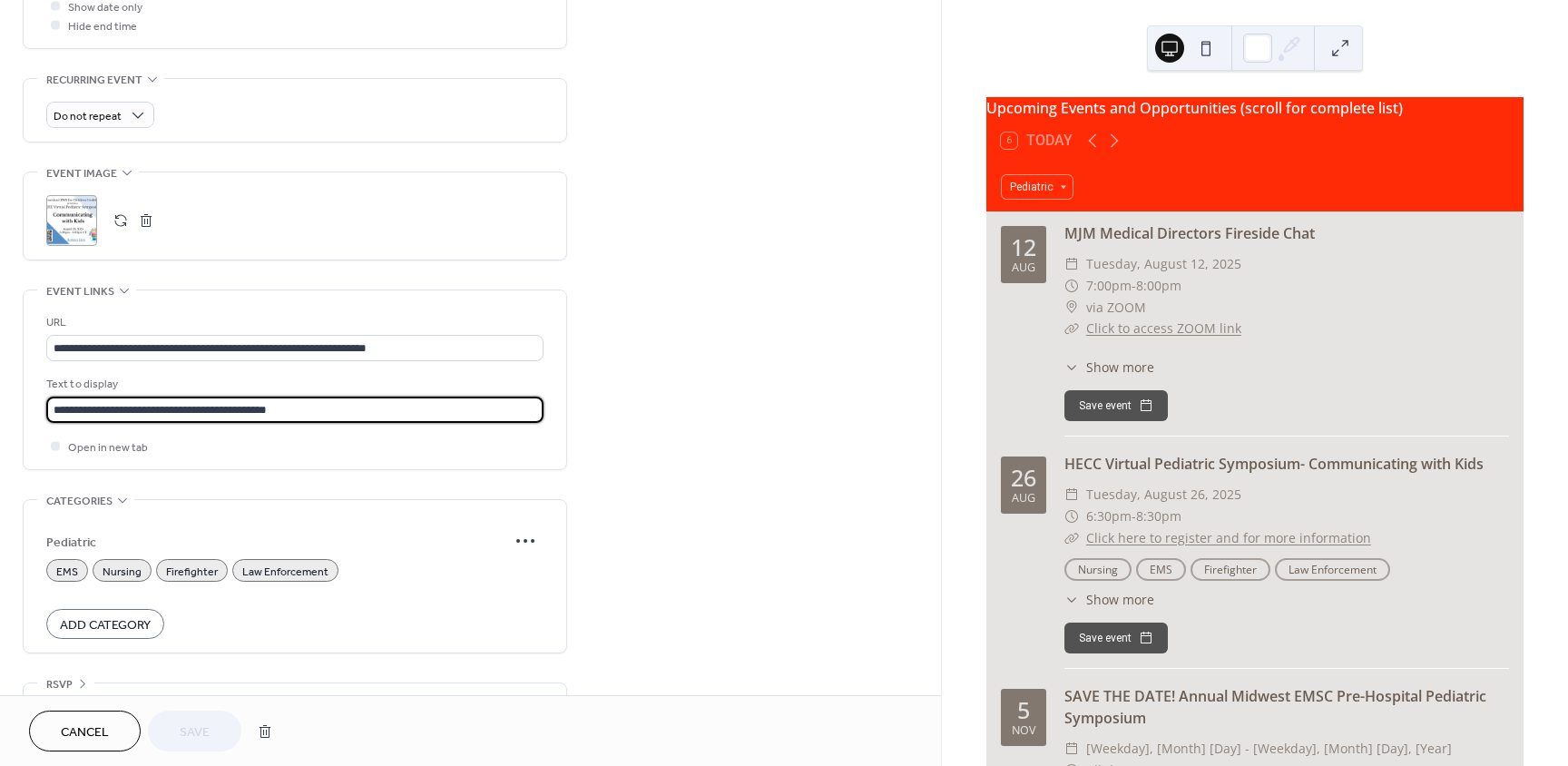 drag, startPoint x: 289, startPoint y: 408, endPoint x: 154, endPoint y: 410, distance: 135.01481 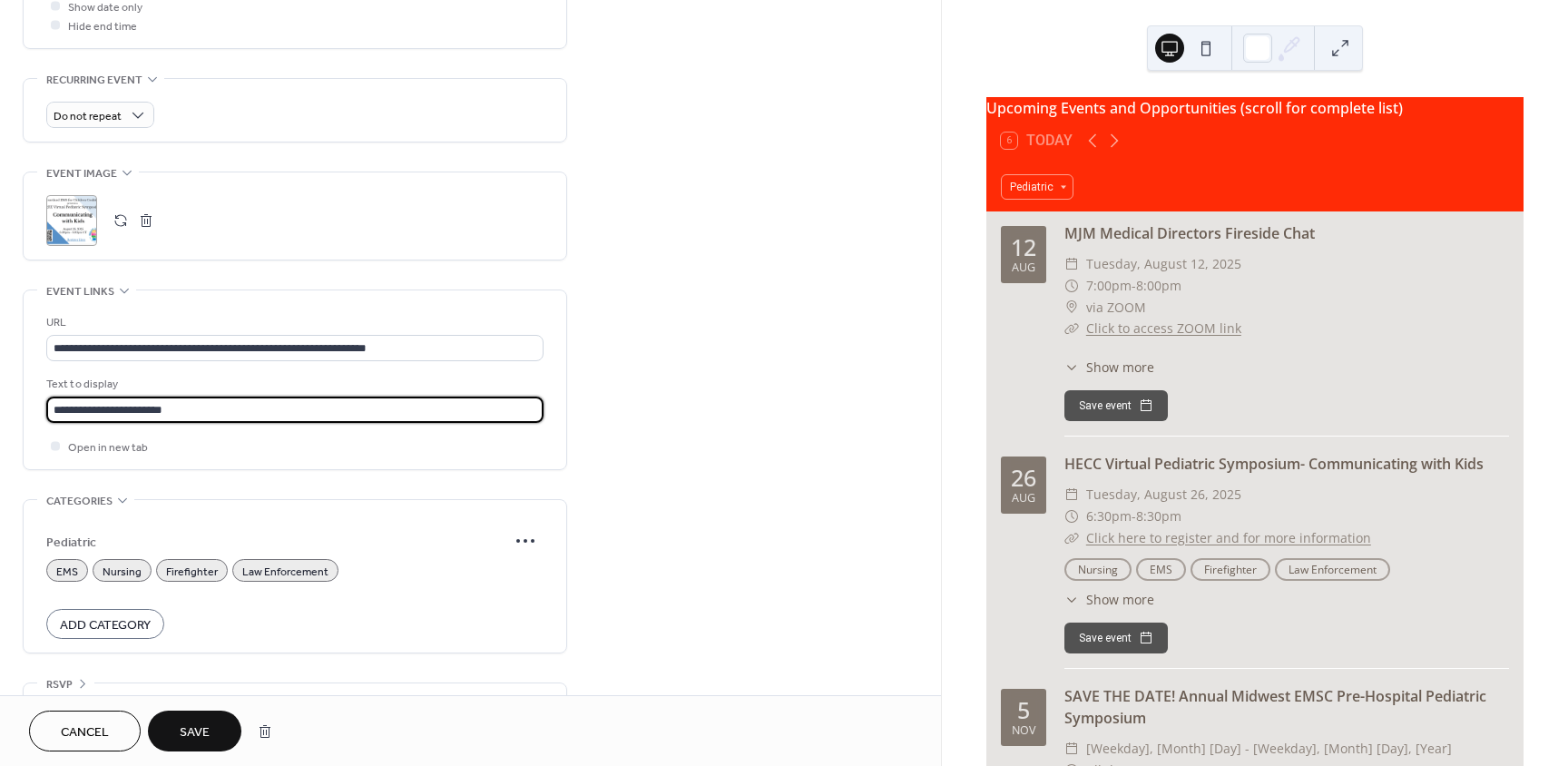 type on "**********" 